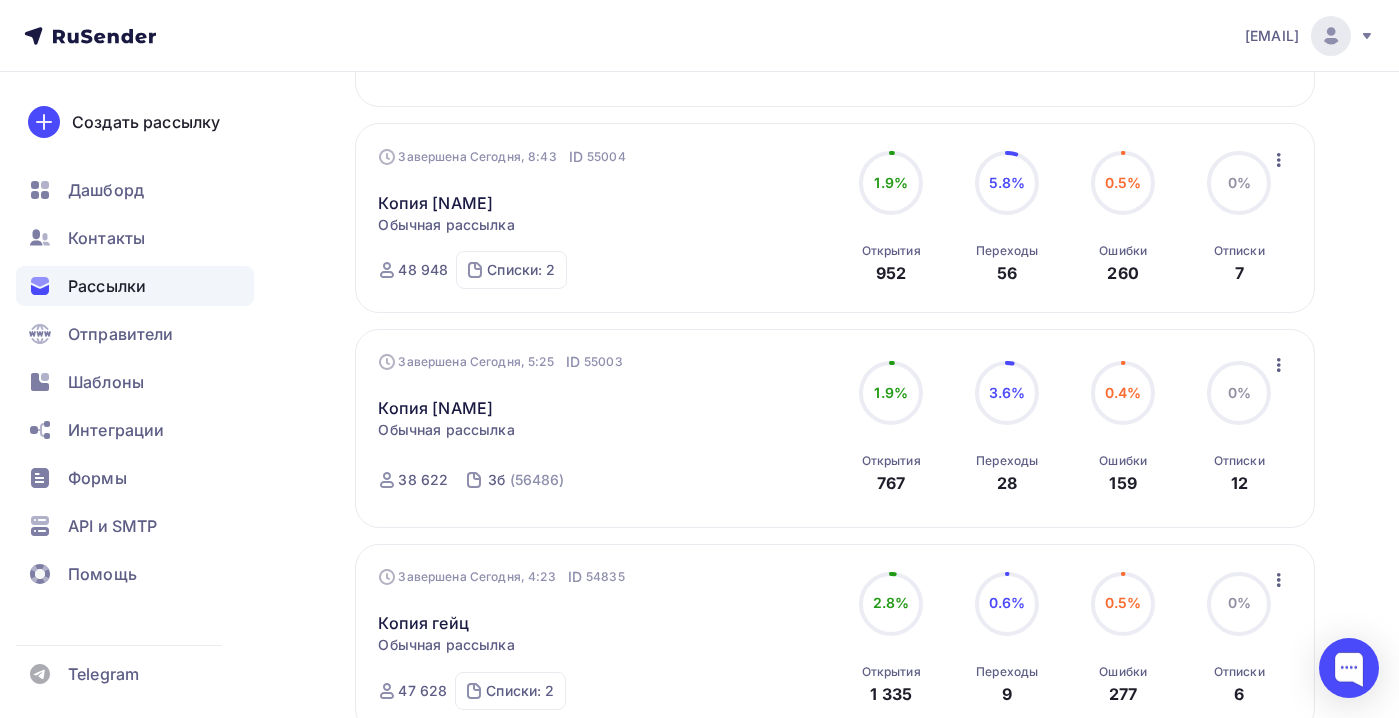 scroll, scrollTop: 0, scrollLeft: 0, axis: both 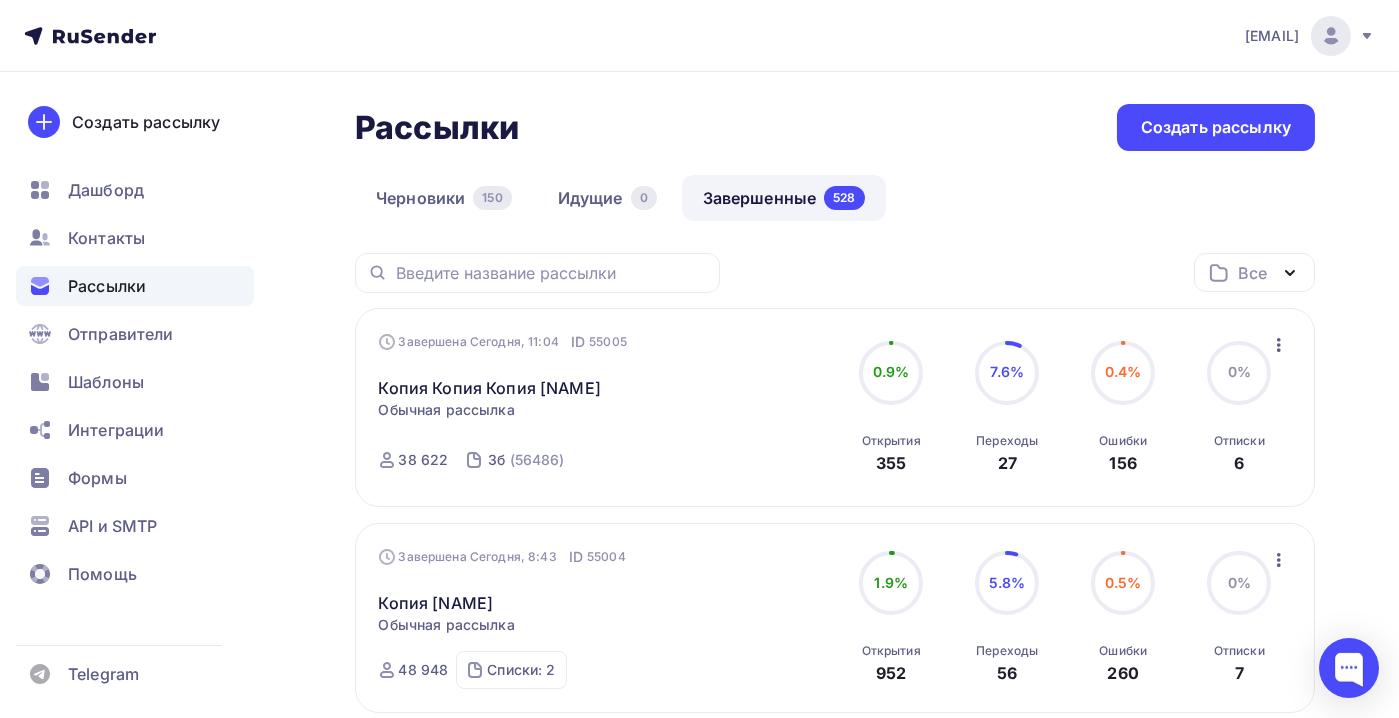 click 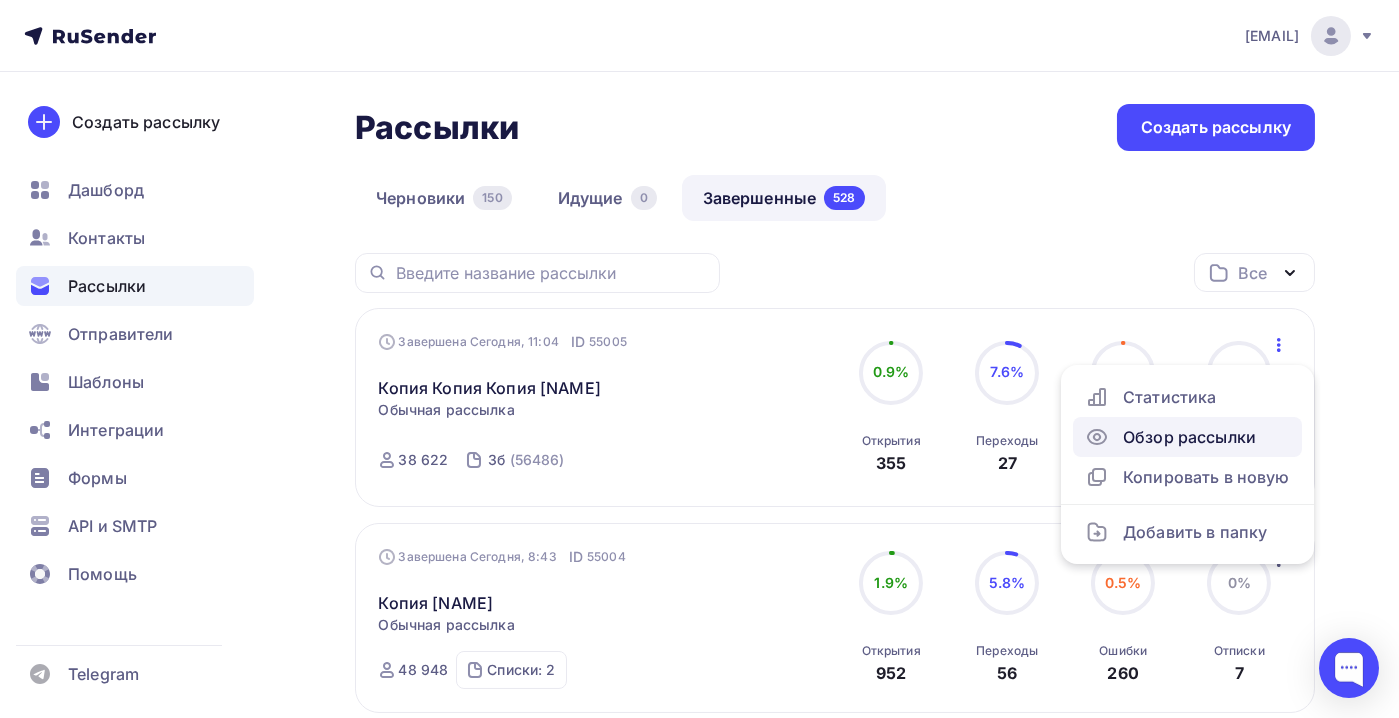 click on "Обзор рассылки" at bounding box center (1187, 437) 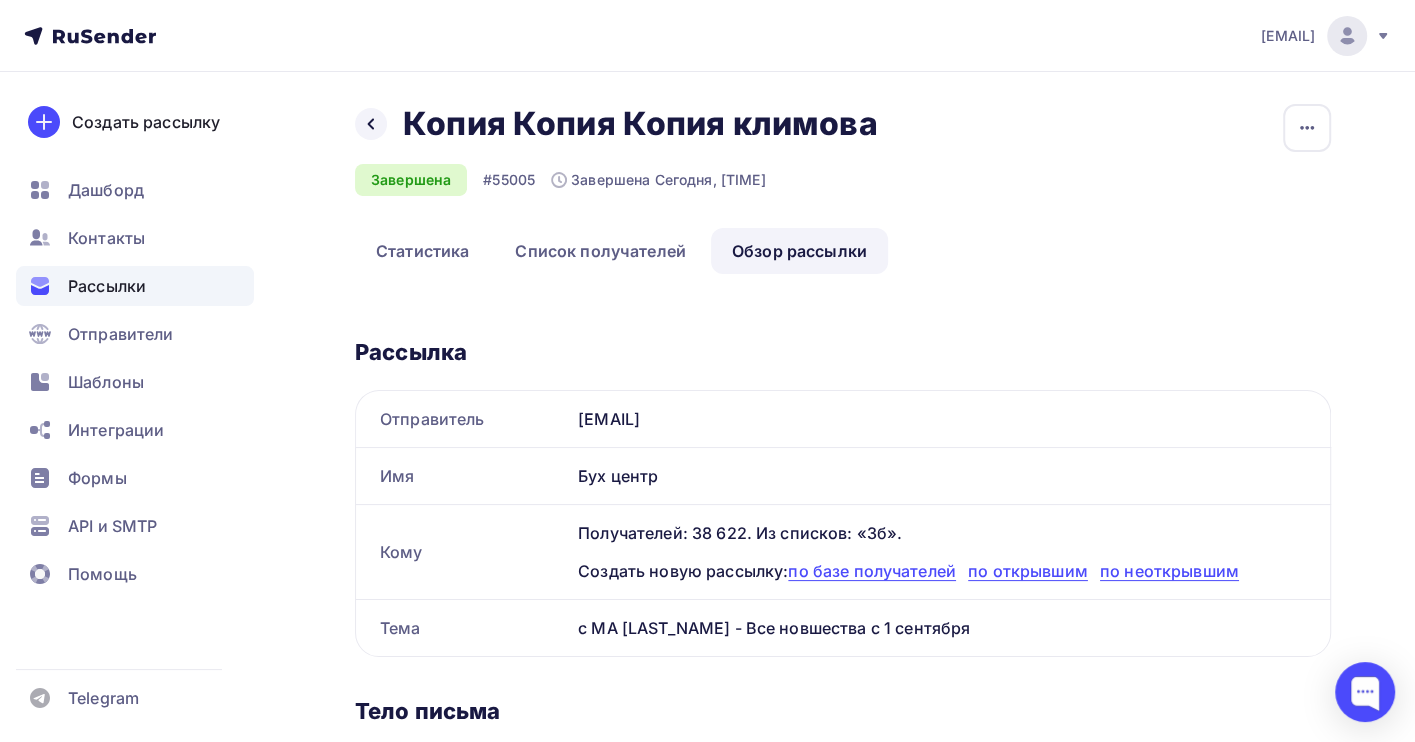 scroll, scrollTop: 0, scrollLeft: 0, axis: both 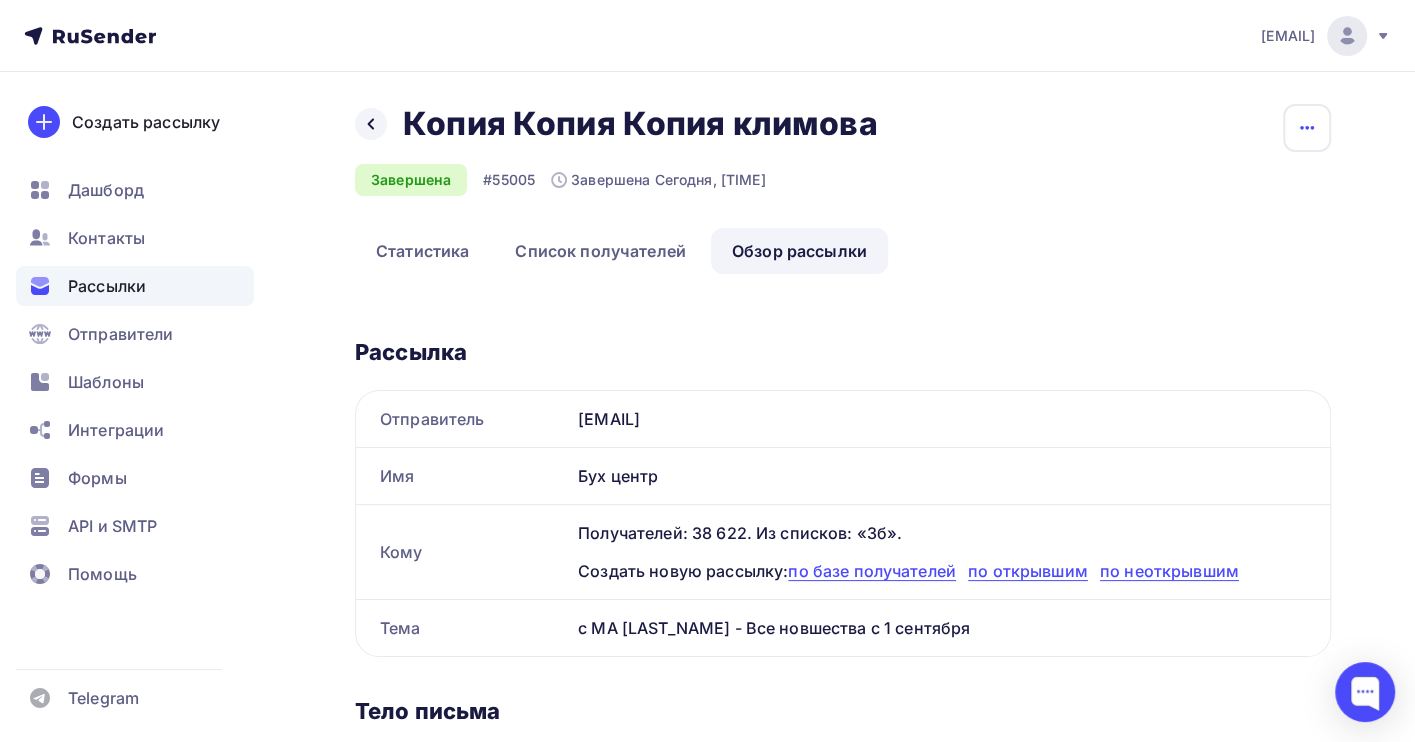click 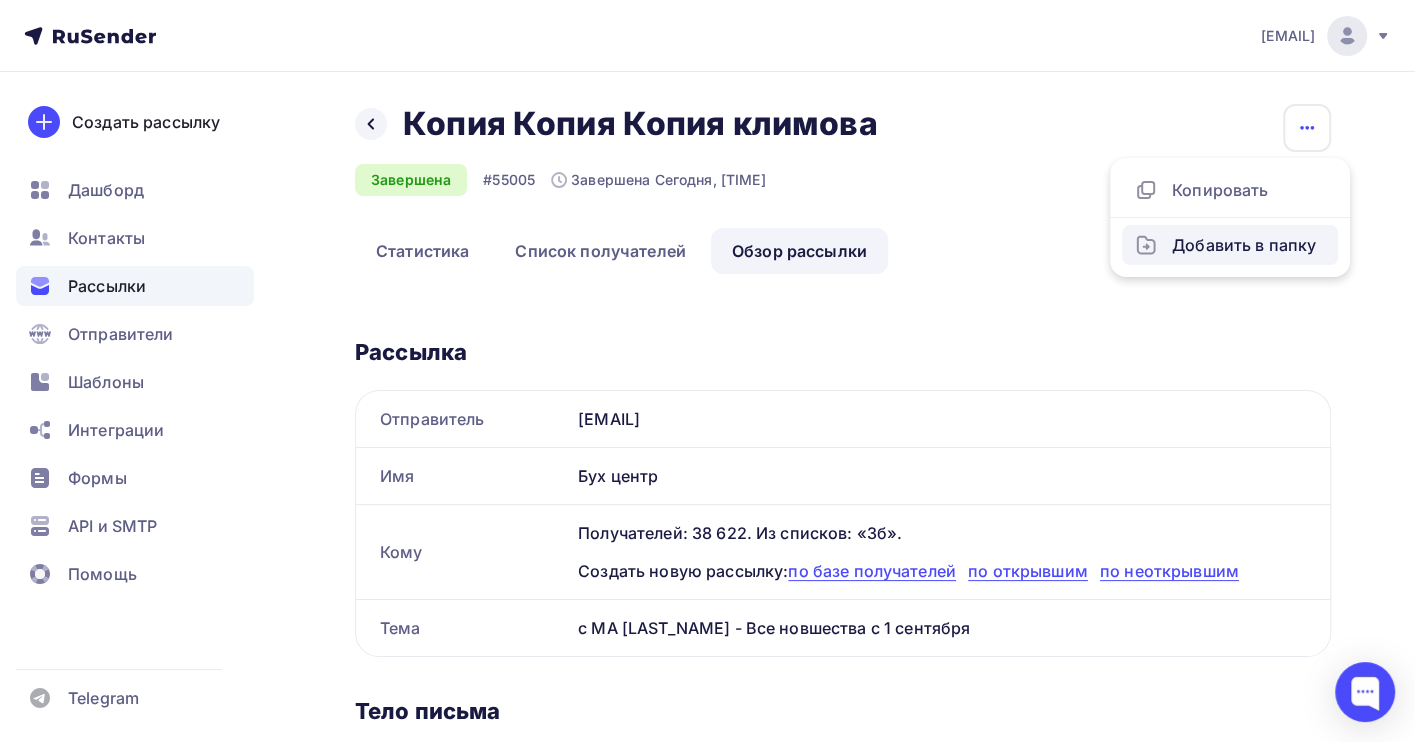 click on "Добавить в папку" at bounding box center [1230, 245] 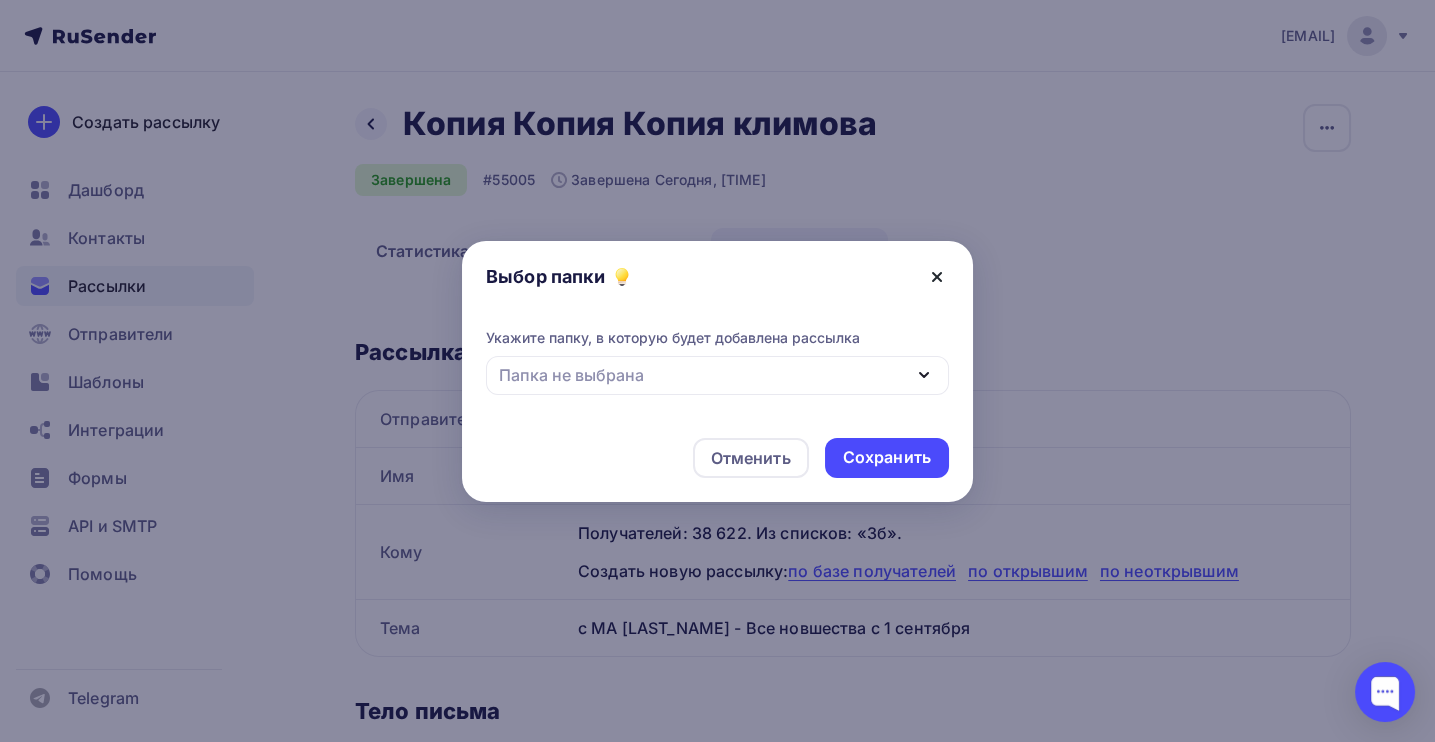 click 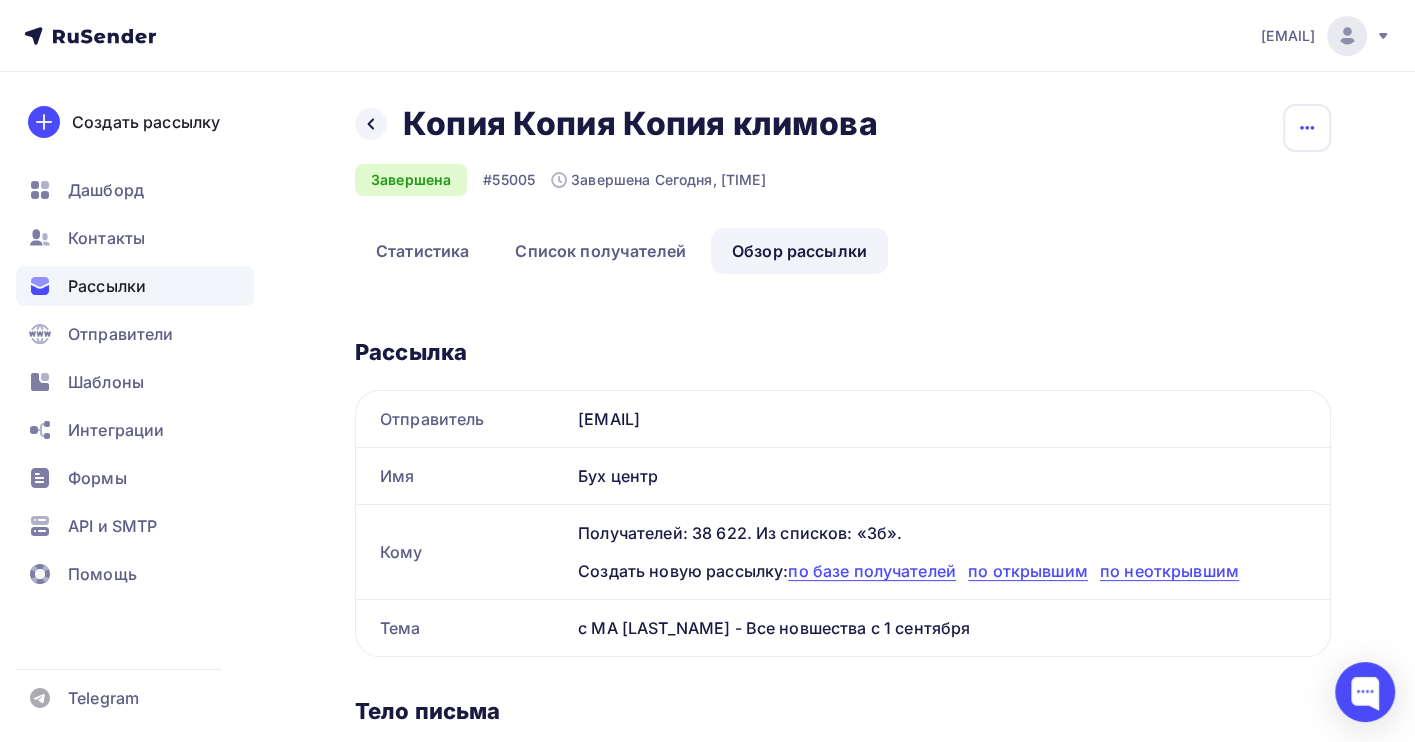 click at bounding box center [1307, 128] 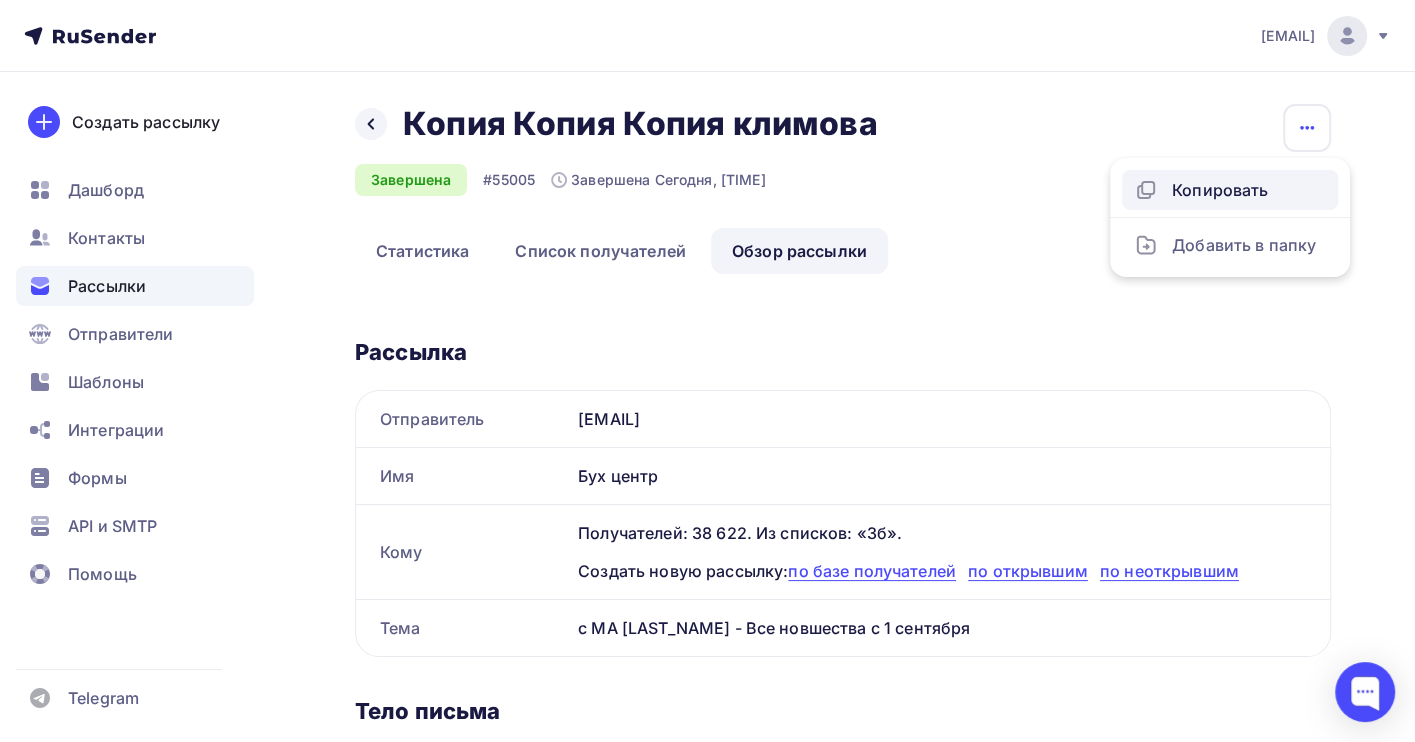click on "Копировать" at bounding box center [1230, 190] 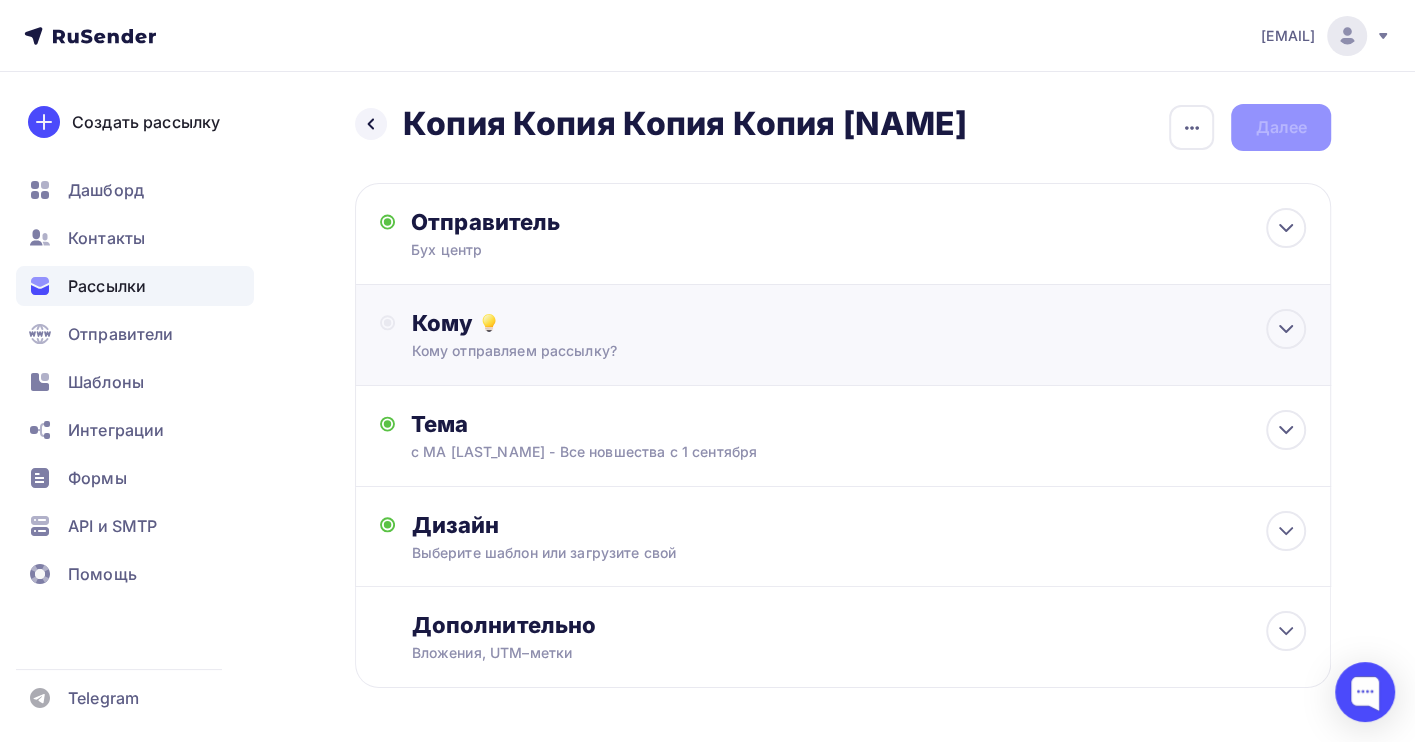 click on "Кому" at bounding box center (858, 323) 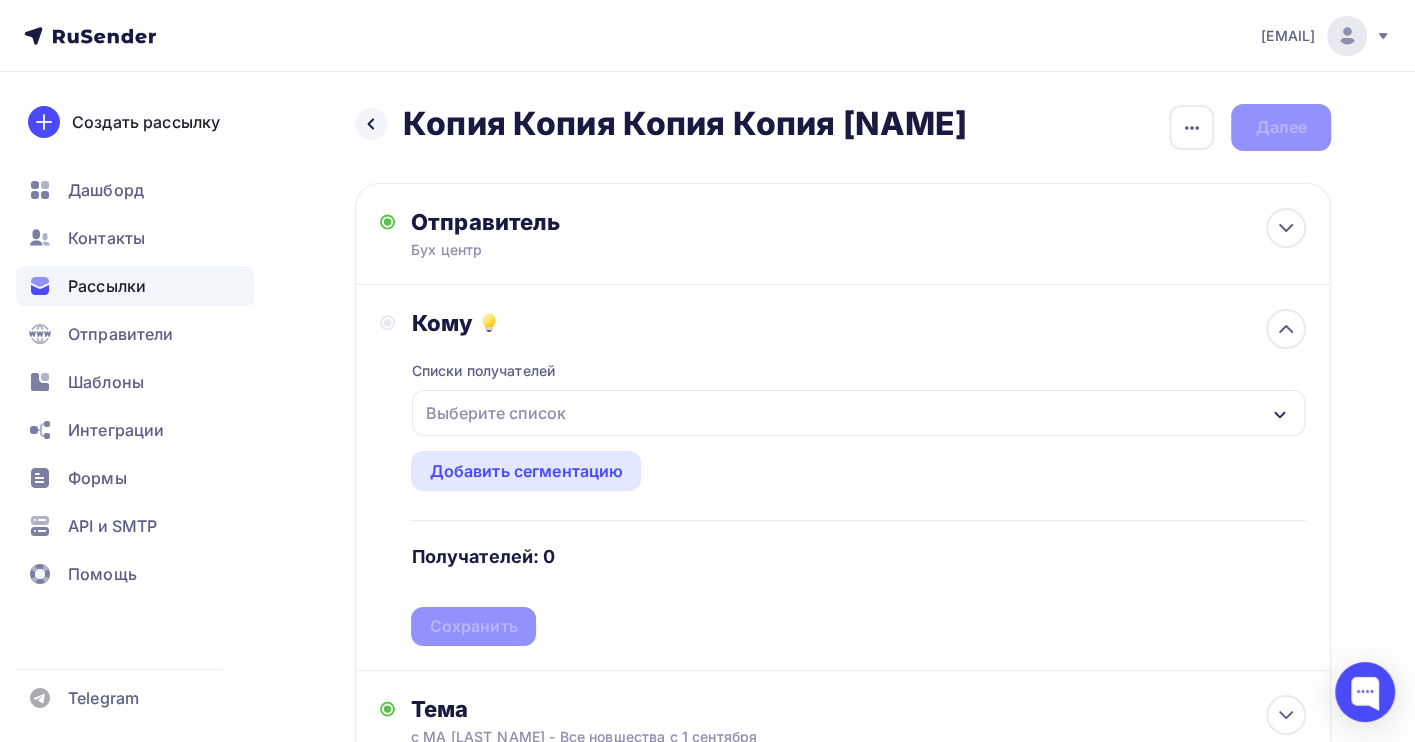 click on "Выберите список" at bounding box center [858, 413] 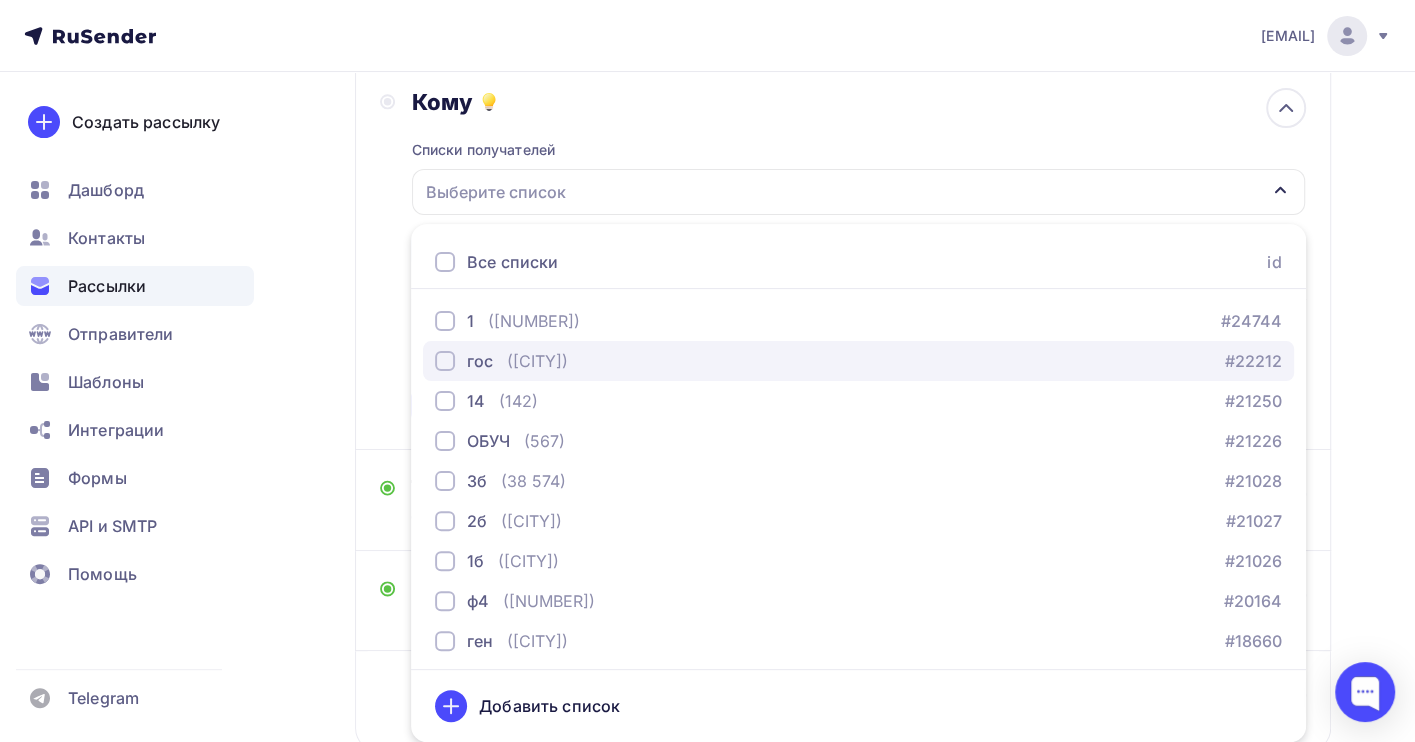scroll, scrollTop: 133, scrollLeft: 0, axis: vertical 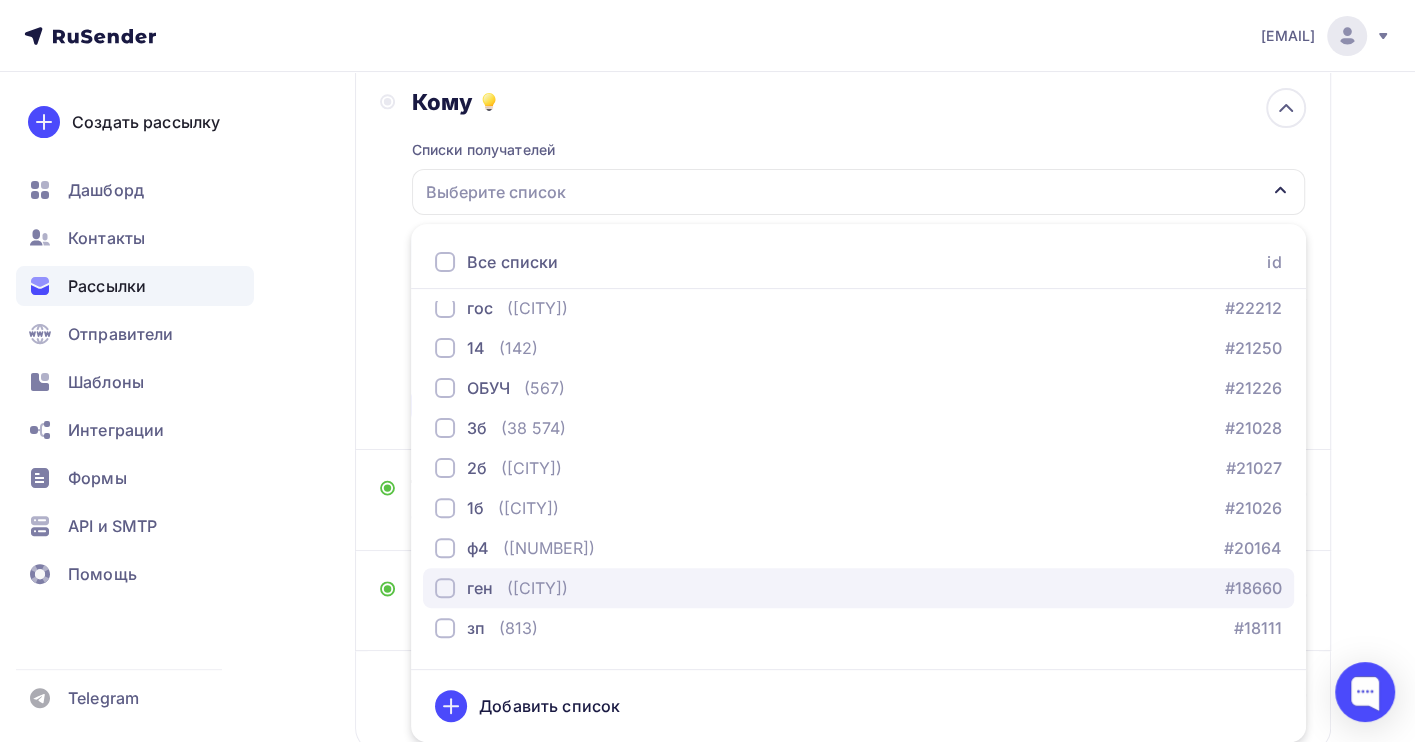 click on "ген
([PHONE])
#18660" at bounding box center [858, 588] 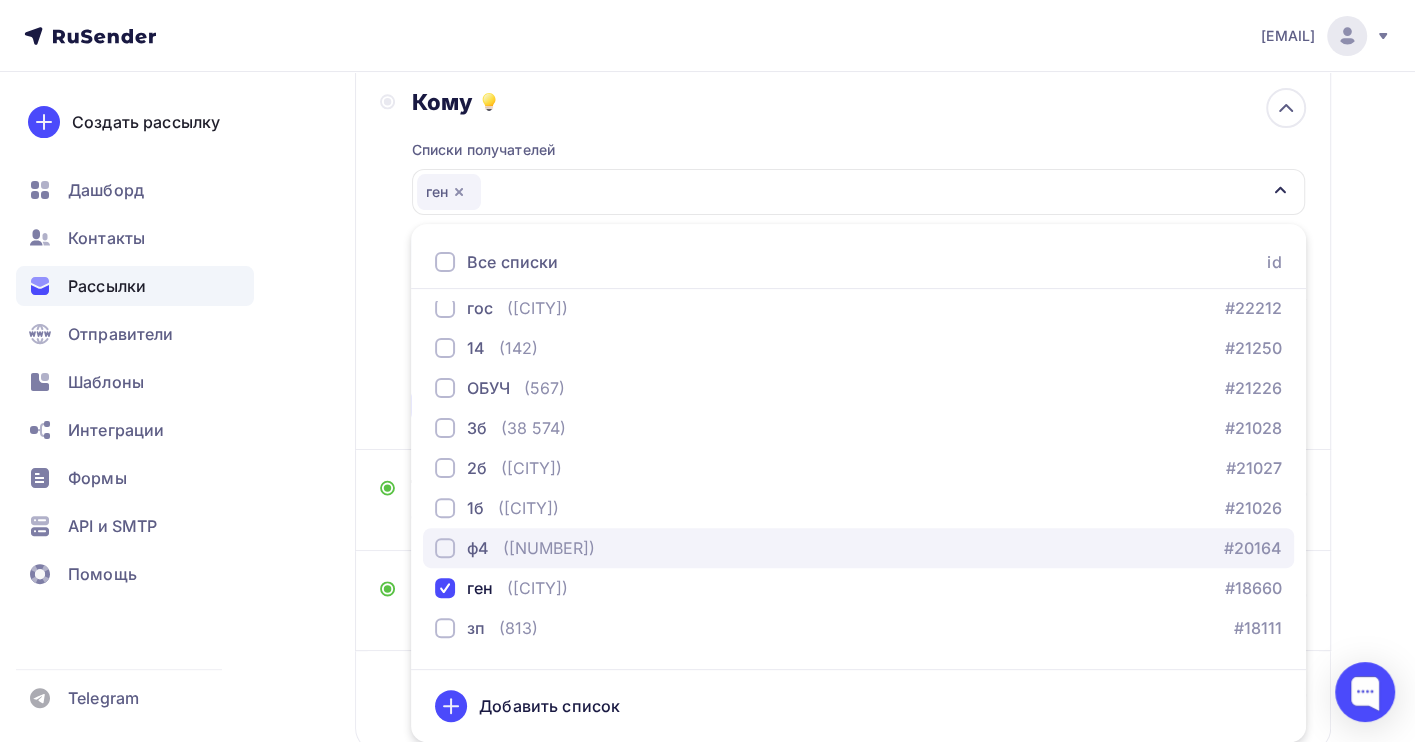 click on "ф4
([NUMBER])
#20164" at bounding box center [858, 548] 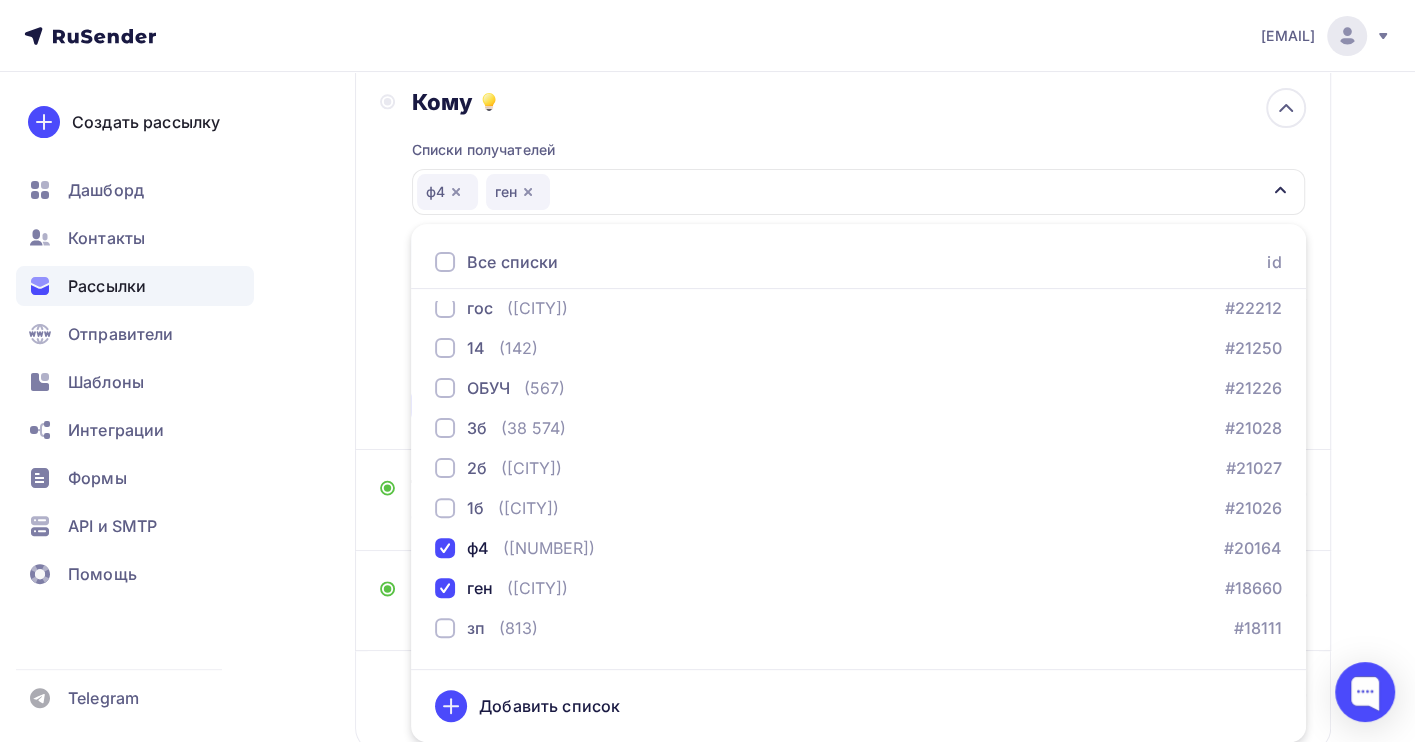 click on "Назад
Копия Копия Копия Копия [NAME]
Копия Копия Копия Копия [NAME]
Закончить позже
Переименовать рассылку
Удалить
Далее
Отправитель
Бух центр
Email  *
[EMAIL]
[EMAIL]           [EMAIL]               Добавить отправителя
Рекомендуем  добавить почту на домене , чтобы рассылка не попала в «Спам»
Имя                 Сохранить
12:45" at bounding box center [707, 366] 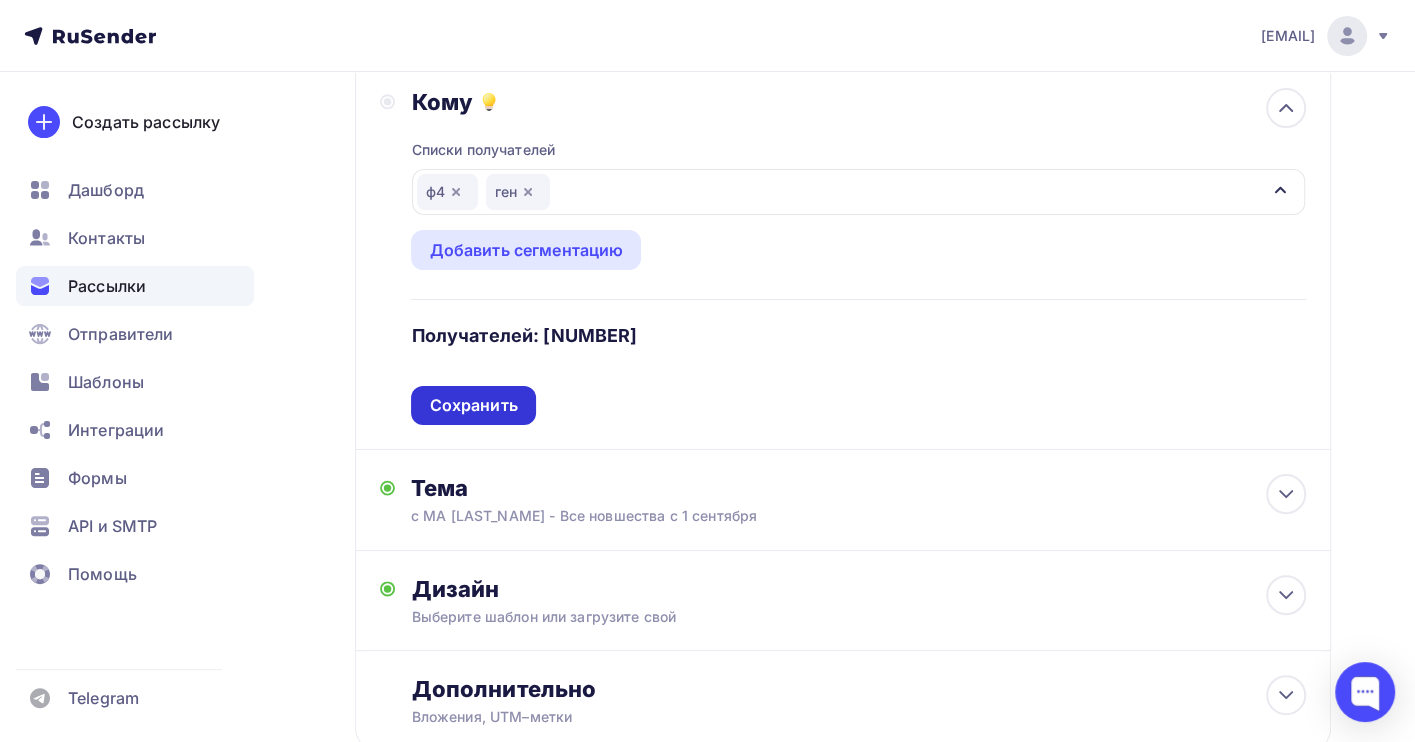click on "Сохранить" at bounding box center [473, 405] 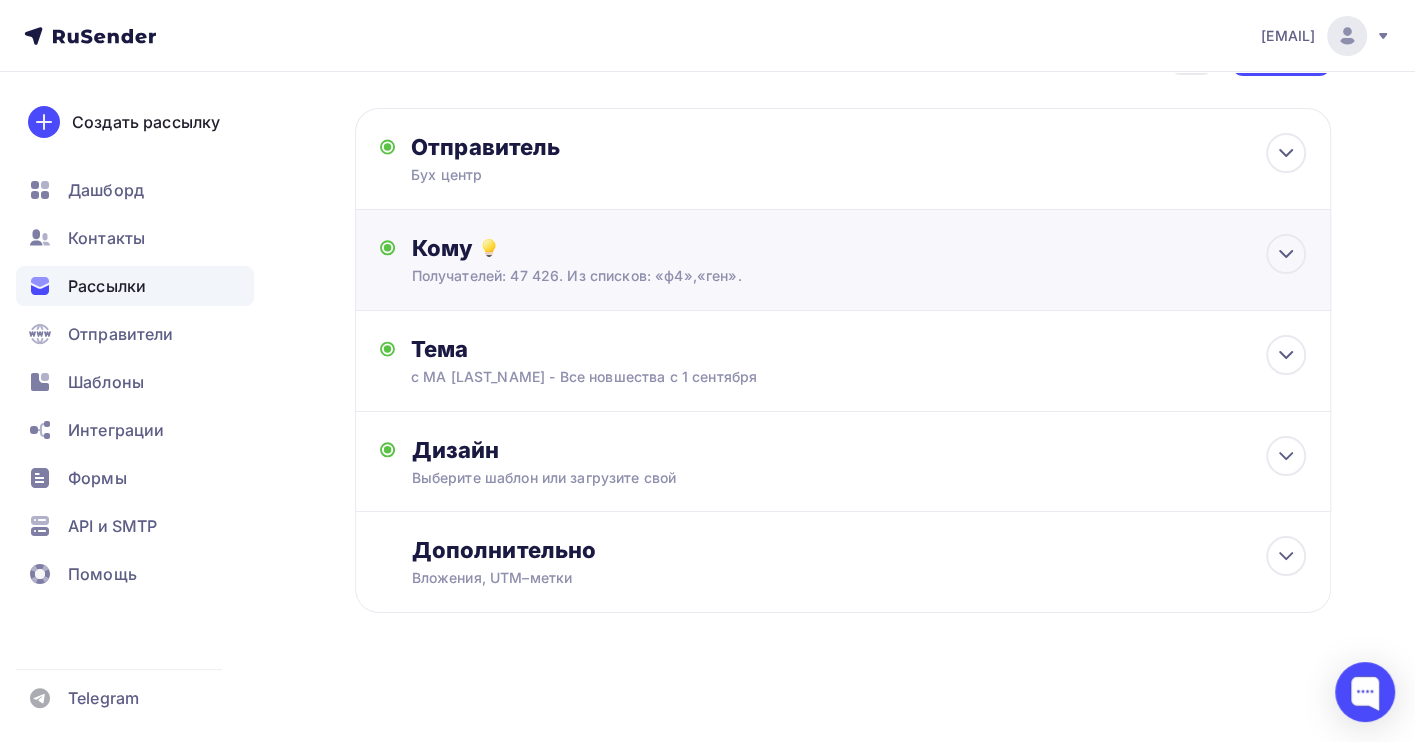 scroll, scrollTop: 77, scrollLeft: 0, axis: vertical 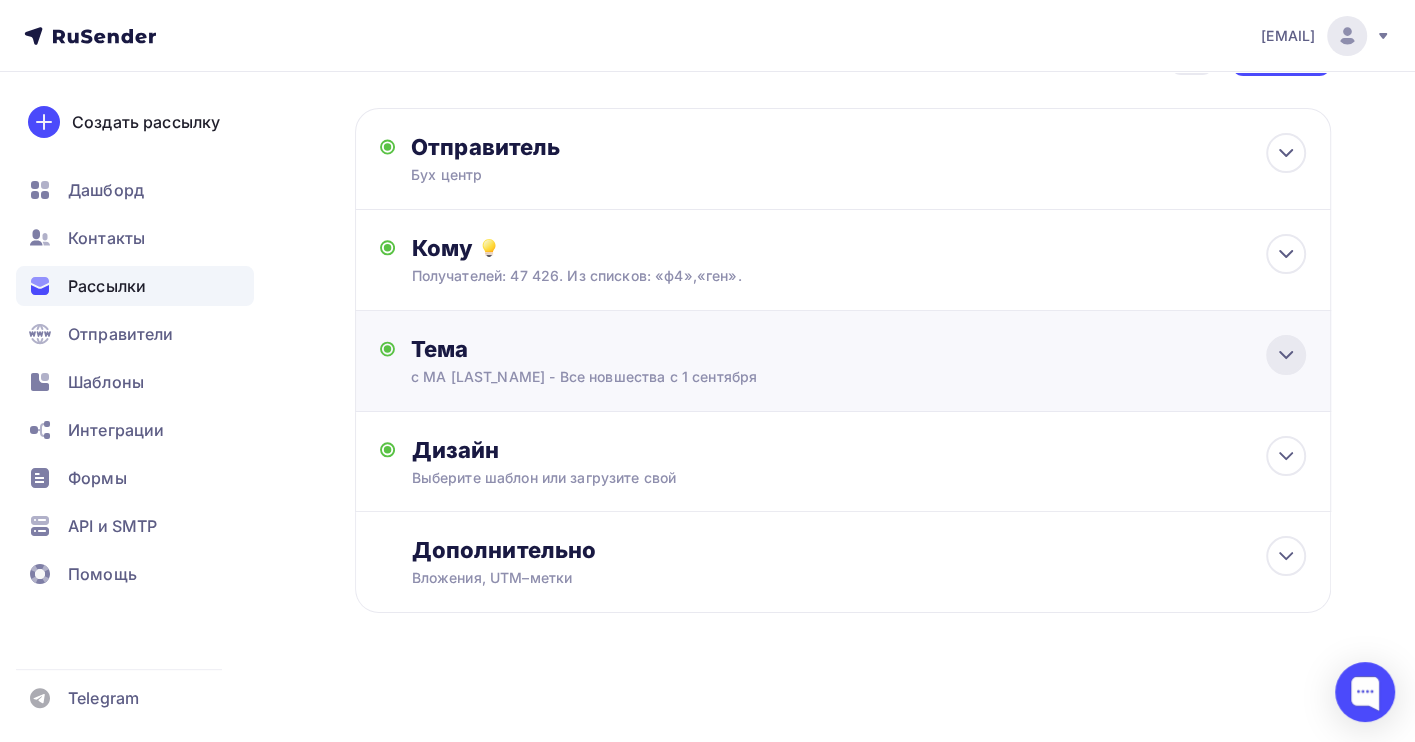 click 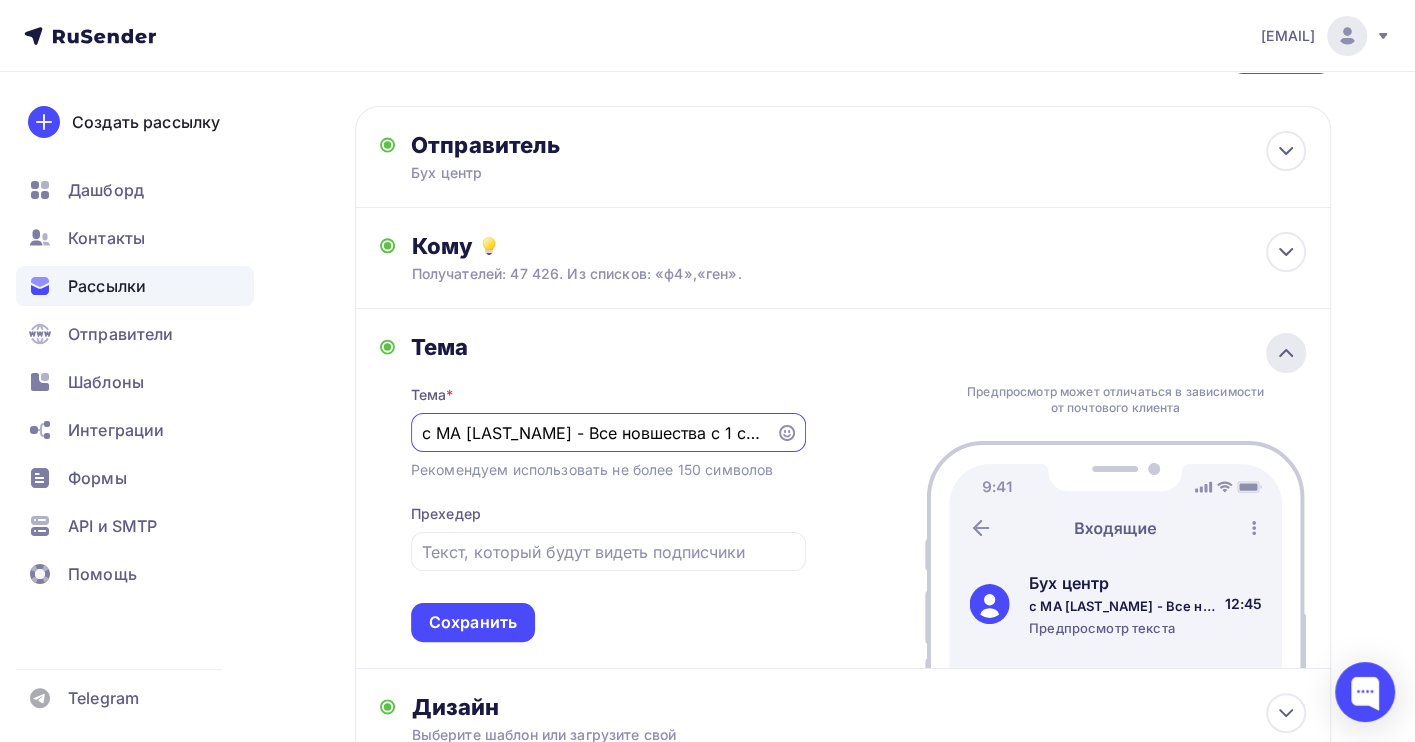 scroll, scrollTop: 76, scrollLeft: 0, axis: vertical 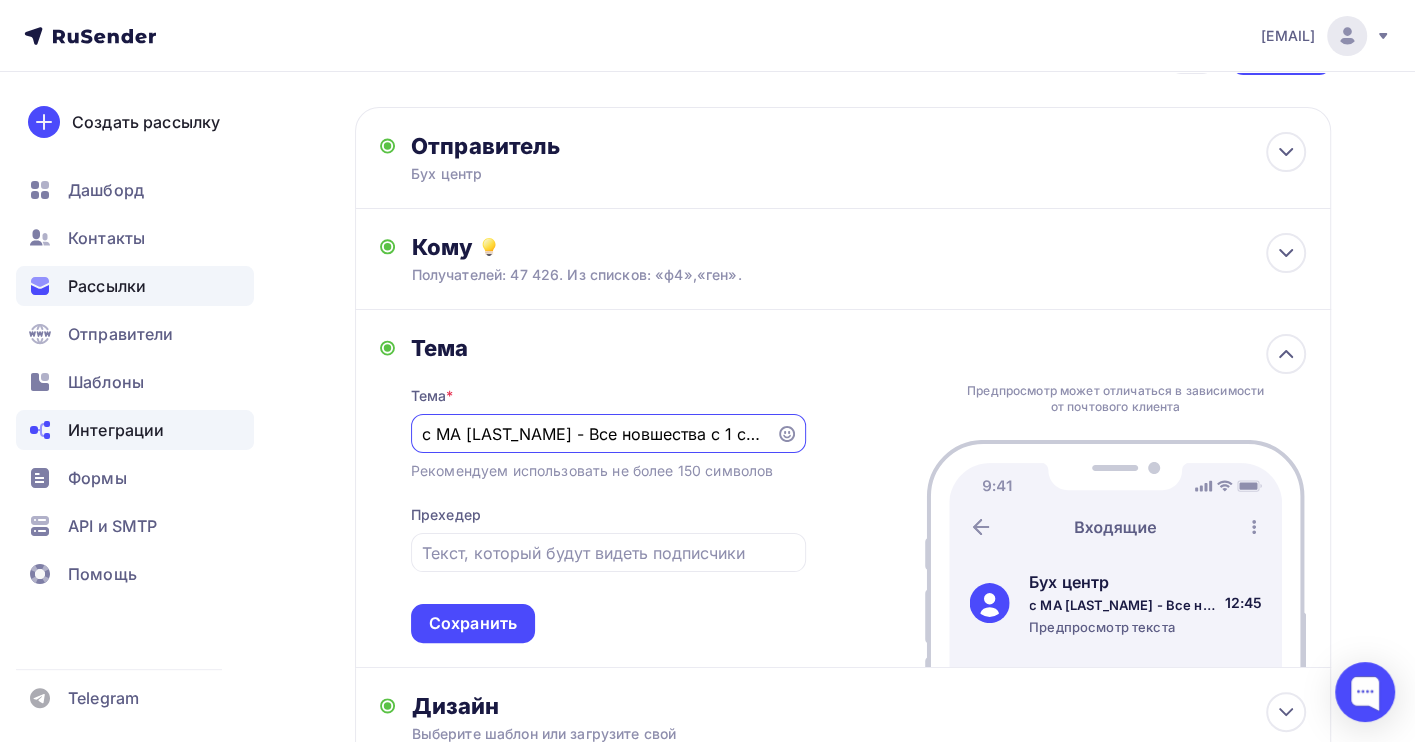 drag, startPoint x: 761, startPoint y: 436, endPoint x: 218, endPoint y: 442, distance: 543.03314 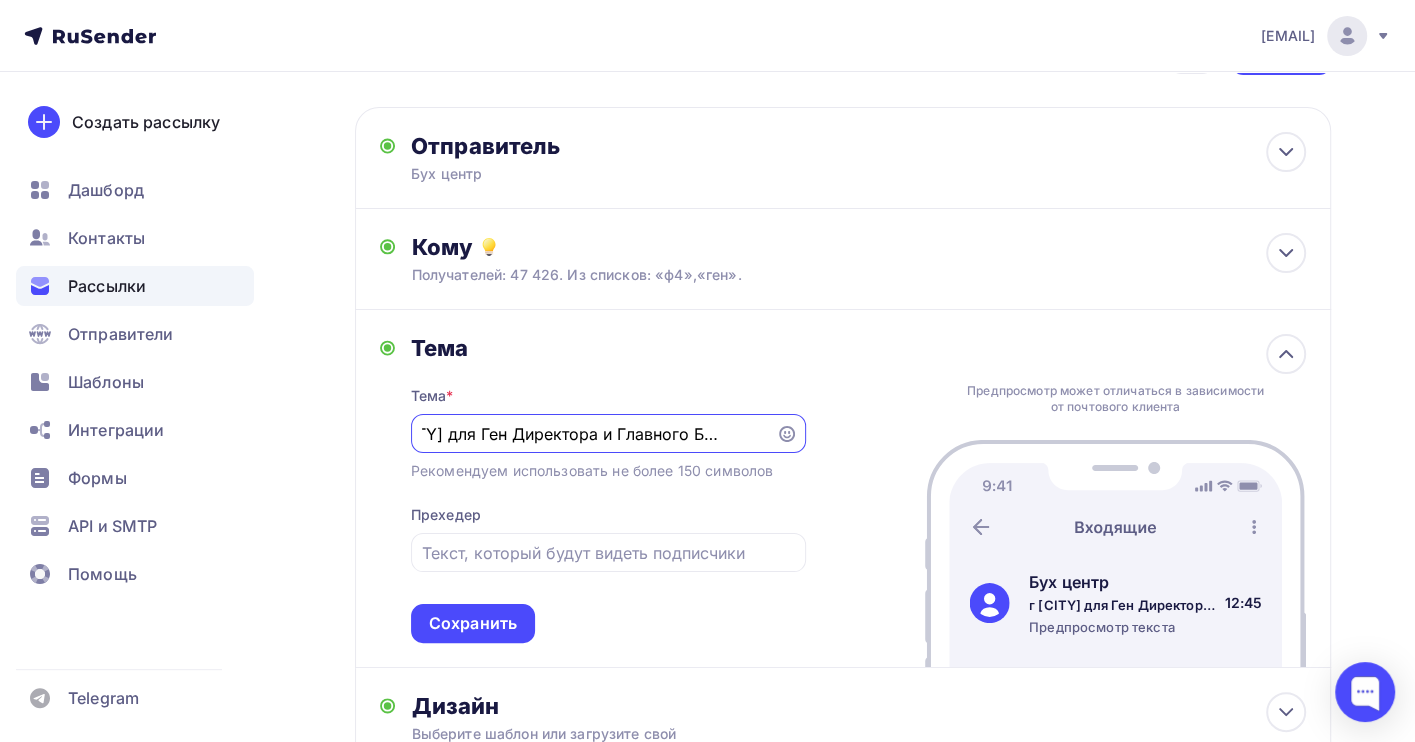 scroll, scrollTop: 0, scrollLeft: 49, axis: horizontal 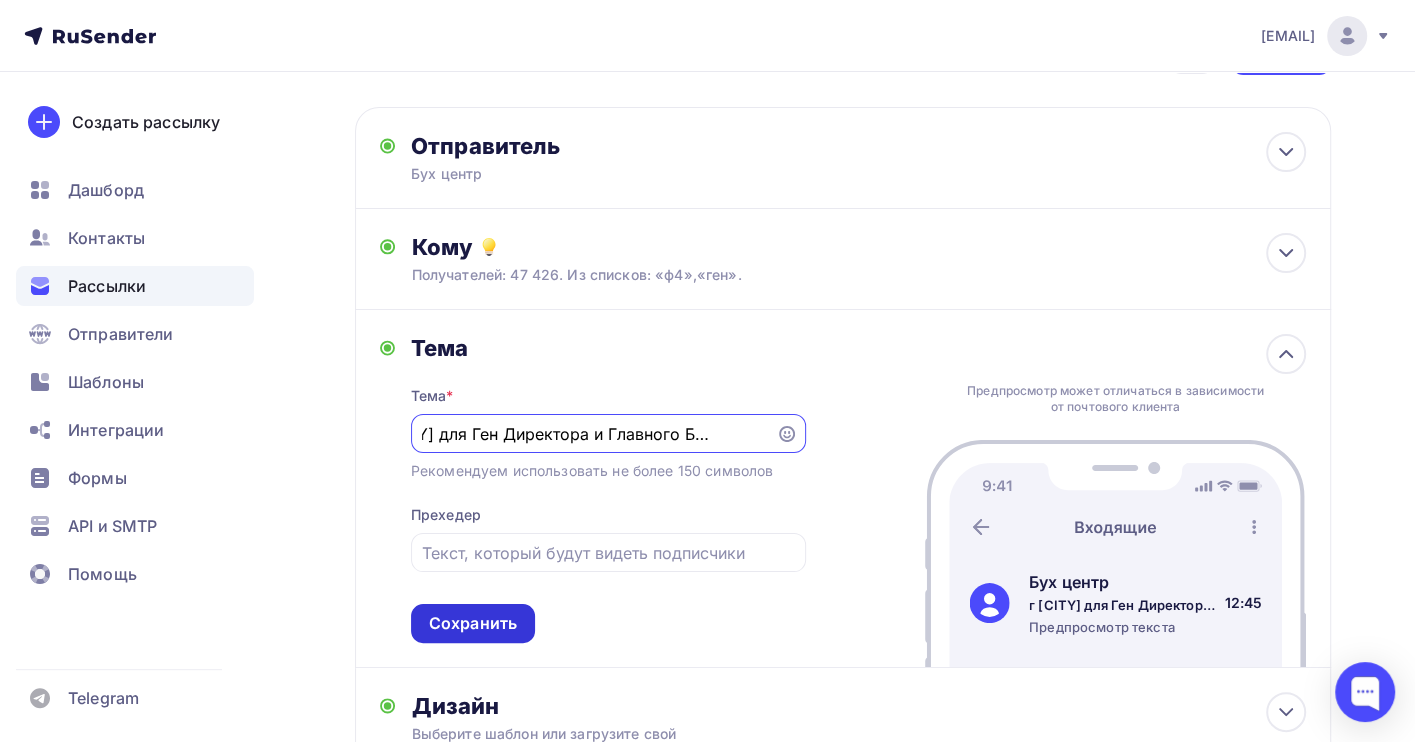 type on "г [CITY] для Ген Директора и Главного Бухгалтера" 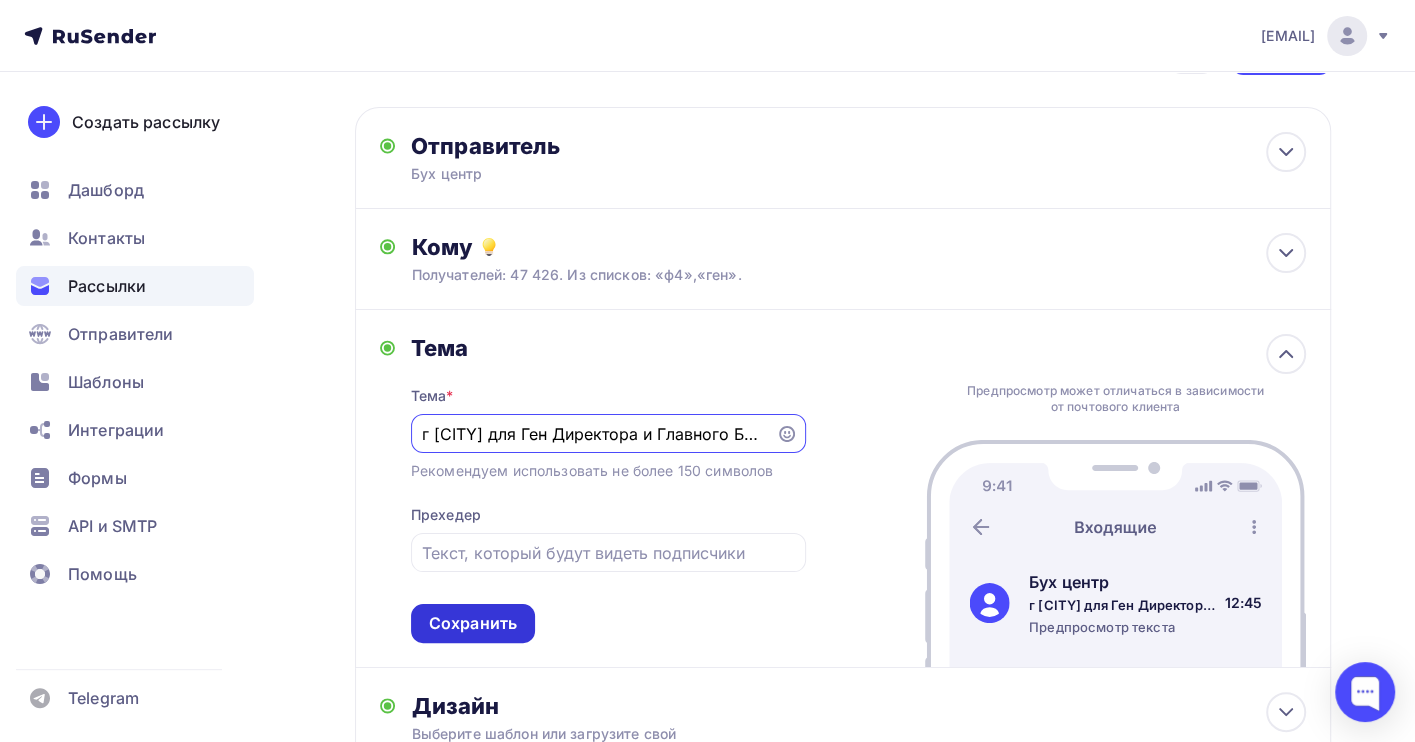 click on "Сохранить" at bounding box center (473, 623) 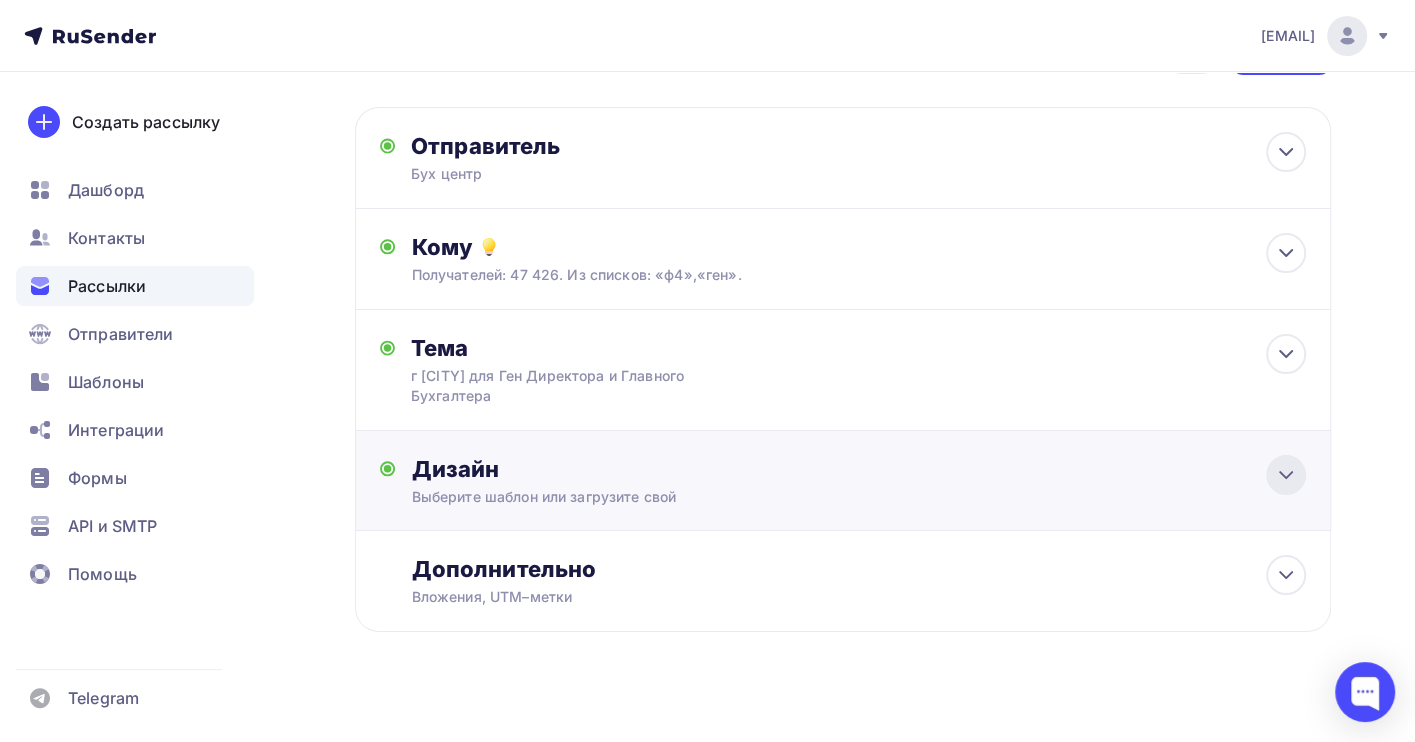click 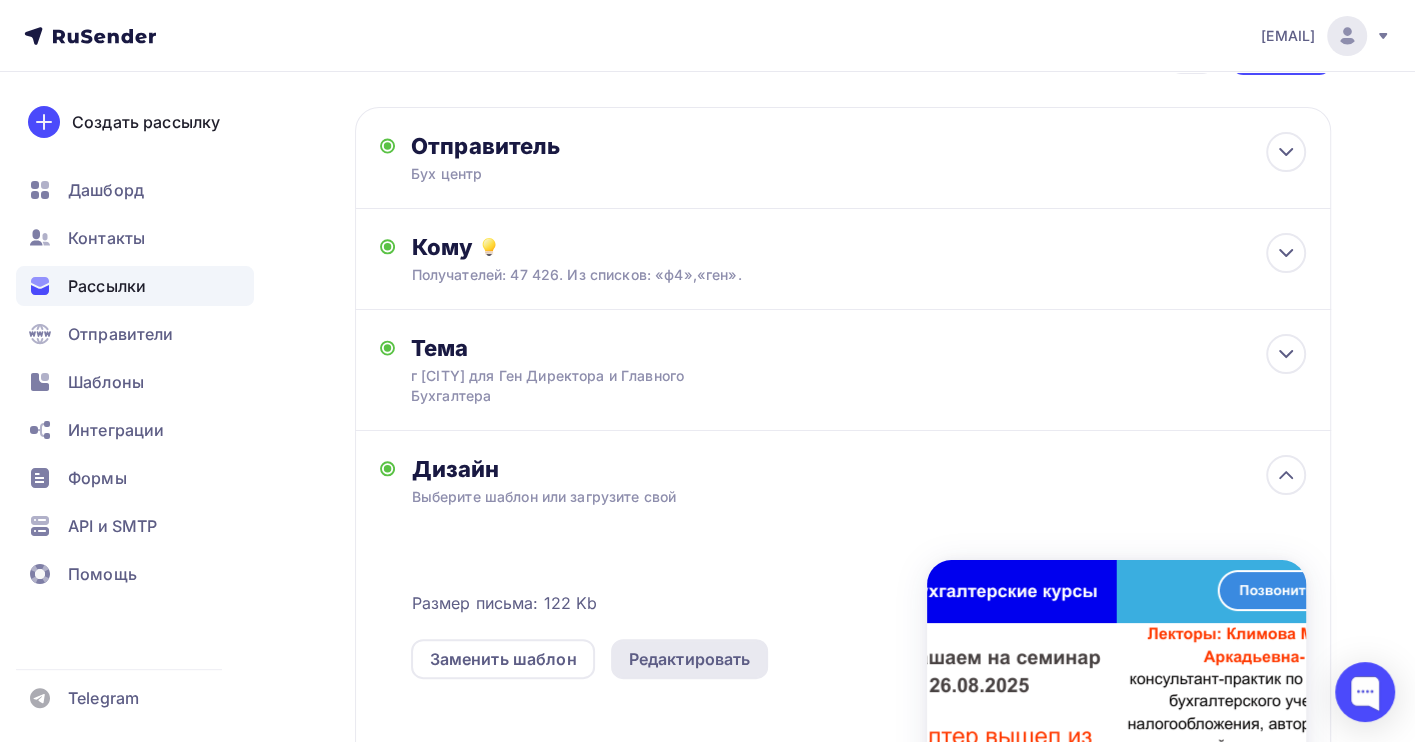 click on "Редактировать" at bounding box center [690, 659] 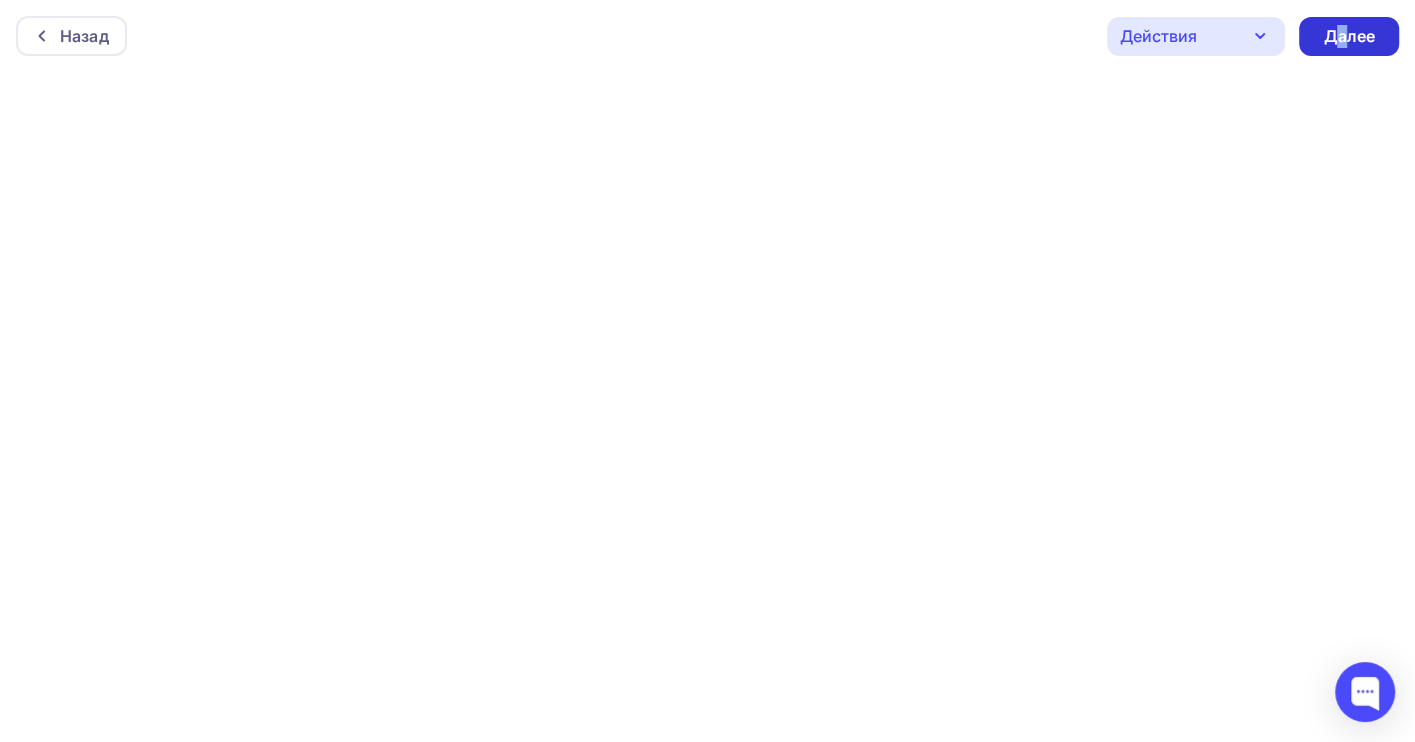 click on "Далее" at bounding box center (1349, 36) 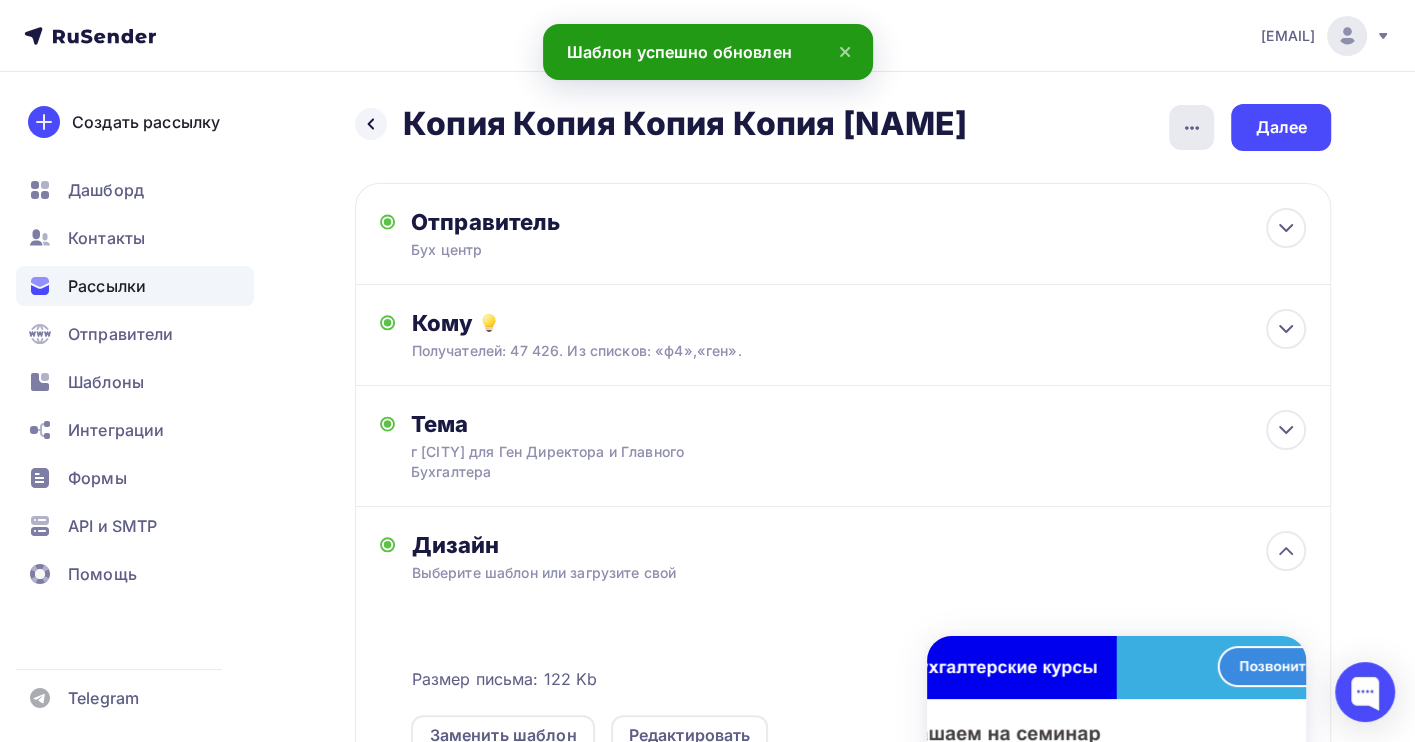 click 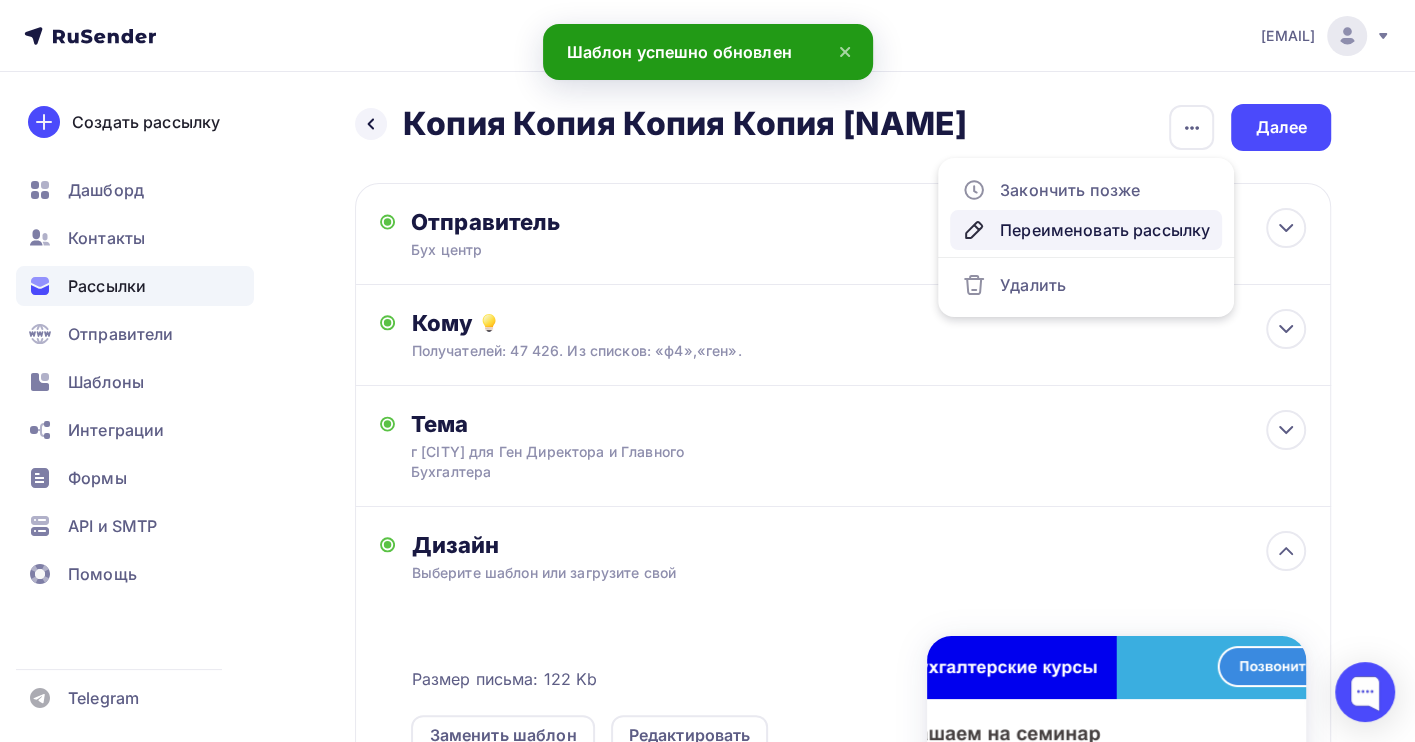 click on "Переименовать рассылку" at bounding box center [1086, 230] 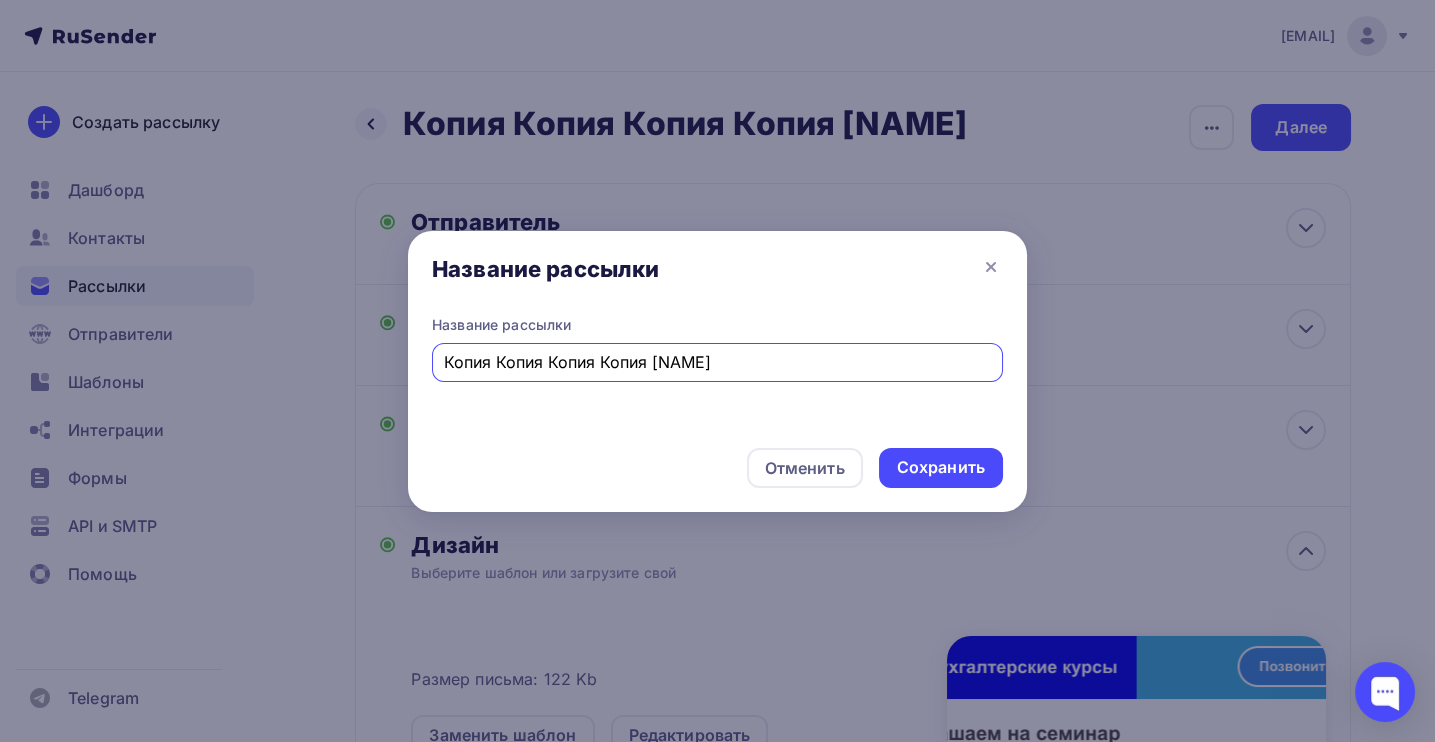 drag, startPoint x: 756, startPoint y: 354, endPoint x: 257, endPoint y: 356, distance: 499.004 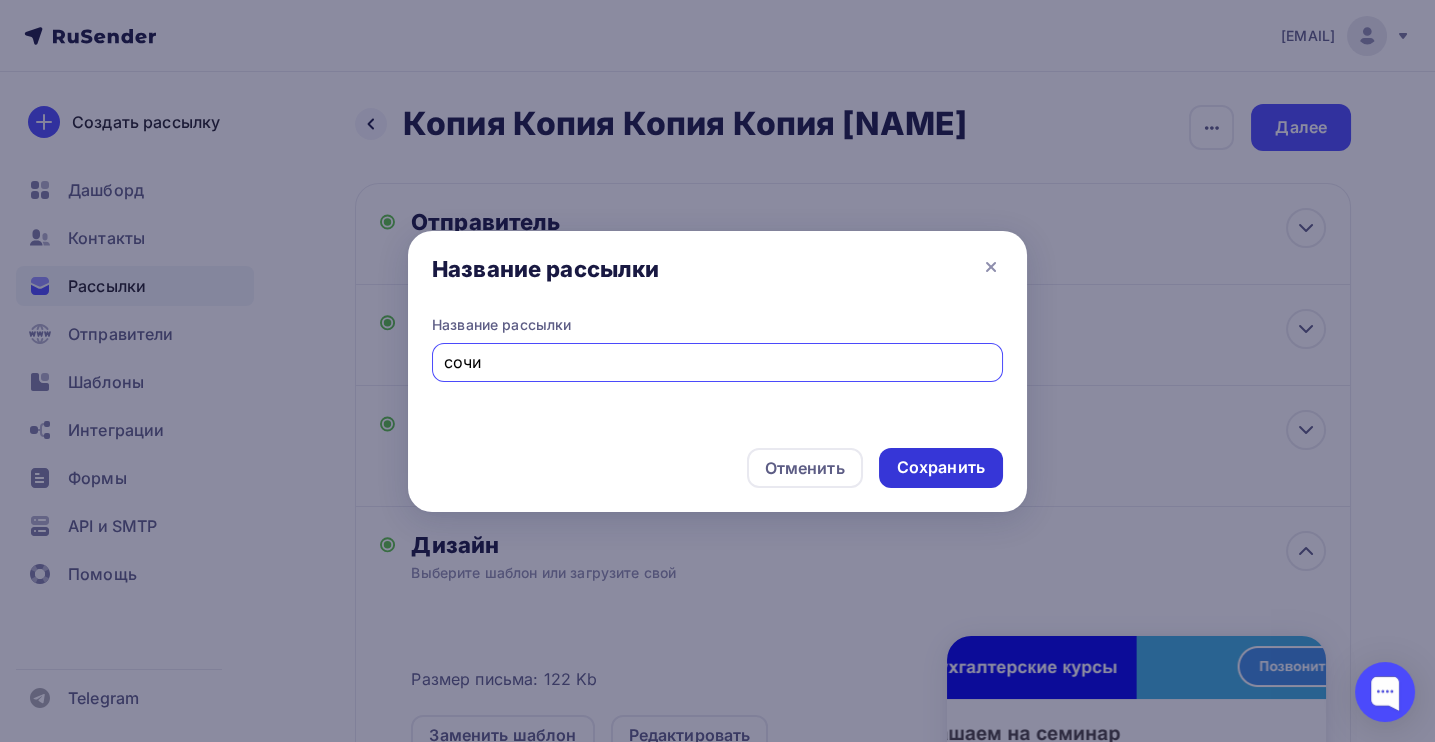 type on "сочи" 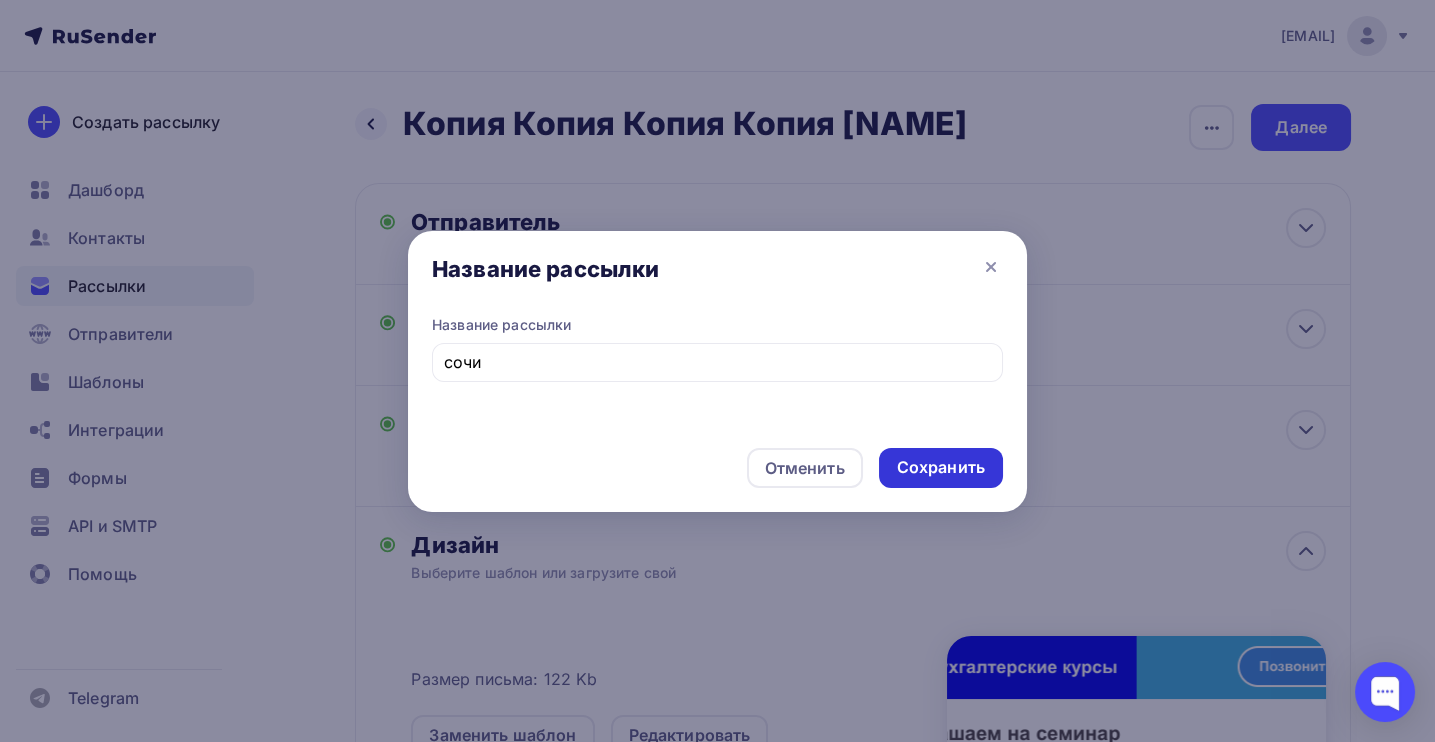 click on "Сохранить" at bounding box center (941, 467) 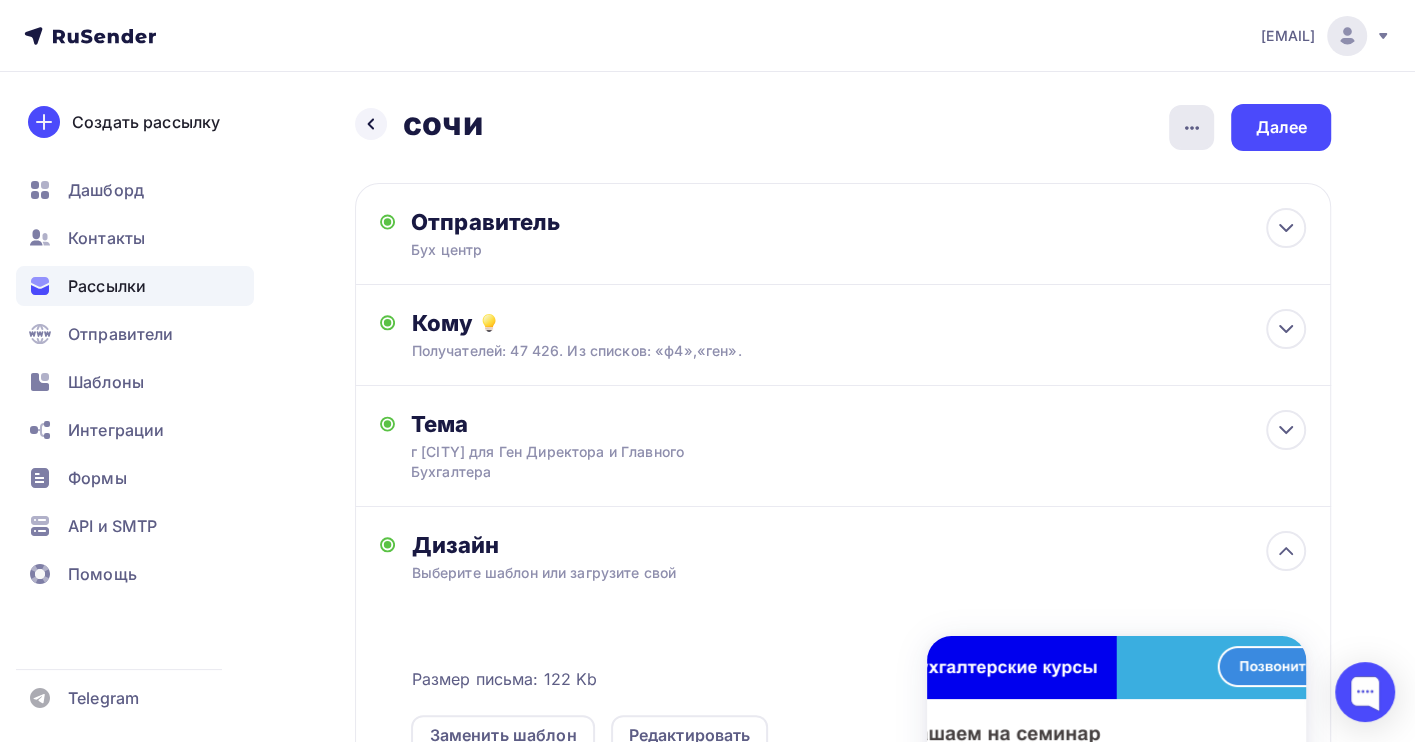 click 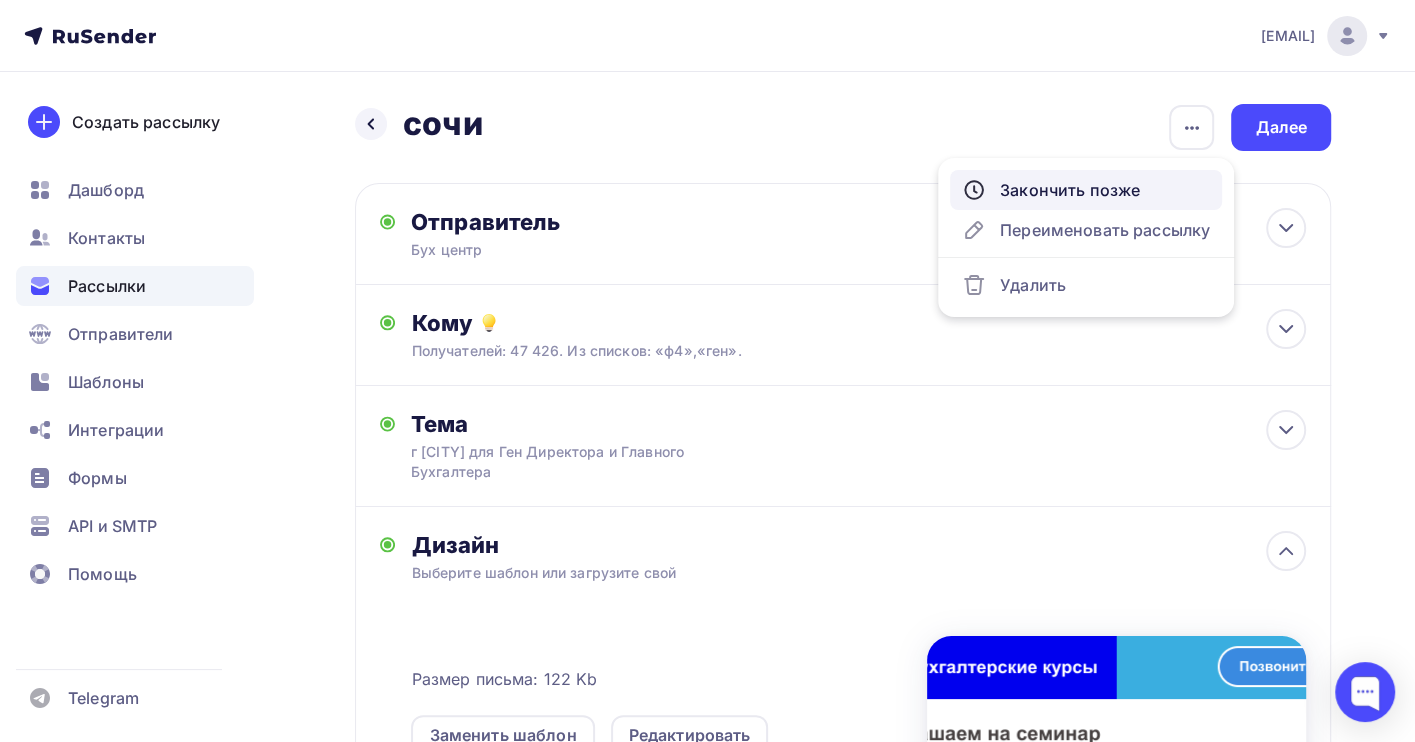 click on "Закончить позже" at bounding box center [1086, 190] 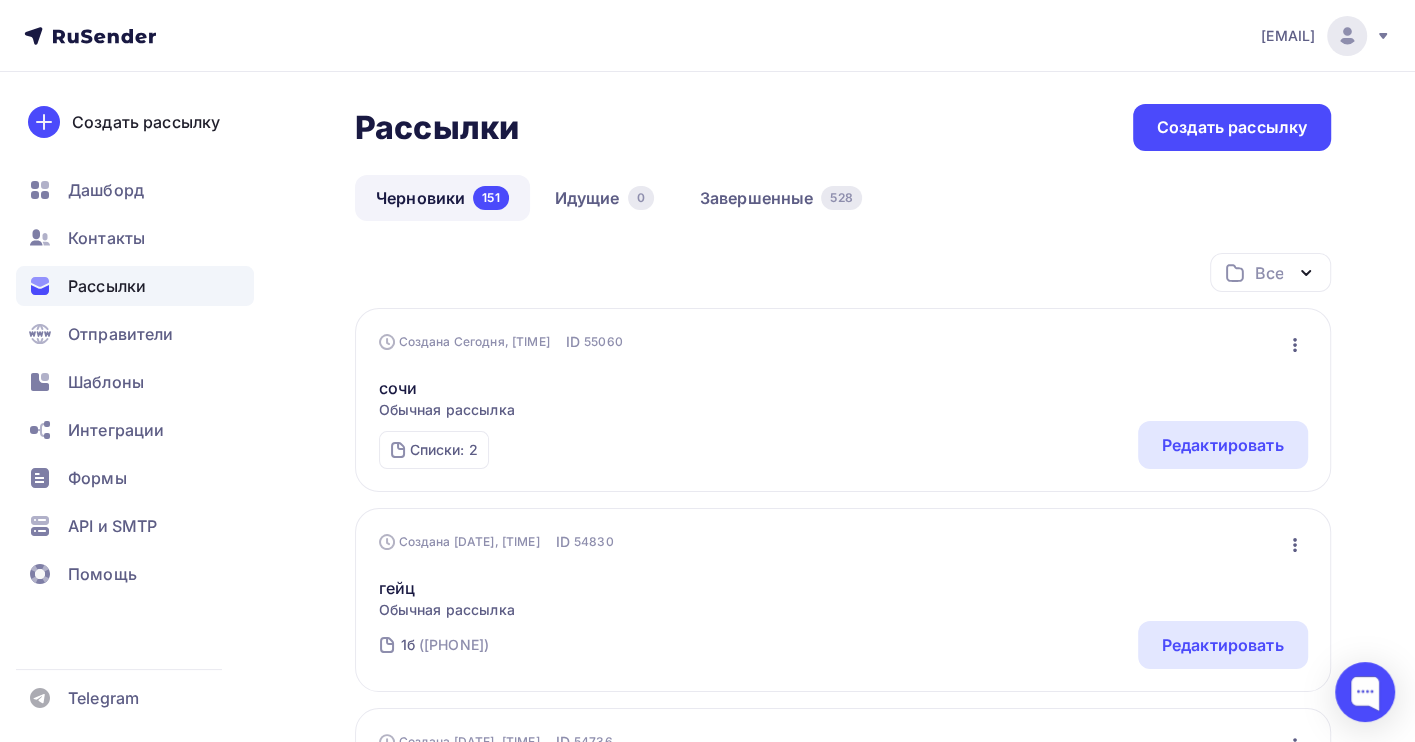click 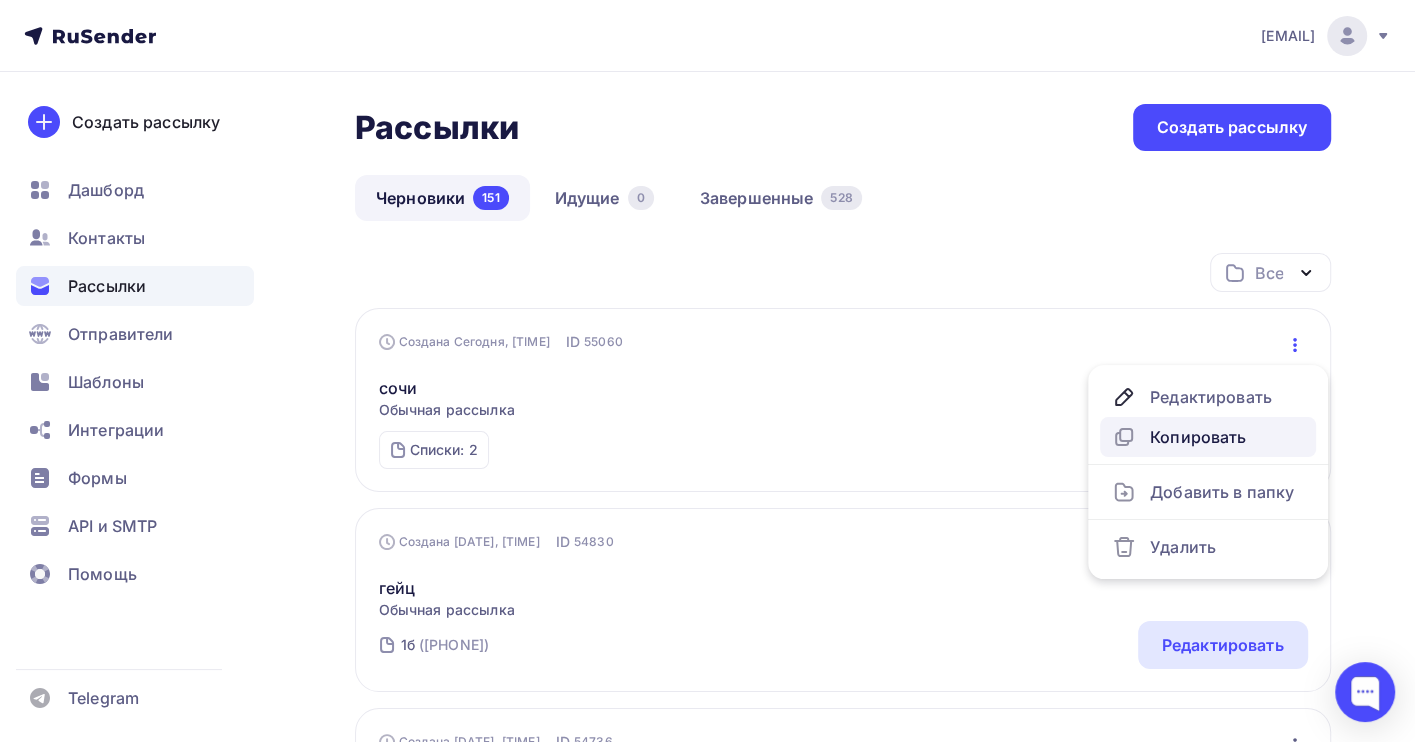 click on "Копировать" at bounding box center [1208, 437] 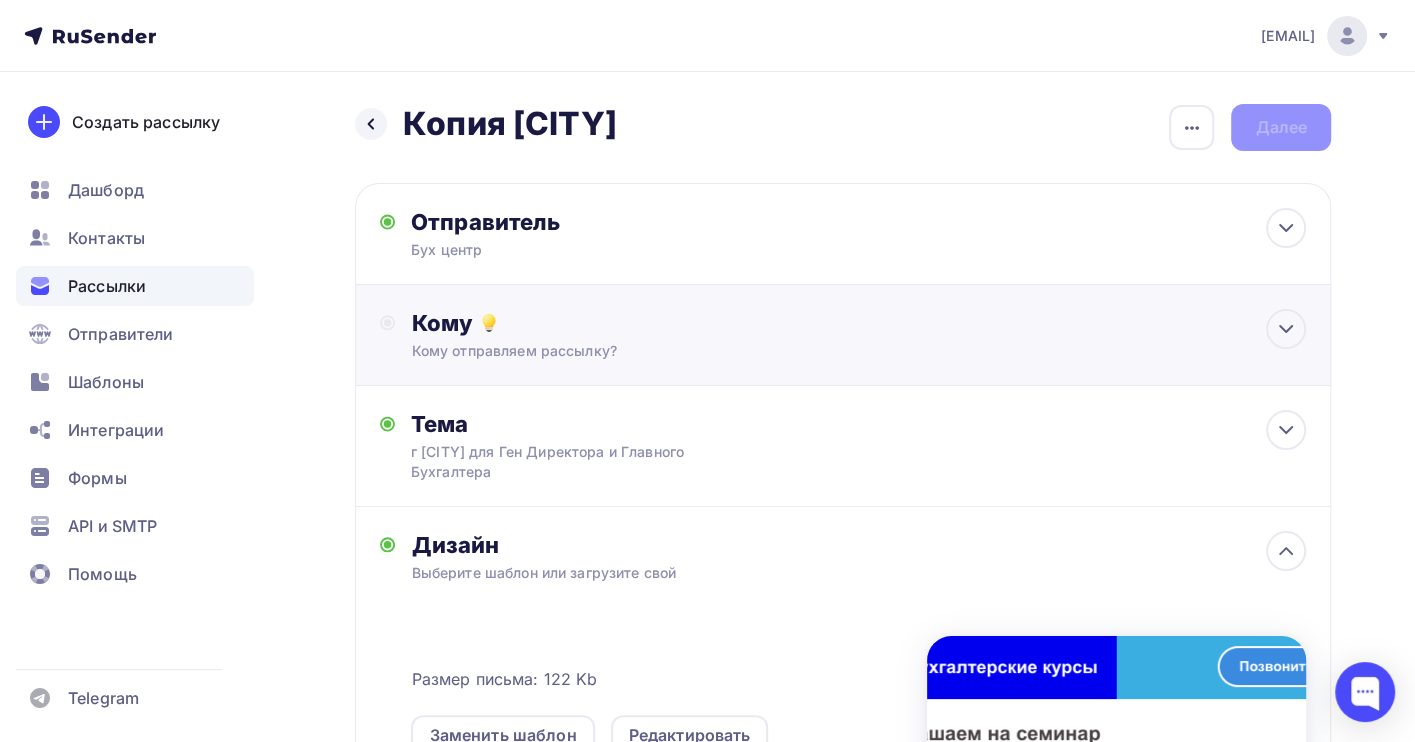 click on "Кому" at bounding box center [858, 323] 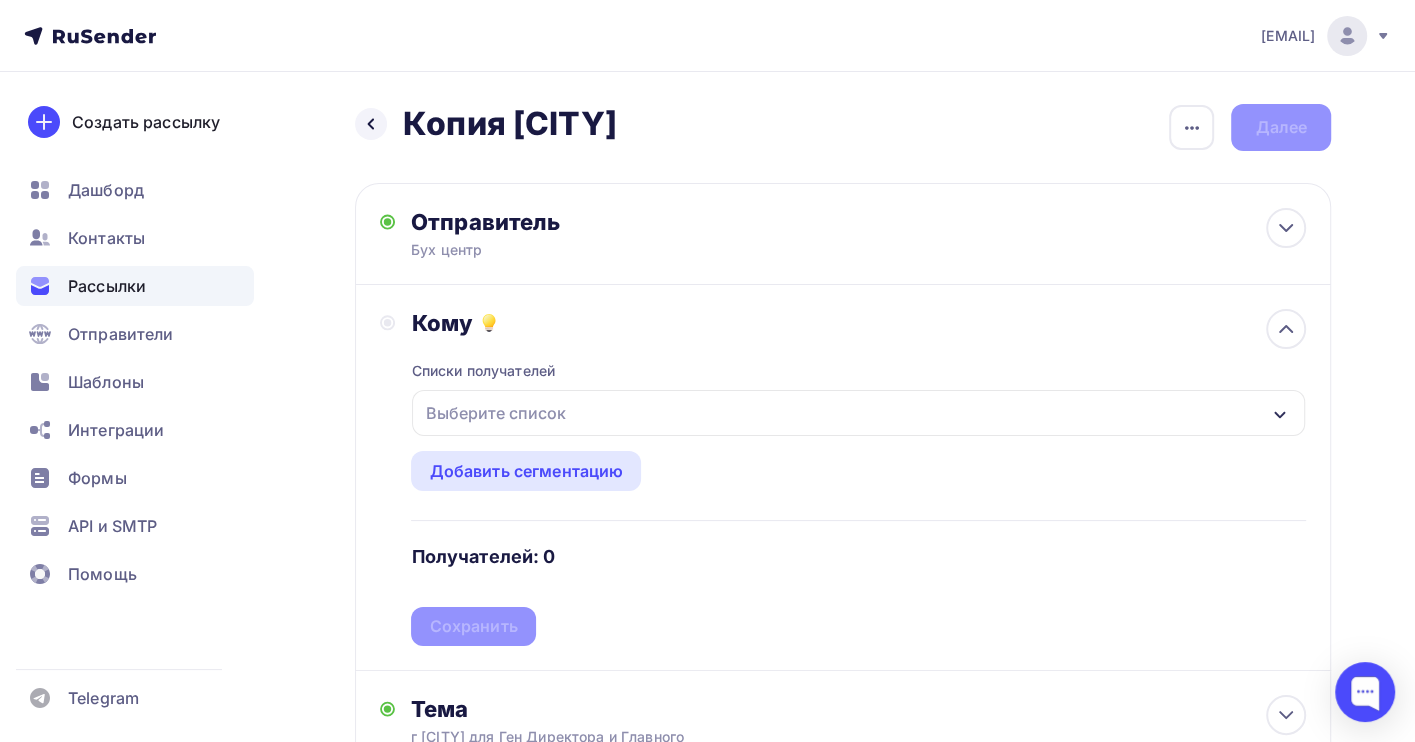 click on "Выберите список" at bounding box center [858, 413] 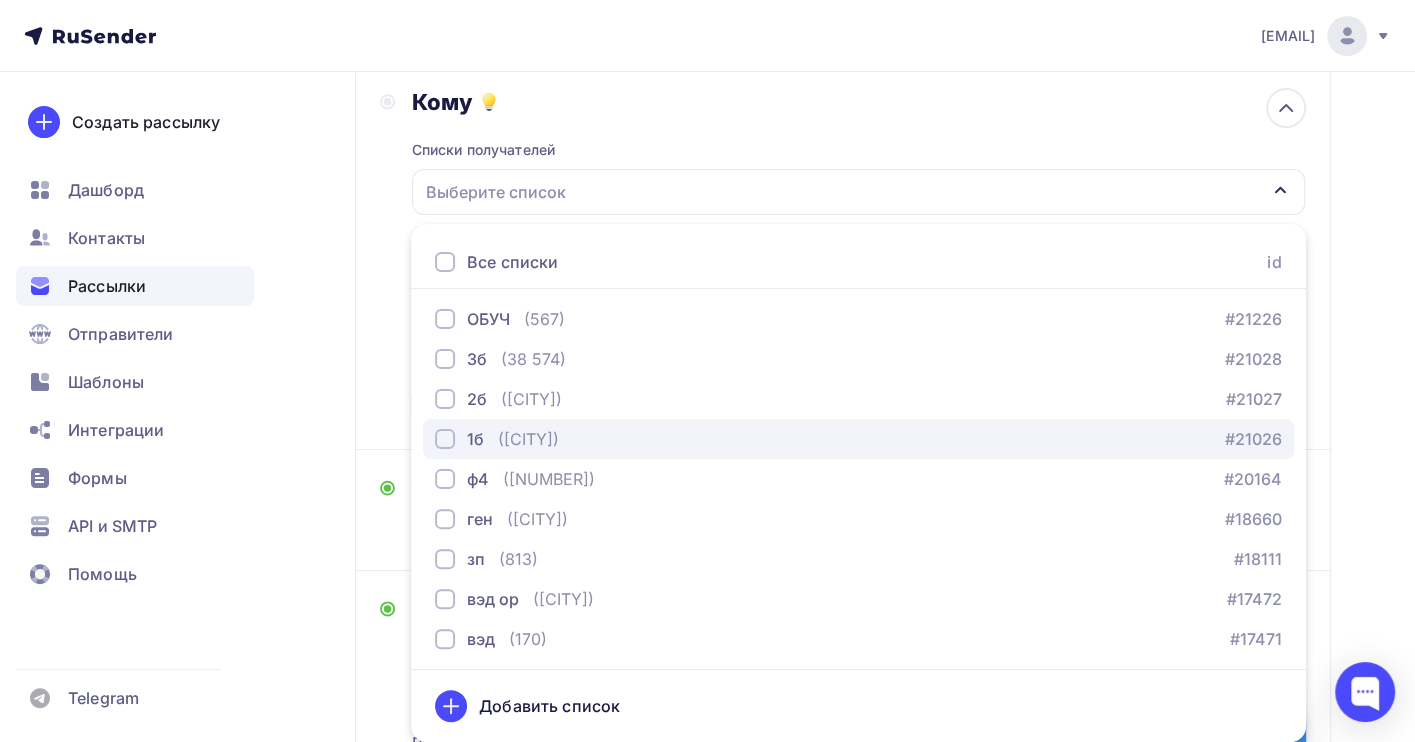 scroll, scrollTop: 203, scrollLeft: 0, axis: vertical 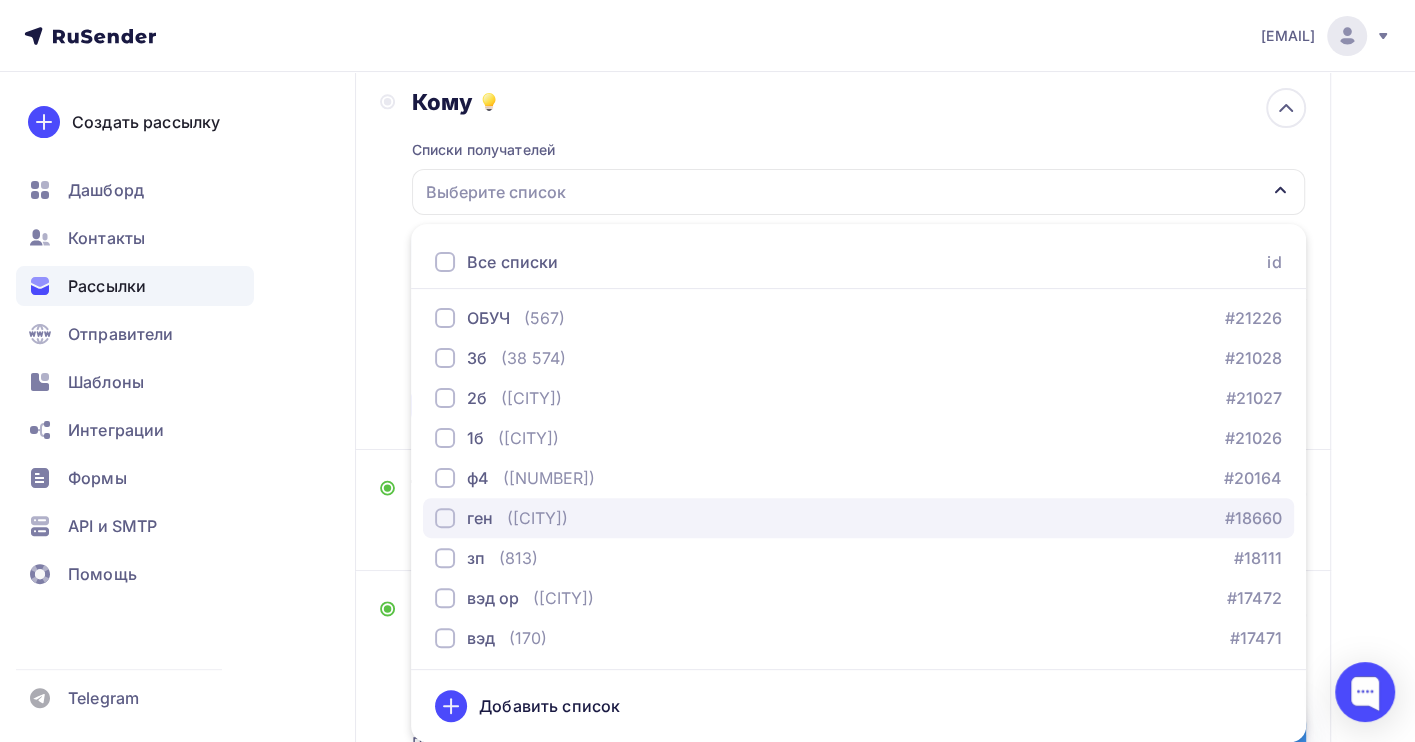 click on "([CITY])" at bounding box center [537, 518] 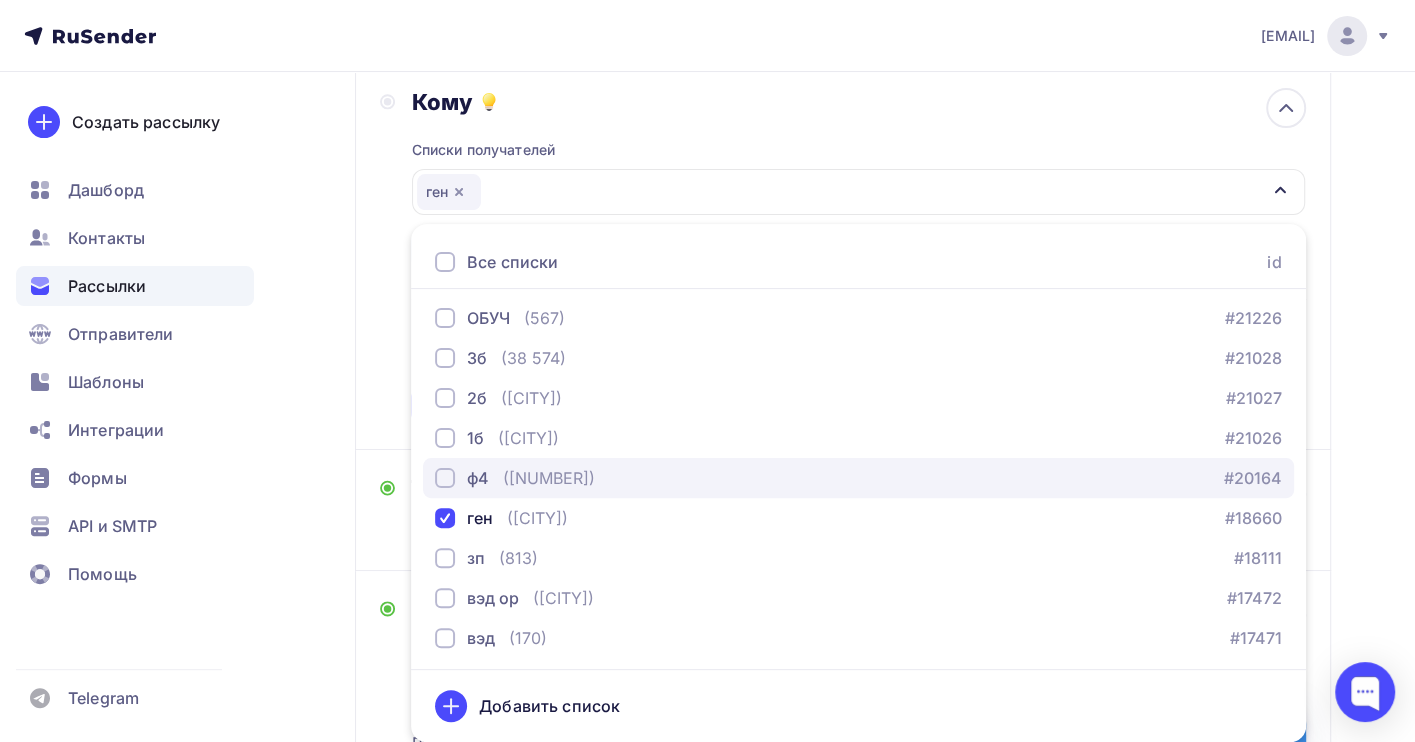 click on "([NUMBER])" at bounding box center [549, 478] 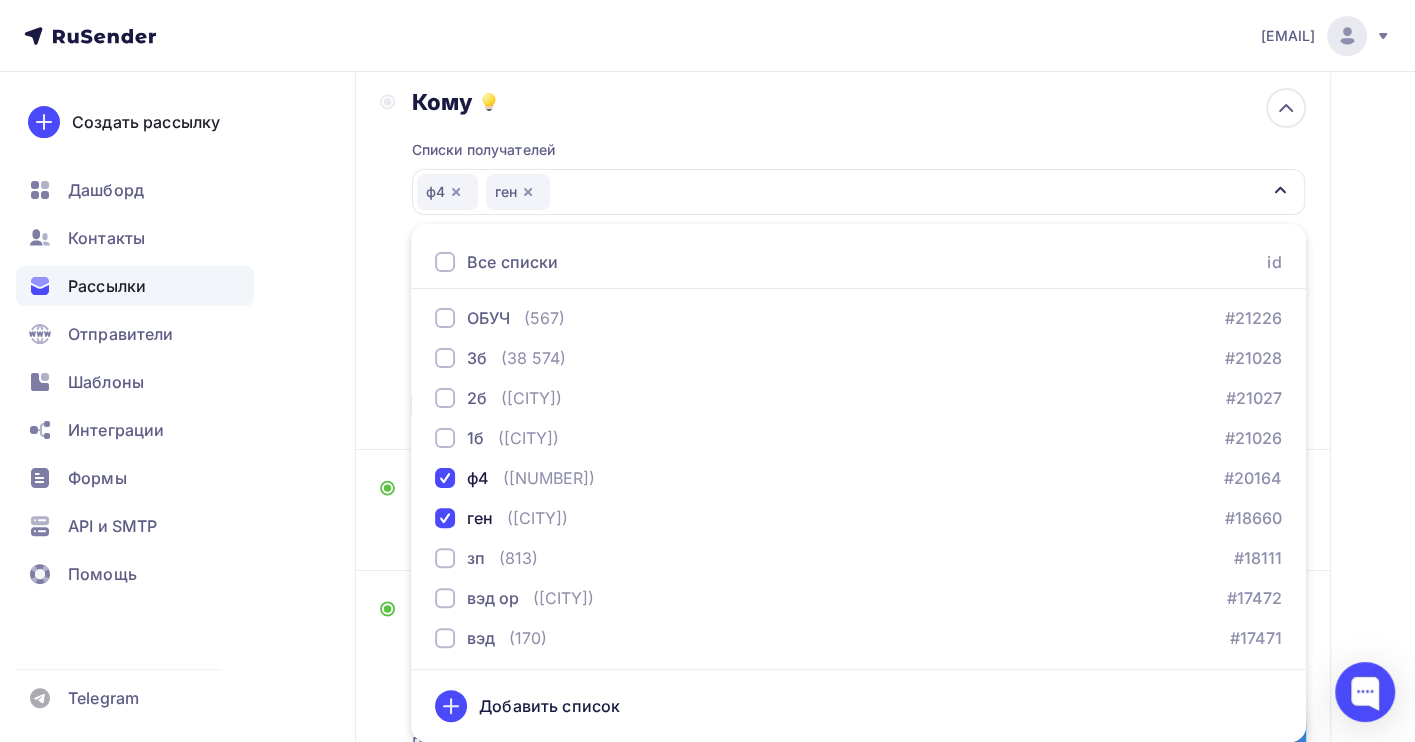 click on "Назад
Копия [CITY]
Копия [CITY]
Закончить позже
Переименовать рассылку
Удалить
Далее
Отправитель
Бух центр
Email  *
[EMAIL]
[EMAIL]           [EMAIL]               Добавить отправителя
Рекомендуем  добавить почту на домене , чтобы рассылка не попала в «Спам»
Имя                 Сохранить
Предпросмотр может отличаться  в зависимости от почтового клиента" at bounding box center (707, 547) 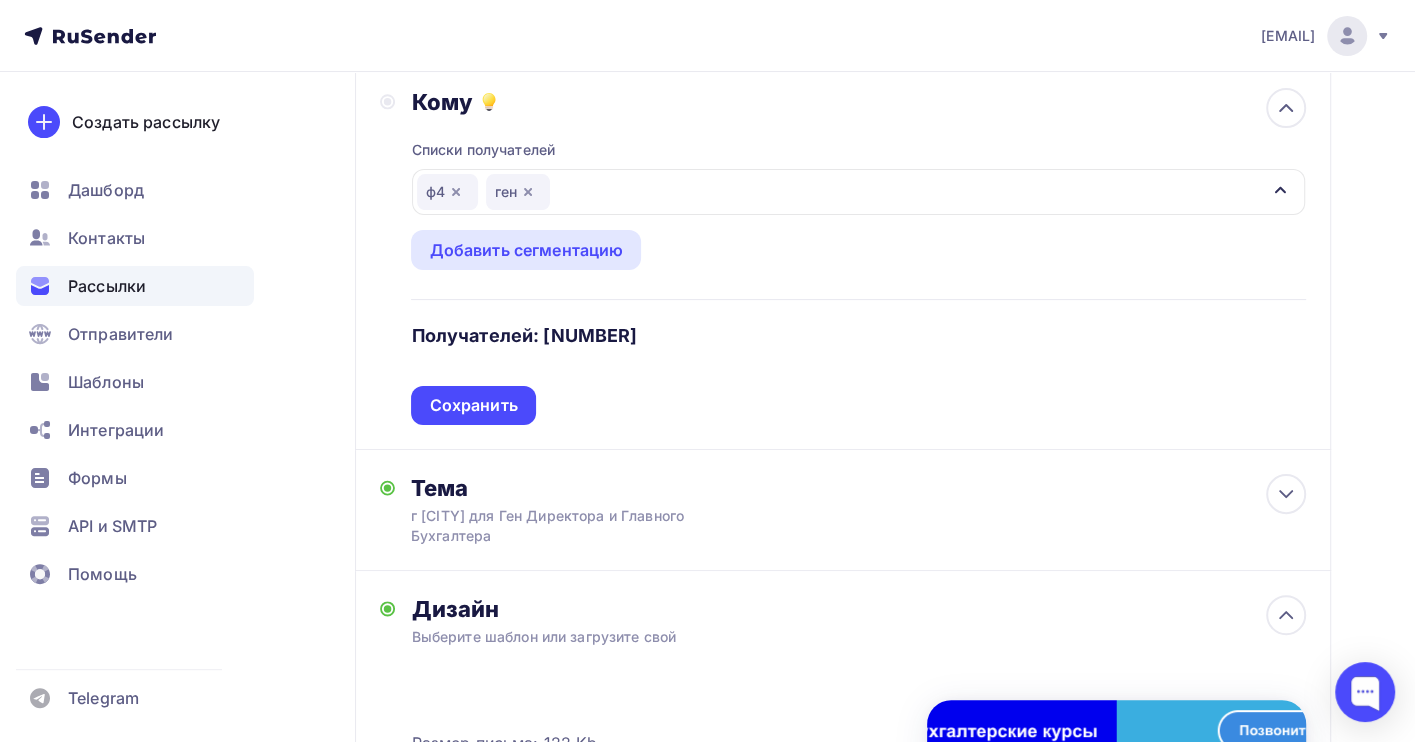 scroll, scrollTop: 0, scrollLeft: 0, axis: both 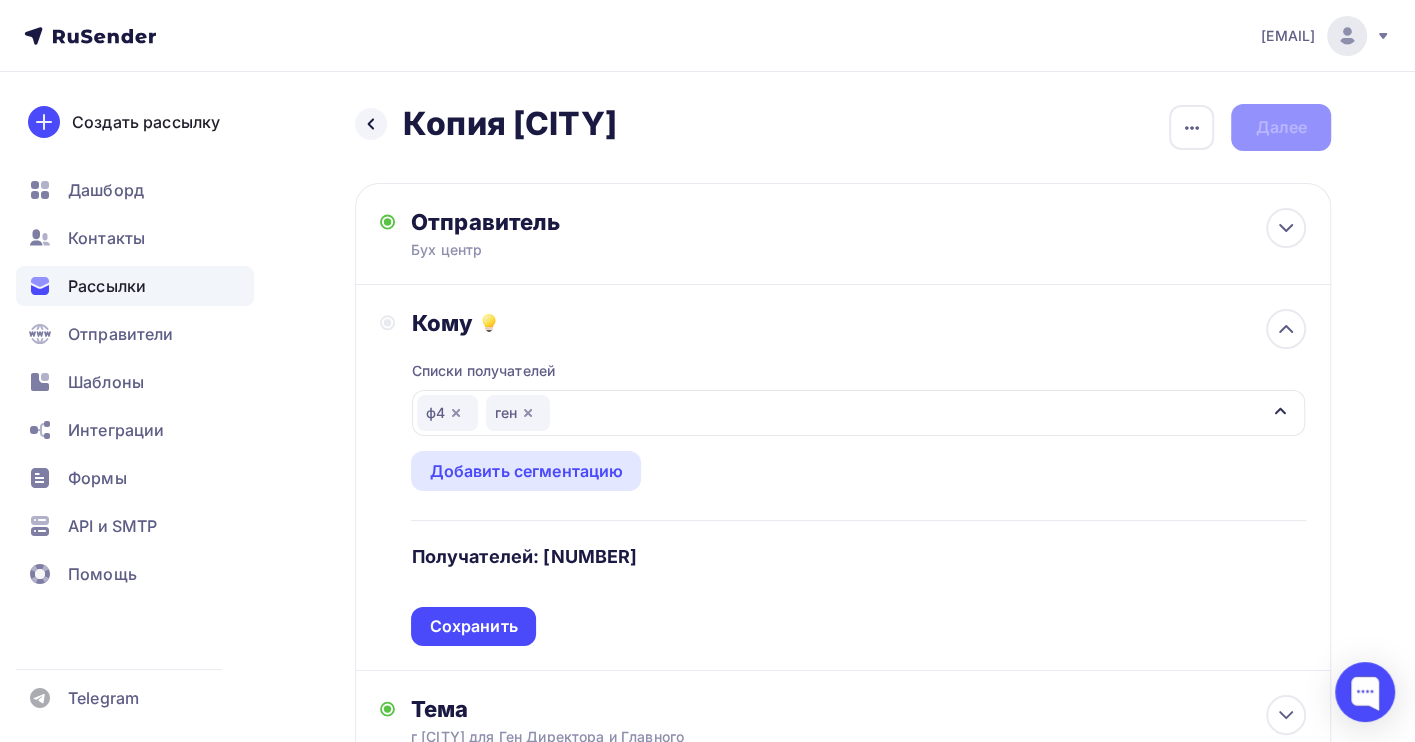 click on "Сохранить" at bounding box center (473, 626) 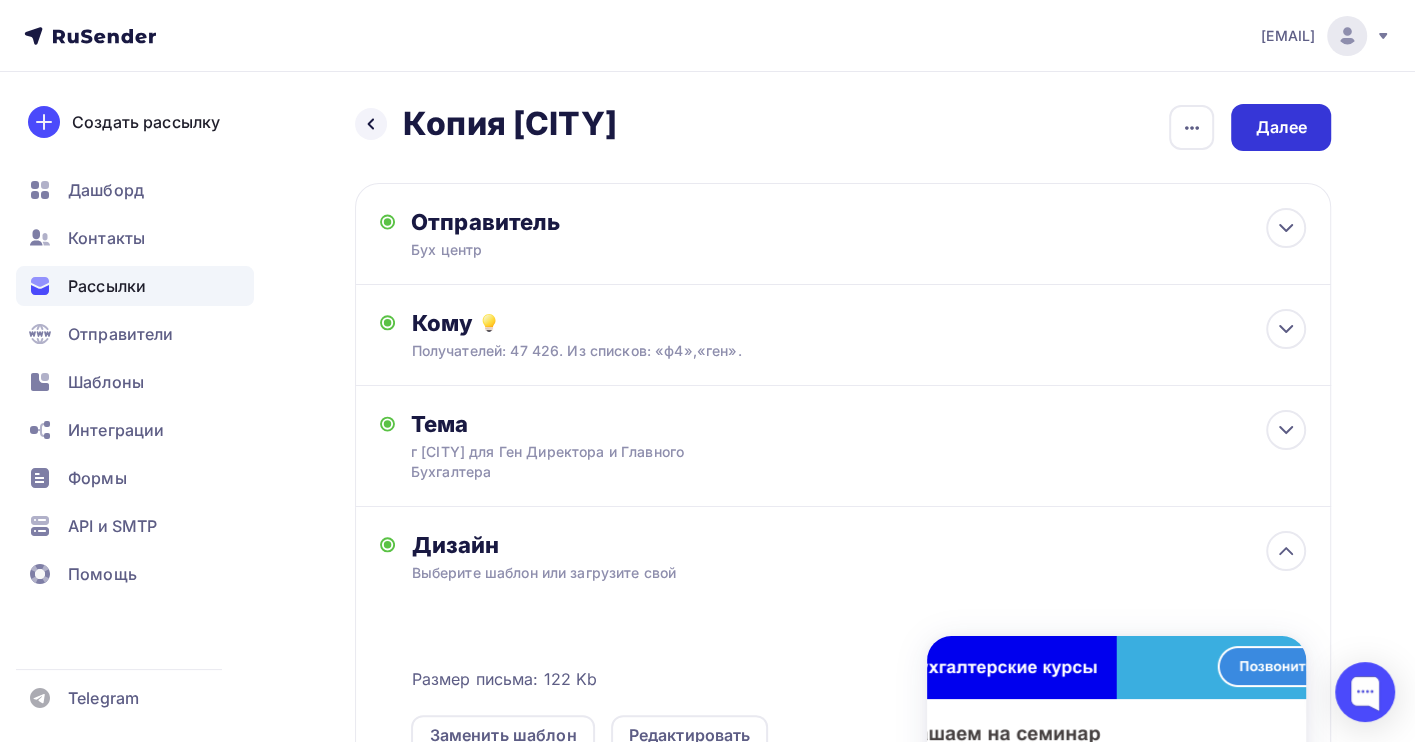 click on "Далее" at bounding box center [1281, 127] 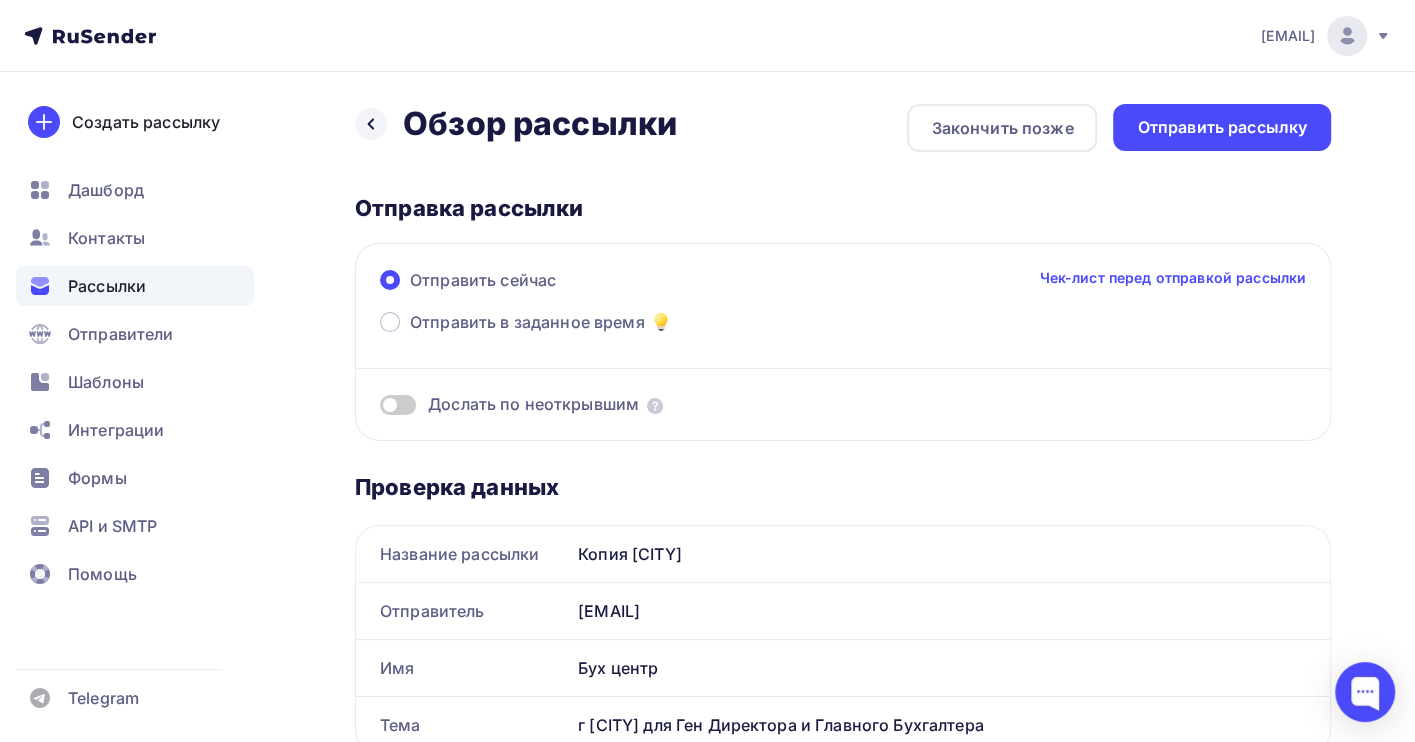 scroll, scrollTop: 0, scrollLeft: 0, axis: both 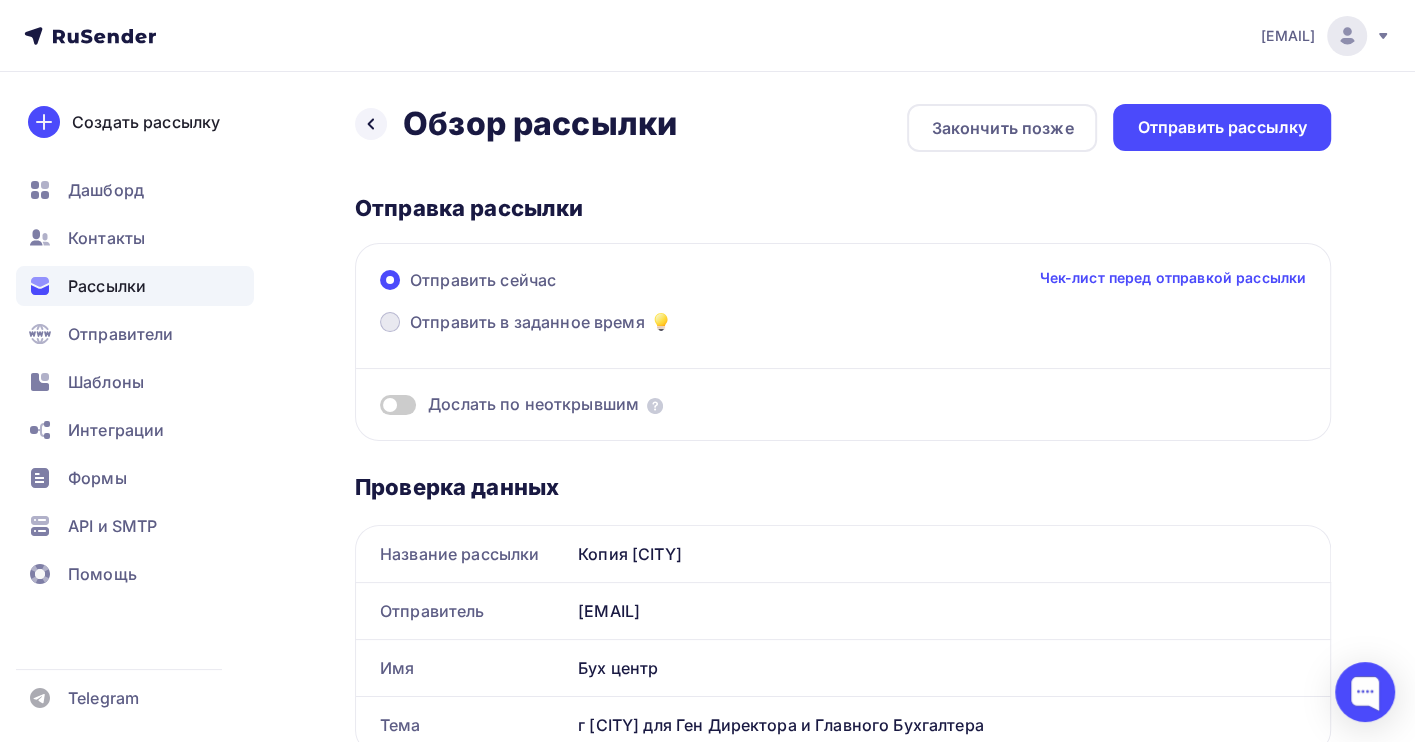 click on "Отправить в заданное время" at bounding box center (526, 324) 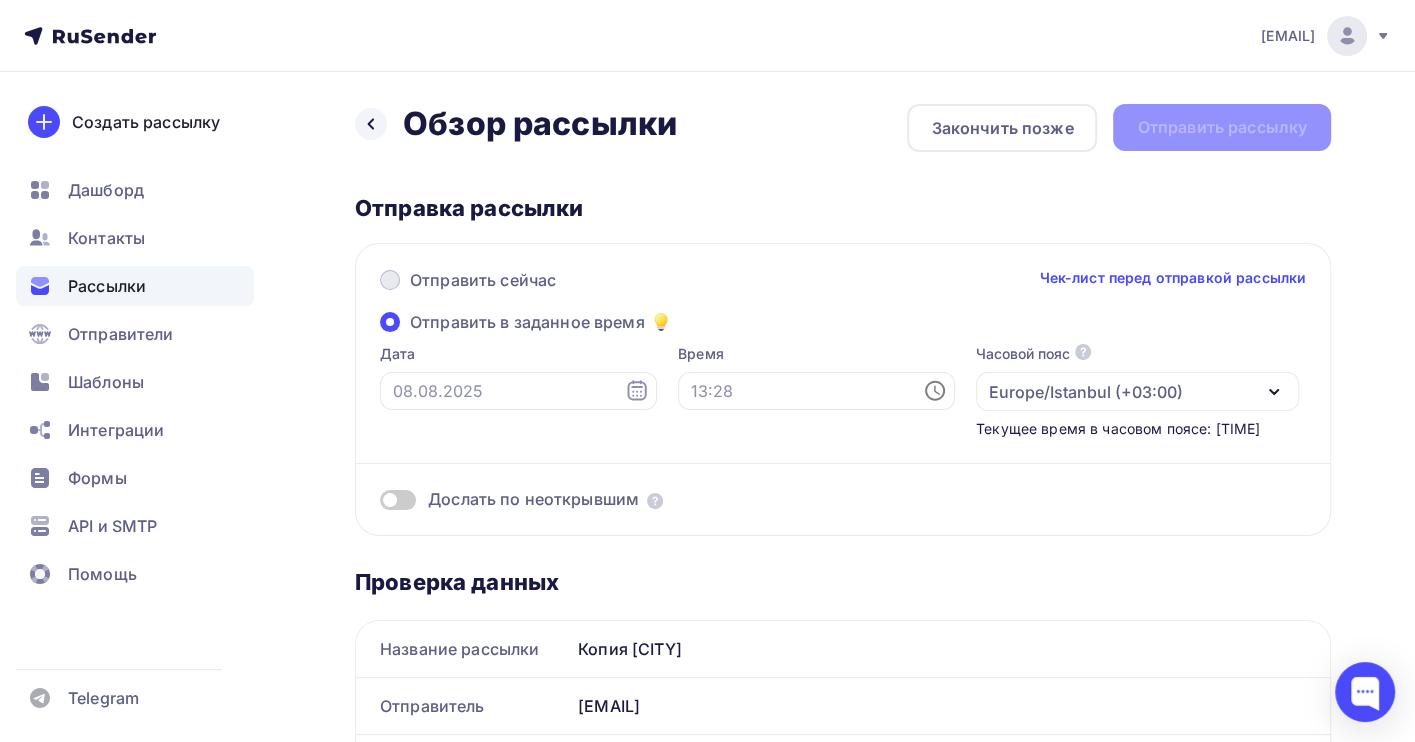 click on "Отправить сейчас" at bounding box center (483, 280) 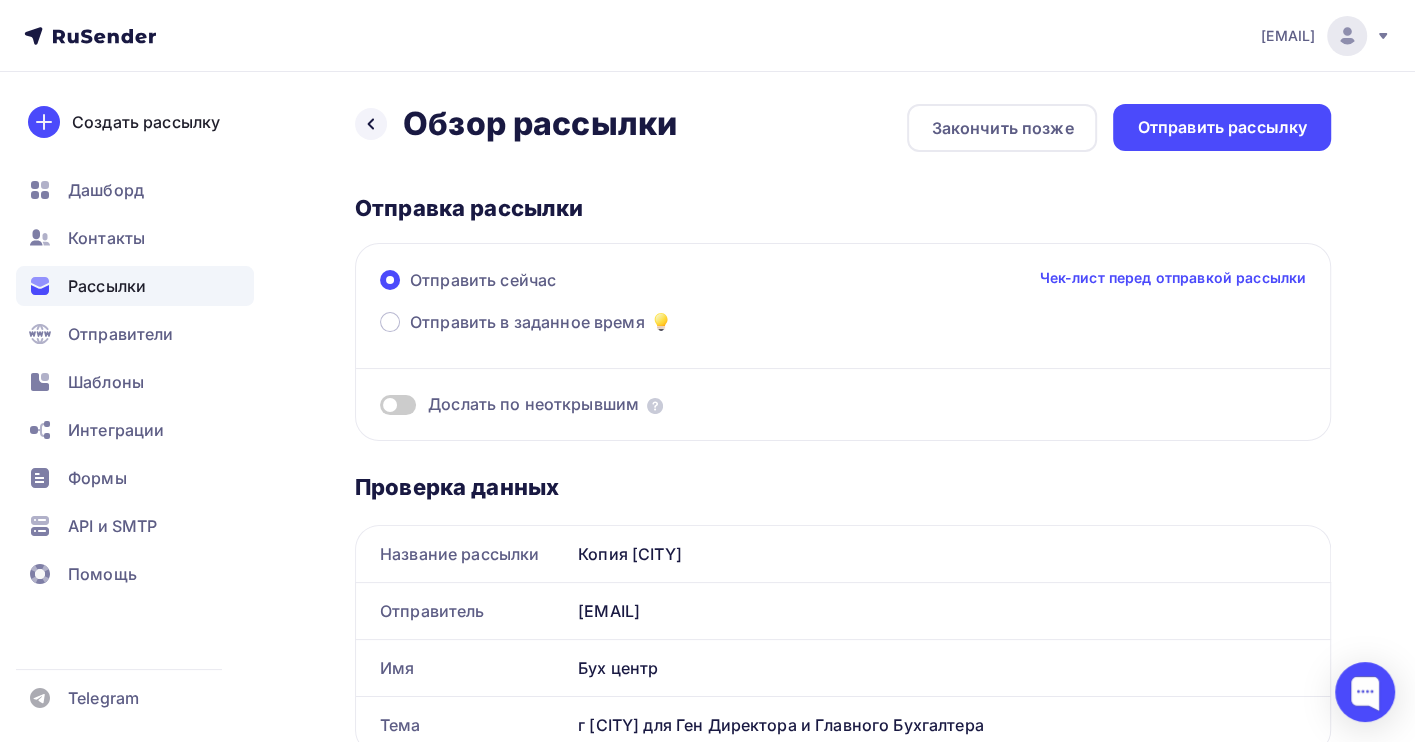 click at bounding box center (398, 405) 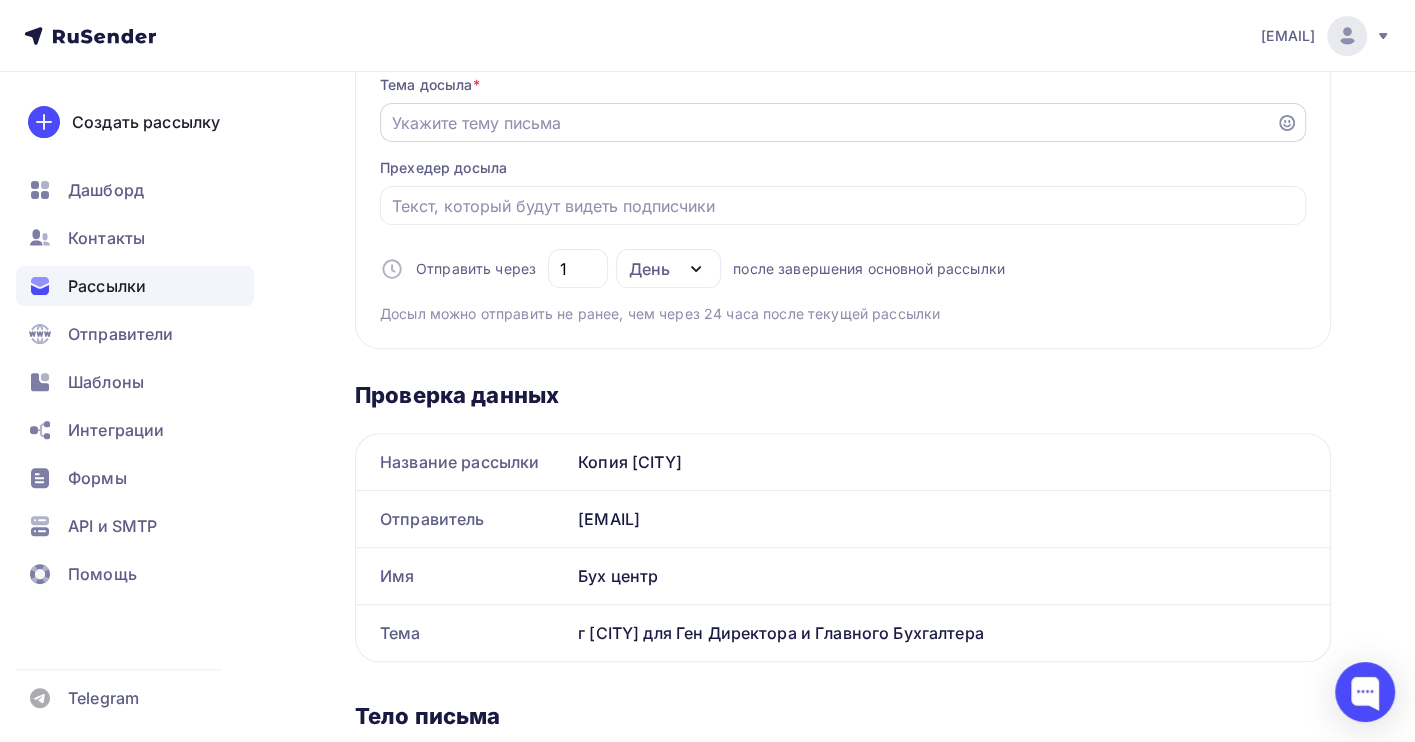 scroll, scrollTop: 400, scrollLeft: 0, axis: vertical 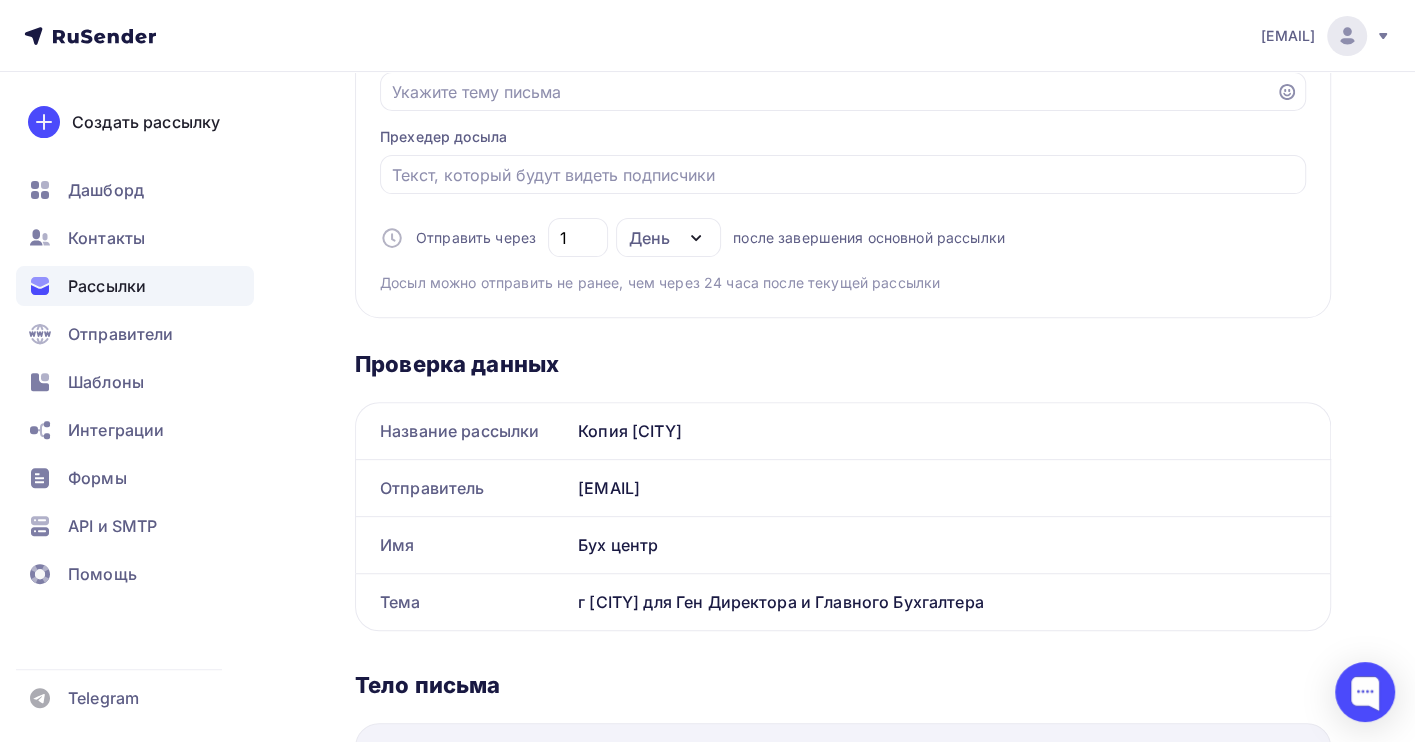 drag, startPoint x: 997, startPoint y: 598, endPoint x: 548, endPoint y: 597, distance: 449.0011 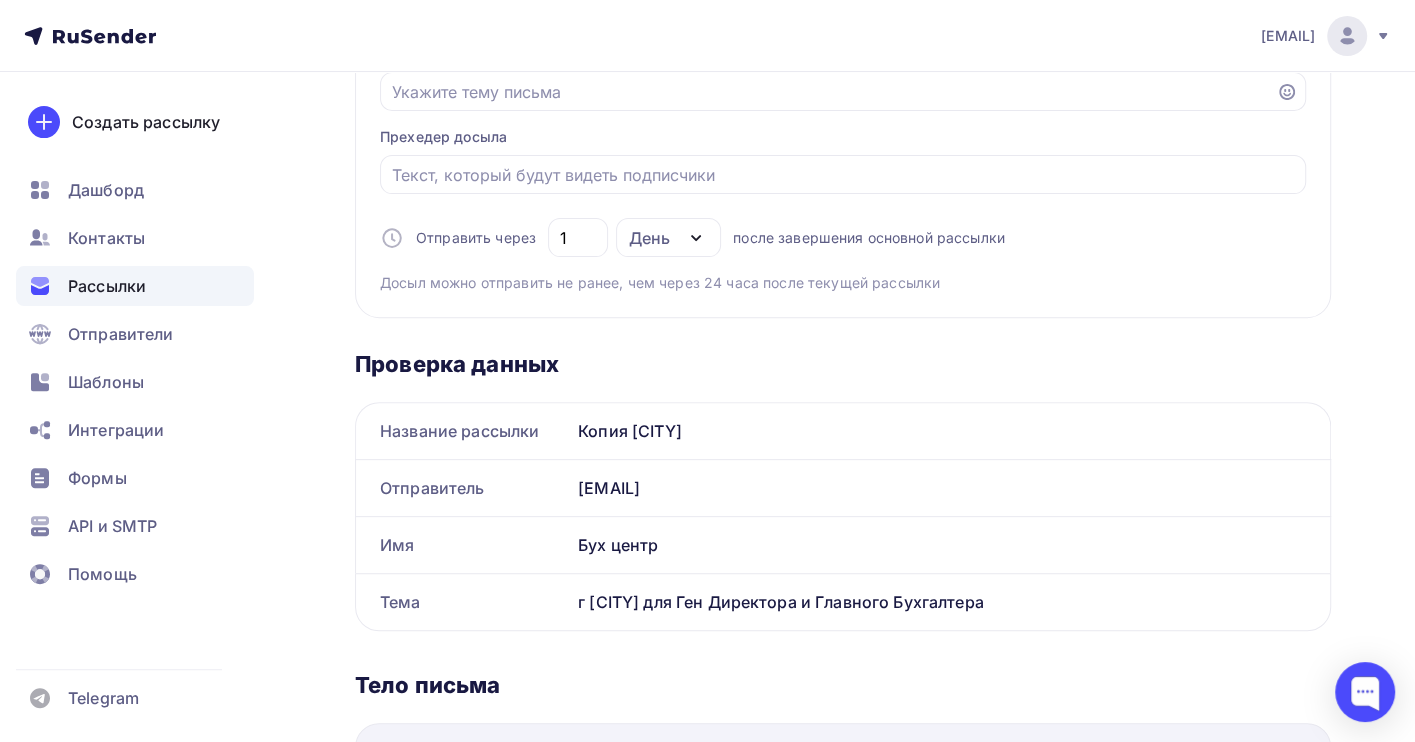 click on "Тема
г [CITY] для Ген Директора и Главного Бухгалтера" at bounding box center (843, 602) 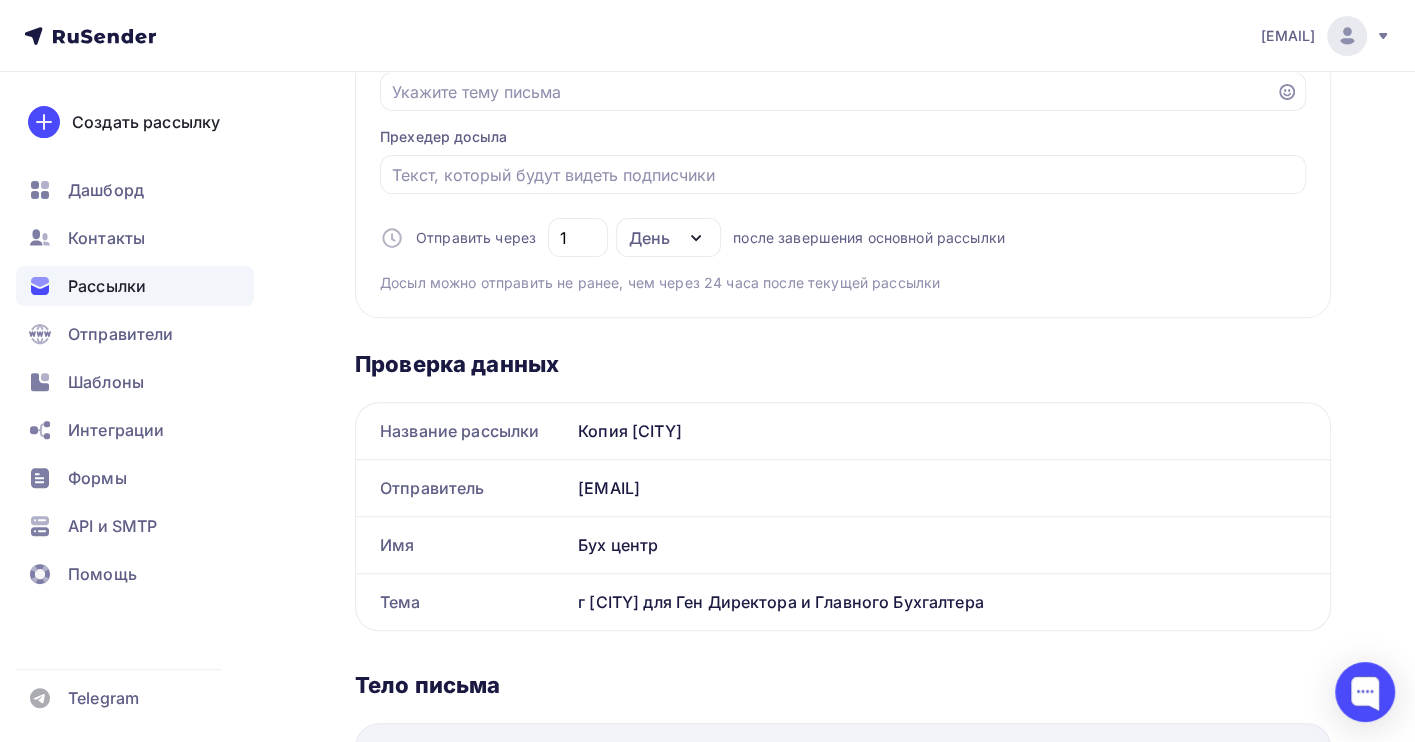 copy on "Тема
г [CITY] для Ген Директора и Главного Бухгалтера" 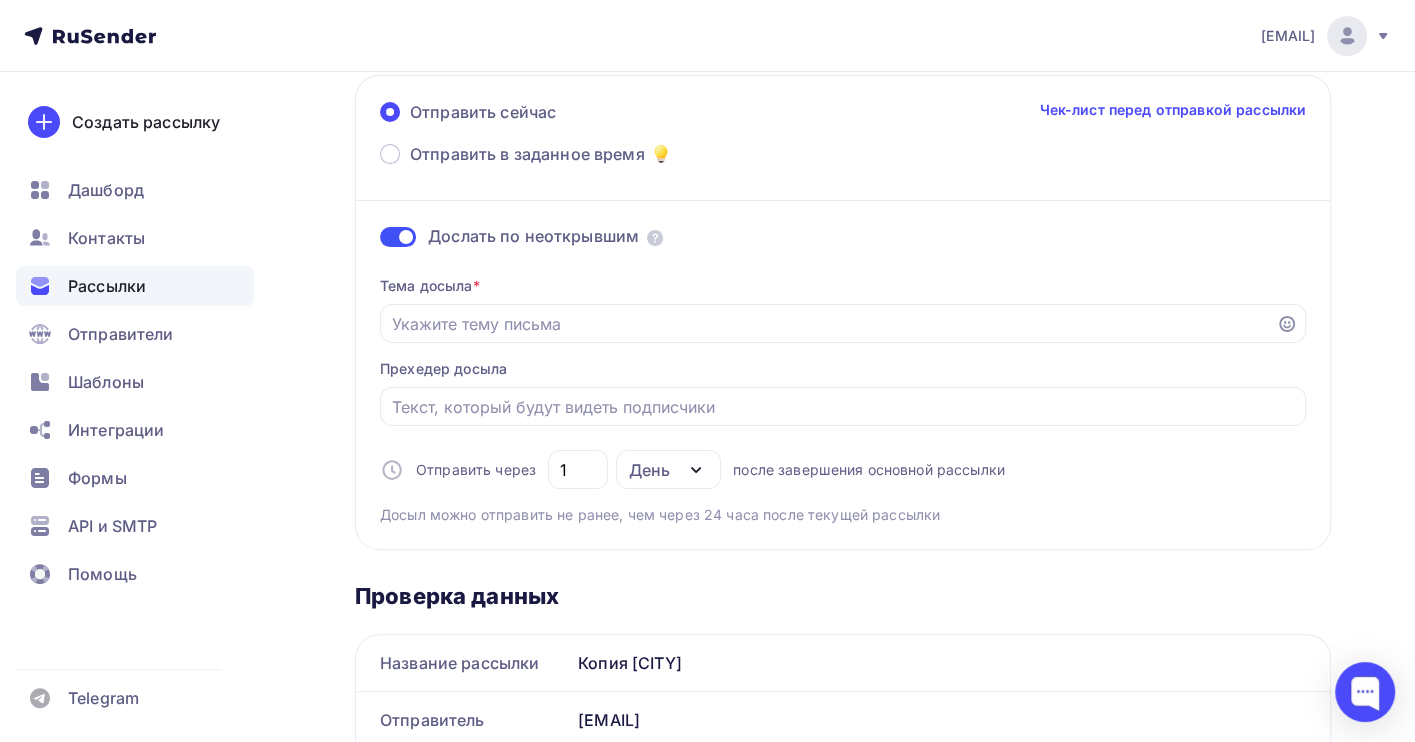 scroll, scrollTop: 133, scrollLeft: 0, axis: vertical 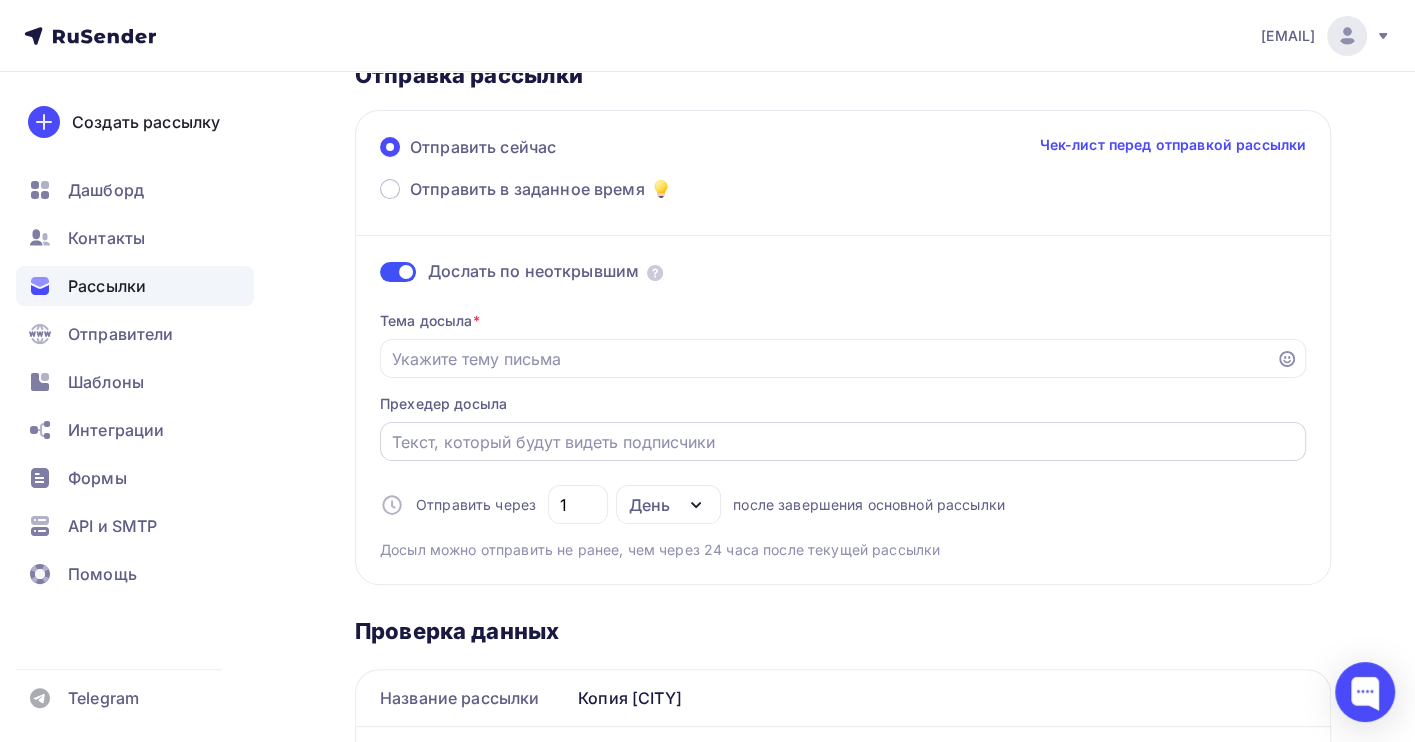 click on "Отправить в заданное время" at bounding box center [843, 442] 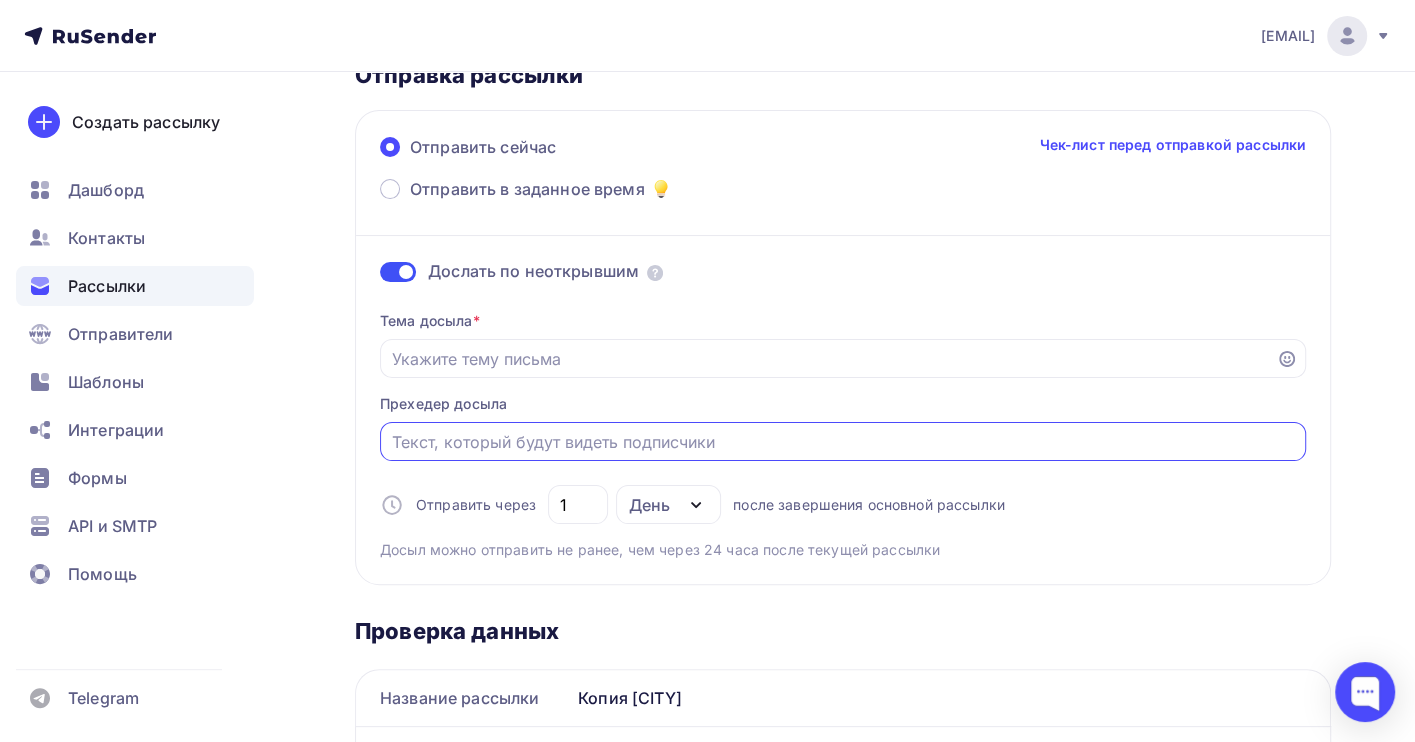 paste on "г [CITY] для Ген Директора и Главного Бухгалтера" 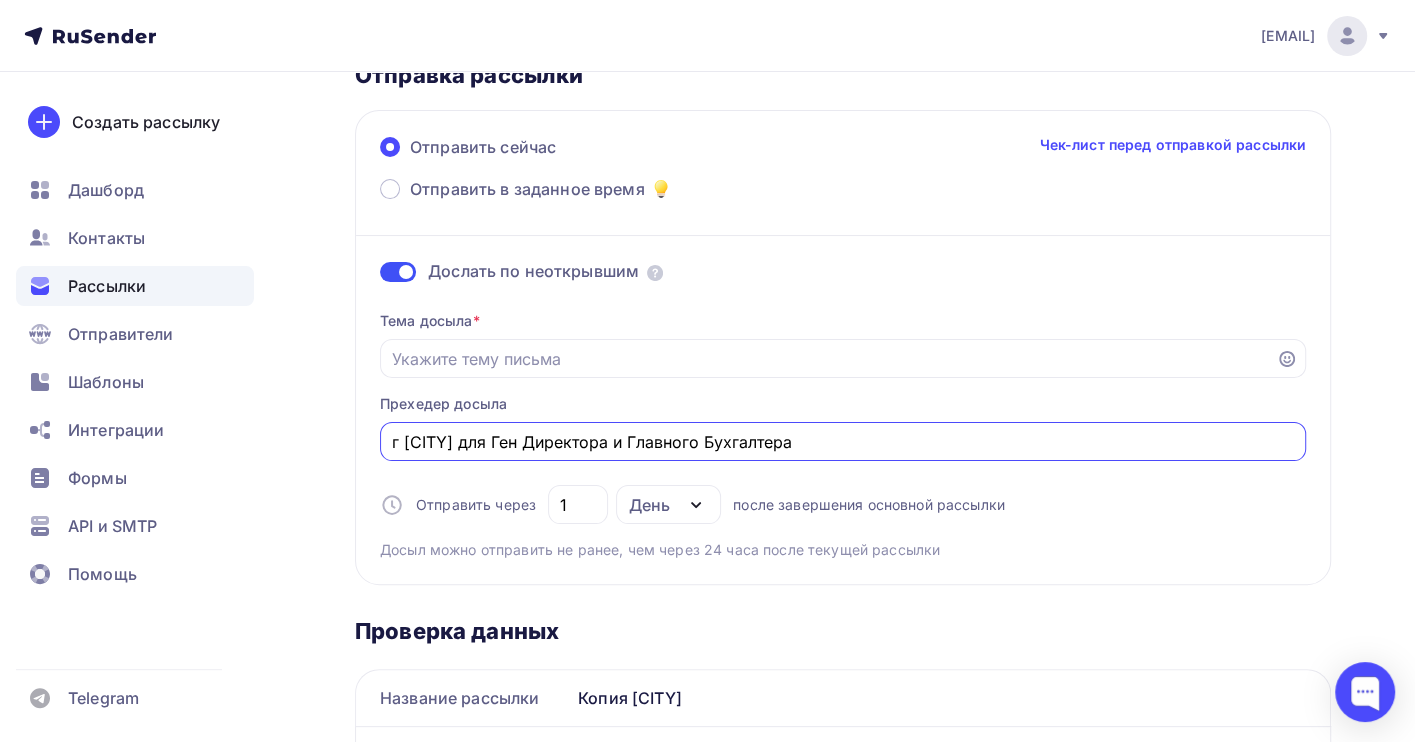 drag, startPoint x: 616, startPoint y: 439, endPoint x: 483, endPoint y: 440, distance: 133.00375 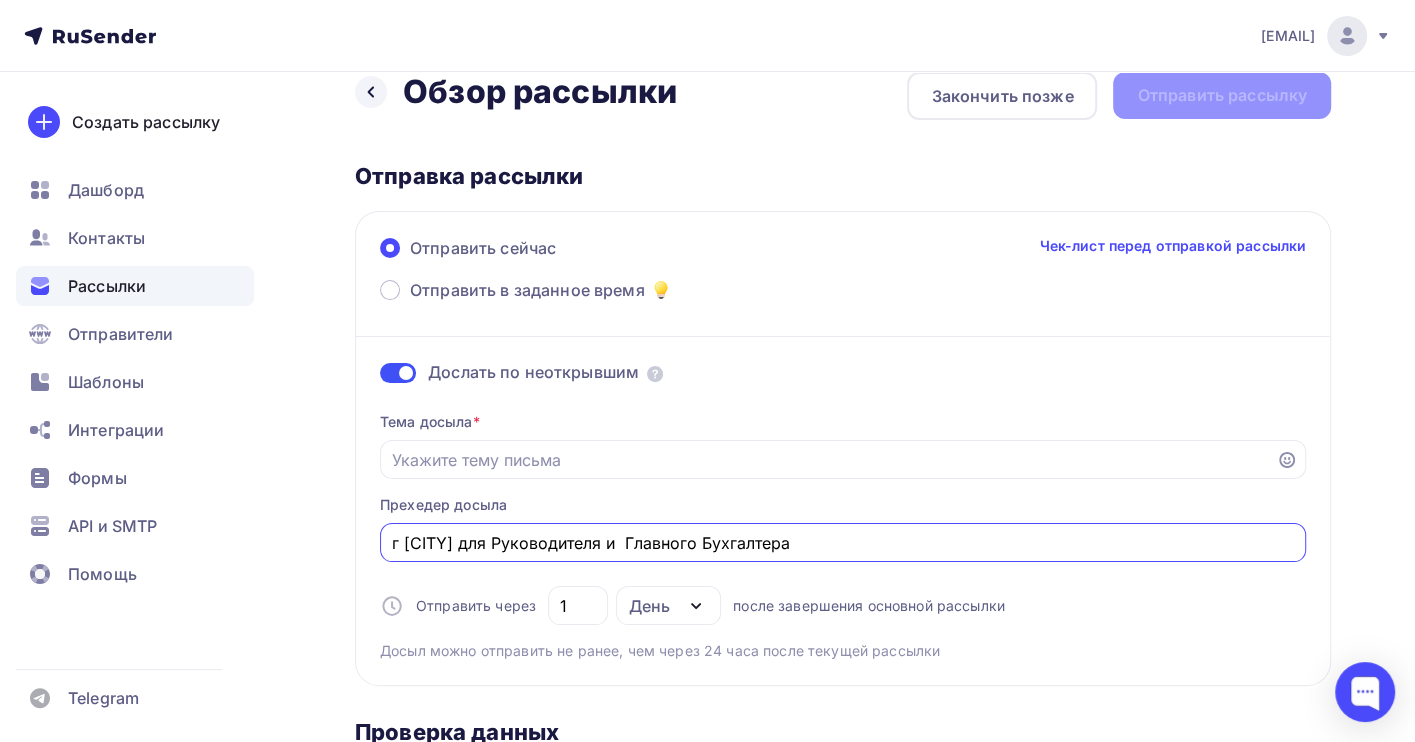 scroll, scrollTop: 0, scrollLeft: 0, axis: both 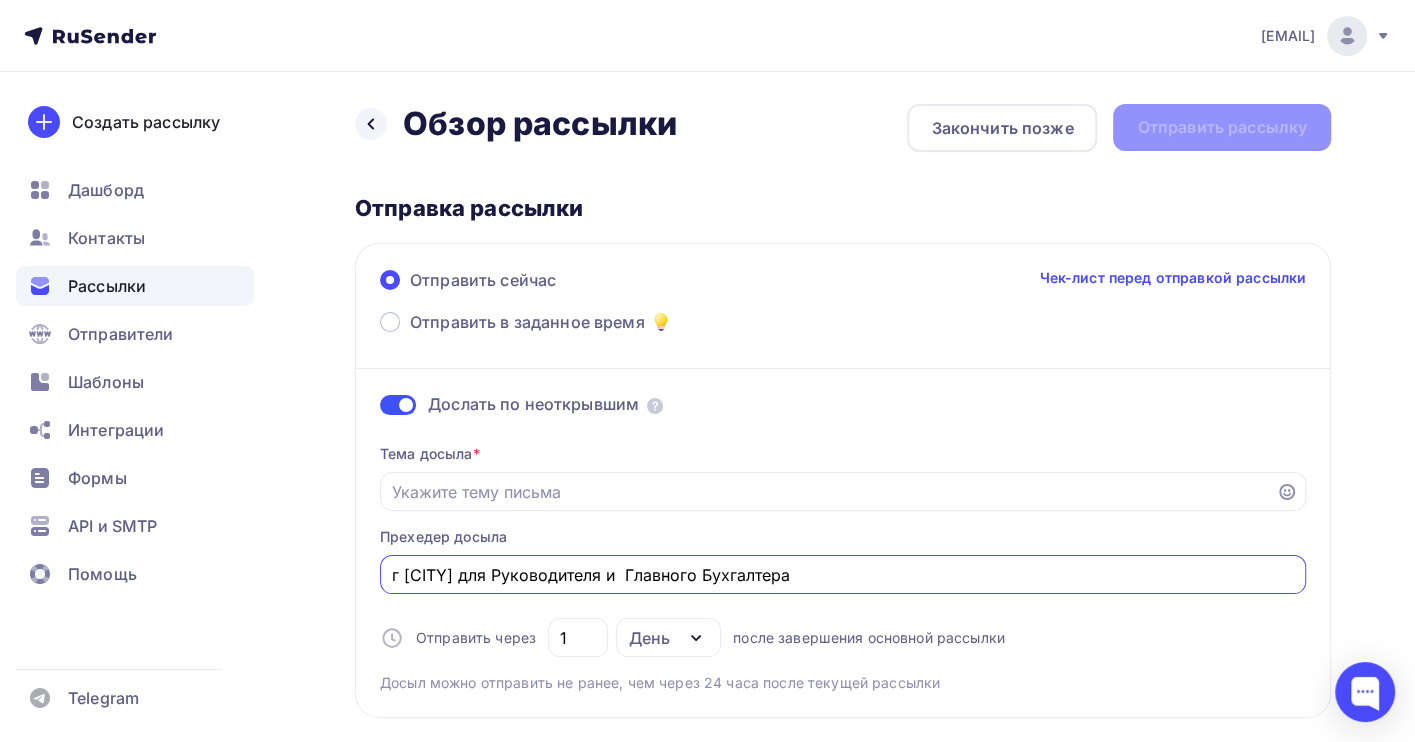 type on "г [CITY] для Руководителя и  Главного Бухгалтера" 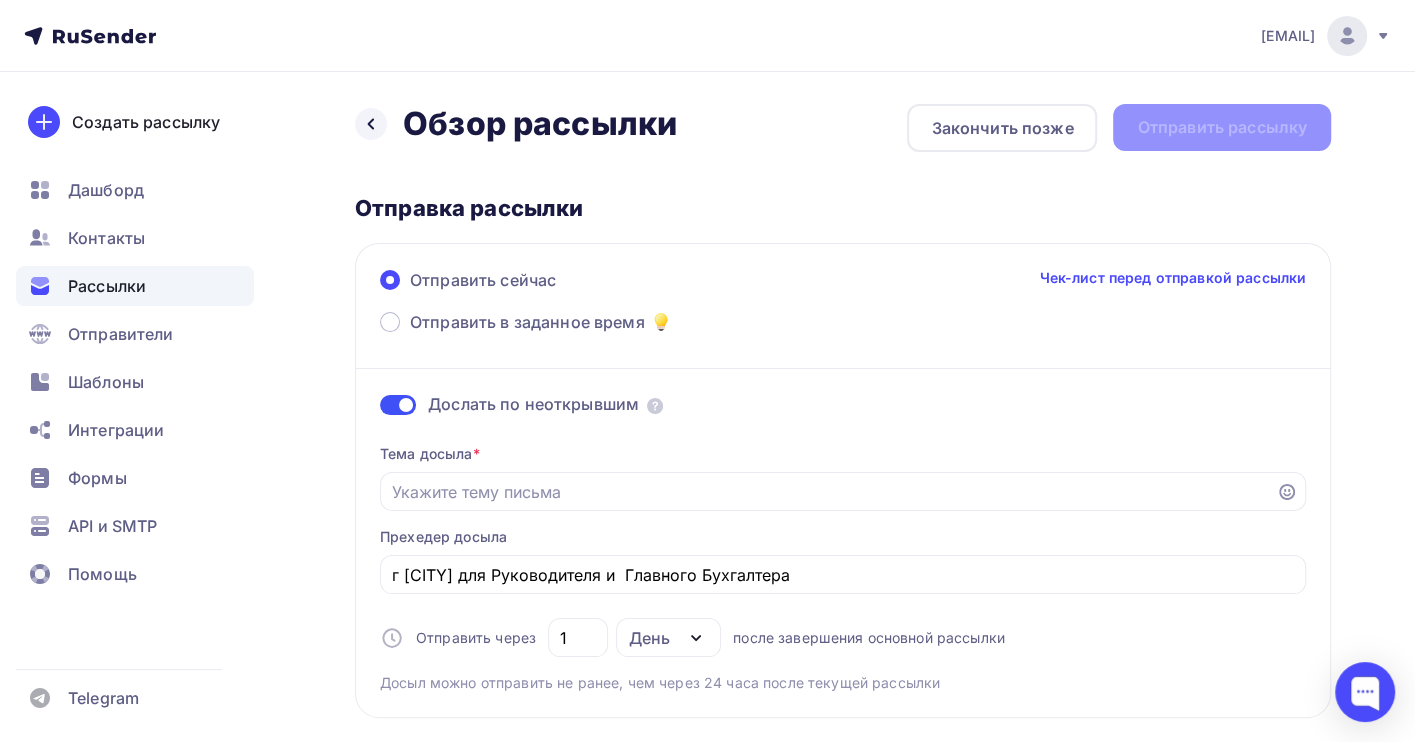 click on "Назад
Обзор рассылки
Обзор рассылки
Закончить позже
Отправить рассылку
Отправка рассылки
Отправить сейчас             Чек-лист перед отправкой рассылки    Отправить в заданное время                                                                                                             Дослать по неоткрывшим
Тема досыла  *               Прехедер досыла     г [CITY] для Руководителя и  Главного Бухгалтера             Отправить через     1
День
День           Часы             после завершения основной рассылки
Проверка данных" at bounding box center [707, 936] 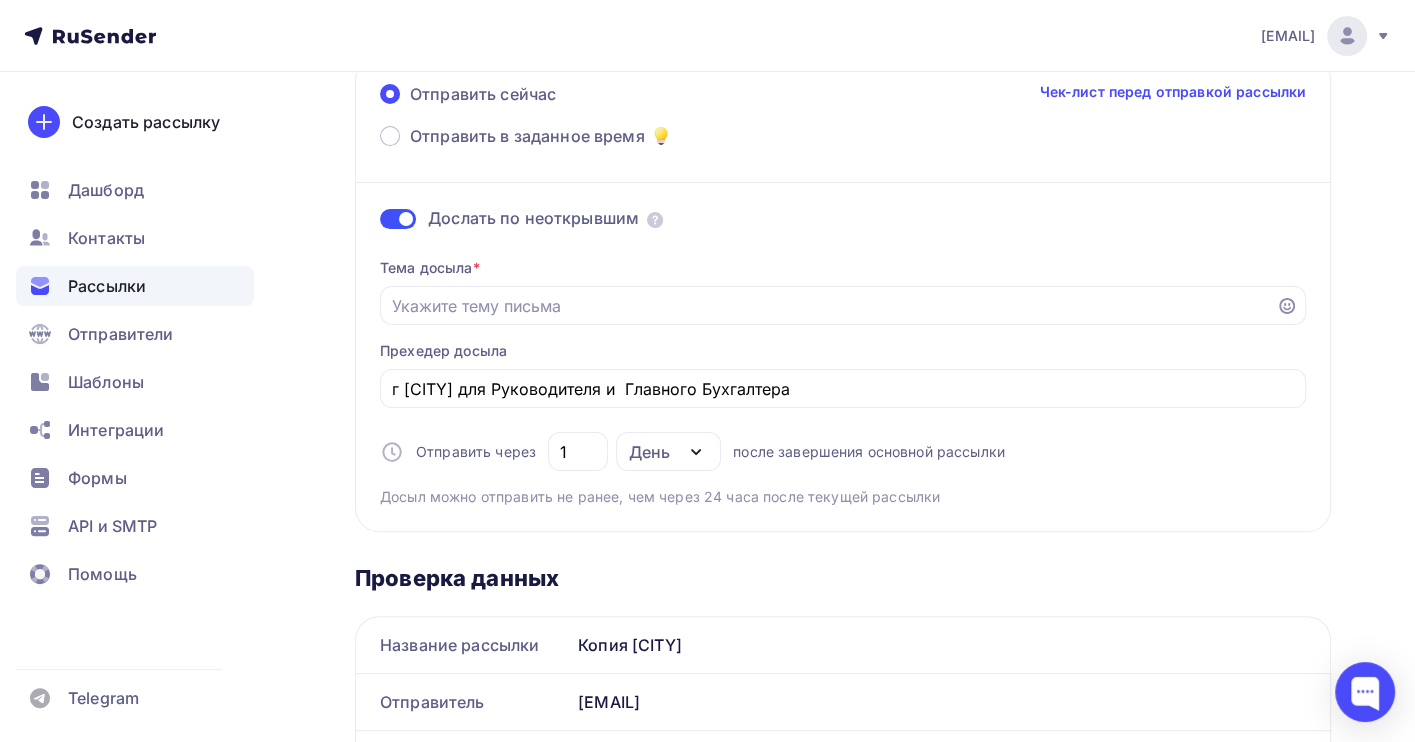 scroll, scrollTop: 133, scrollLeft: 0, axis: vertical 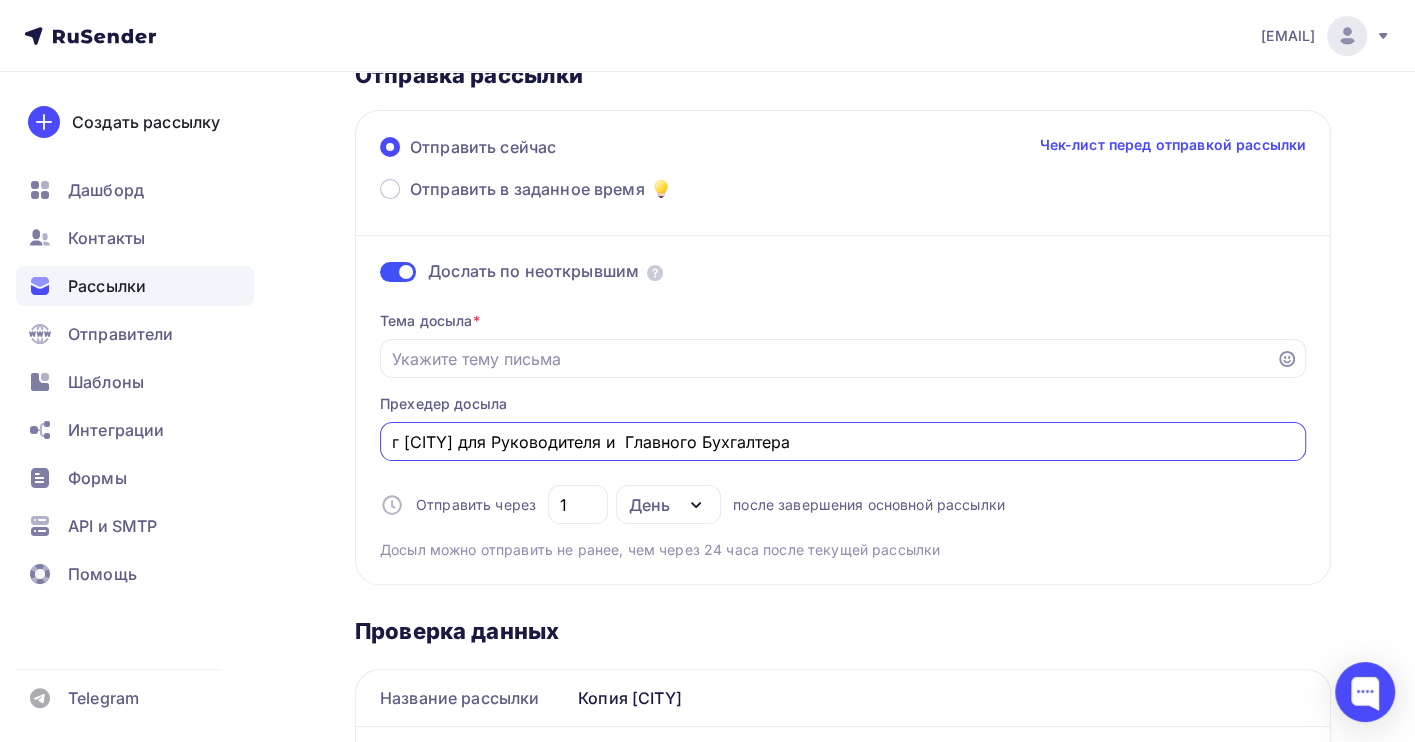drag, startPoint x: 812, startPoint y: 447, endPoint x: 377, endPoint y: 440, distance: 435.0563 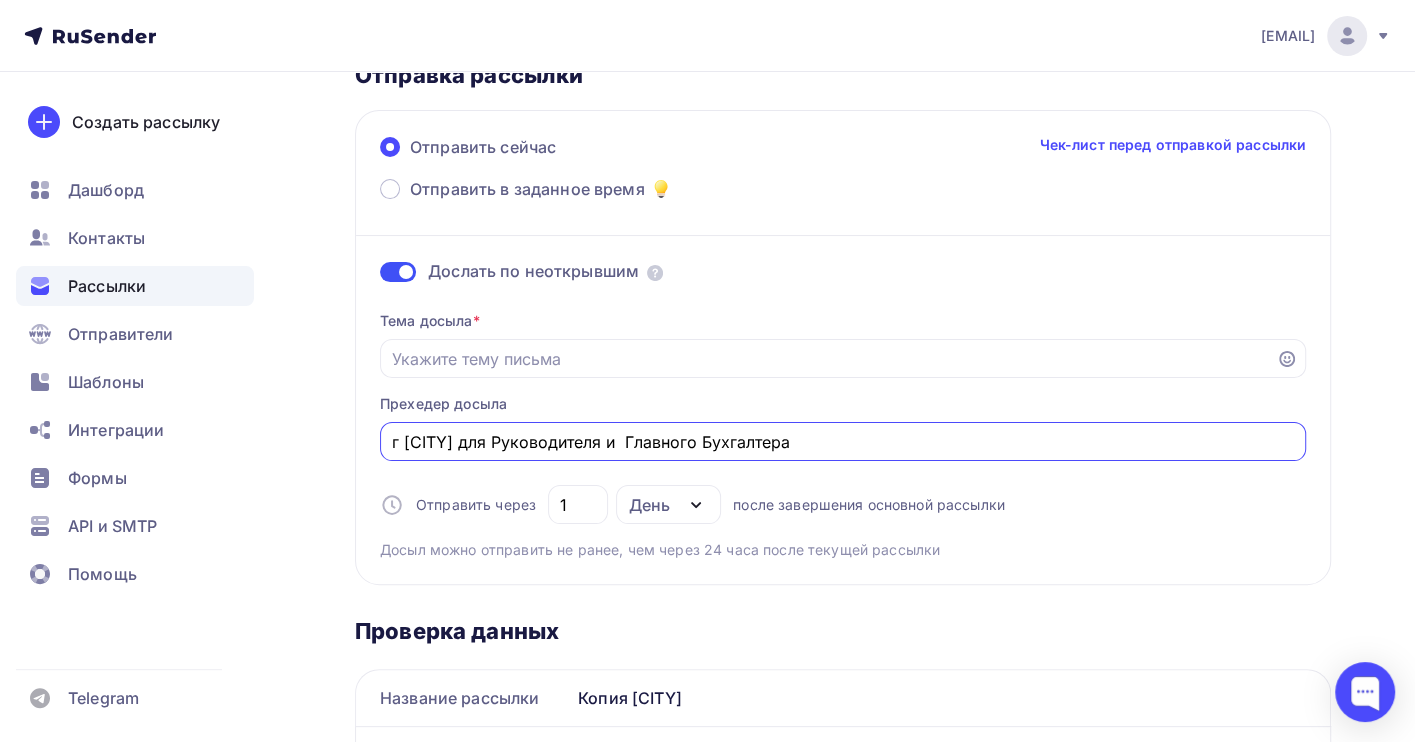 click on "Отправить сейчас             Чек-лист перед отправкой рассылки    Отправить в заданное время                                                                                                             Дослать по неоткрывшим
Тема досыла  *               Прехедер досыла     г [CITY] для Руководителя и  Главного Бухгалтера             Отправить через     1
День
День           Часы             после завершения основной рассылки   Досыл можно отправить не ранее, чем через 24 часа после текущей
рассылки" at bounding box center [843, 347] 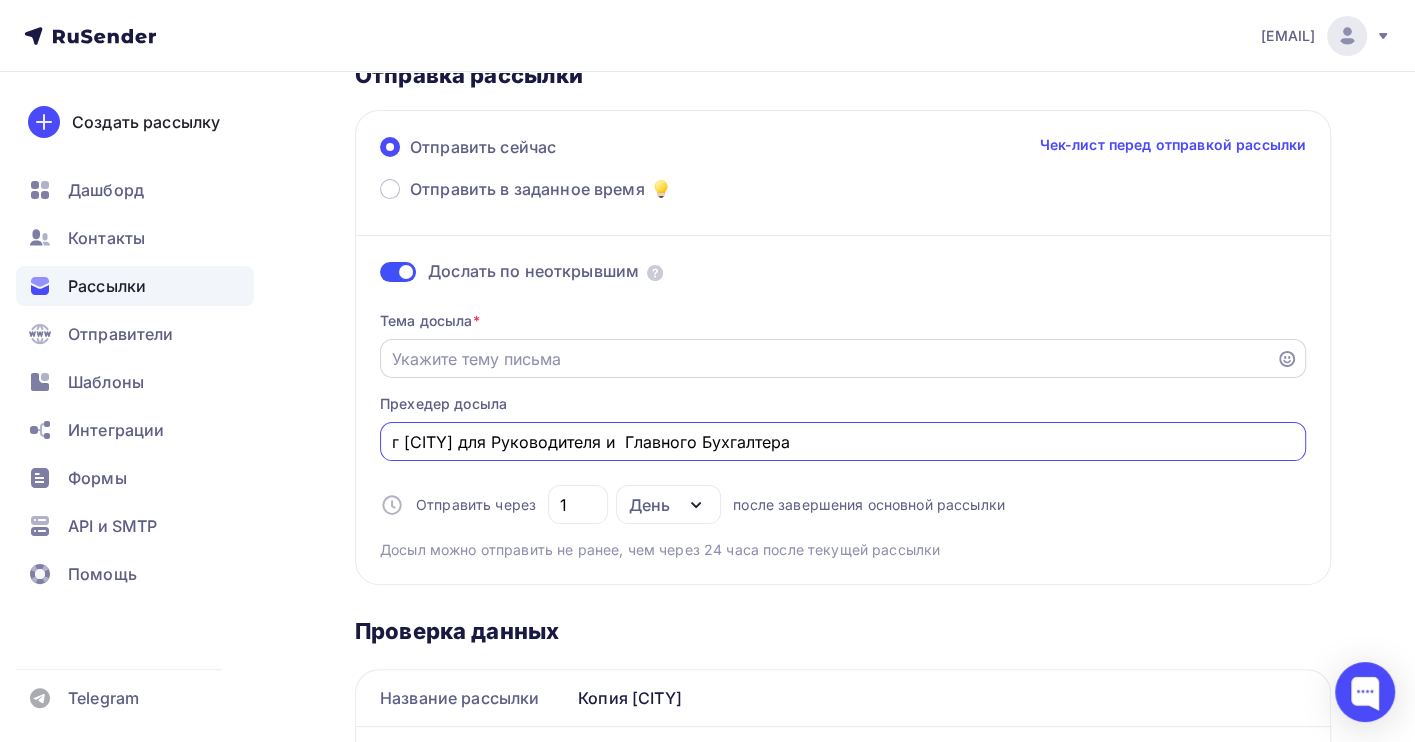 click on "Отправить в заданное время" at bounding box center [828, 359] 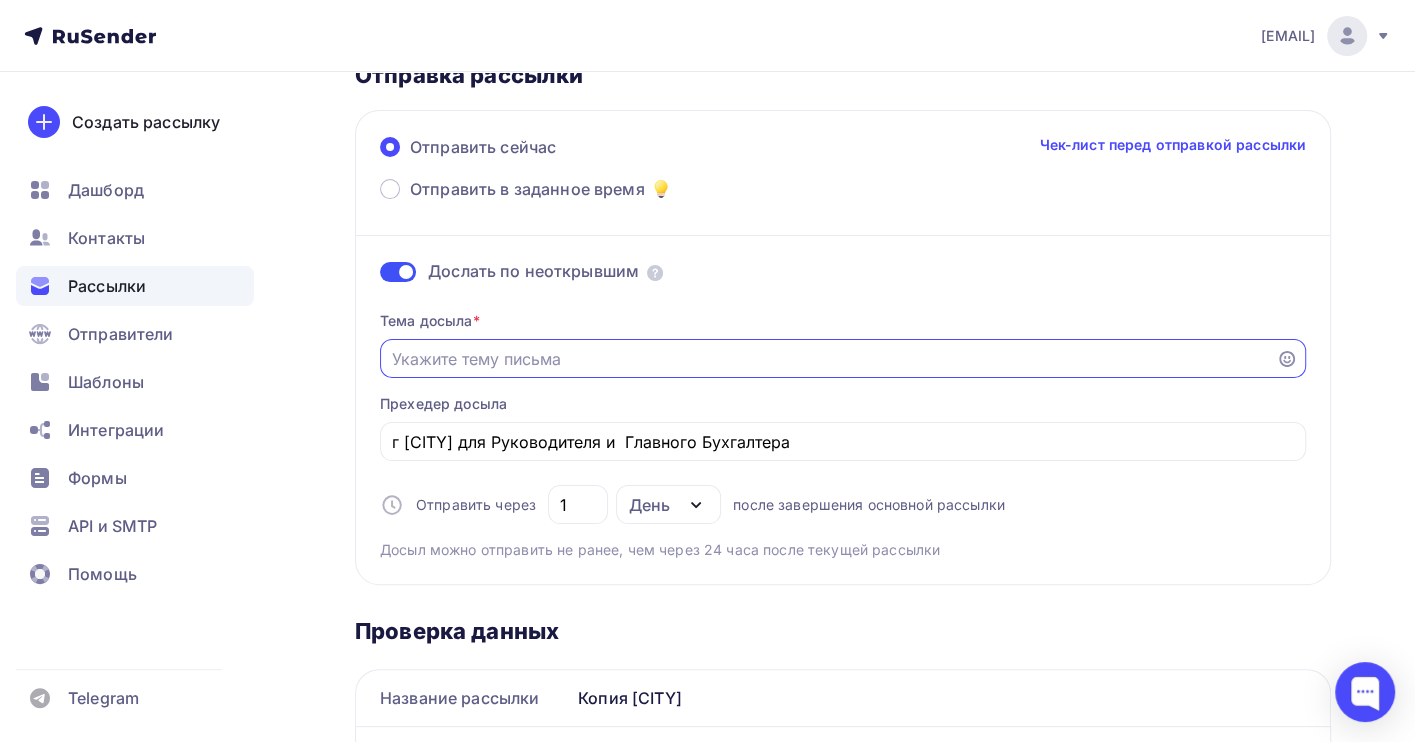 paste on "г [CITY] для Руководителя и  Главного Бухгалтера" 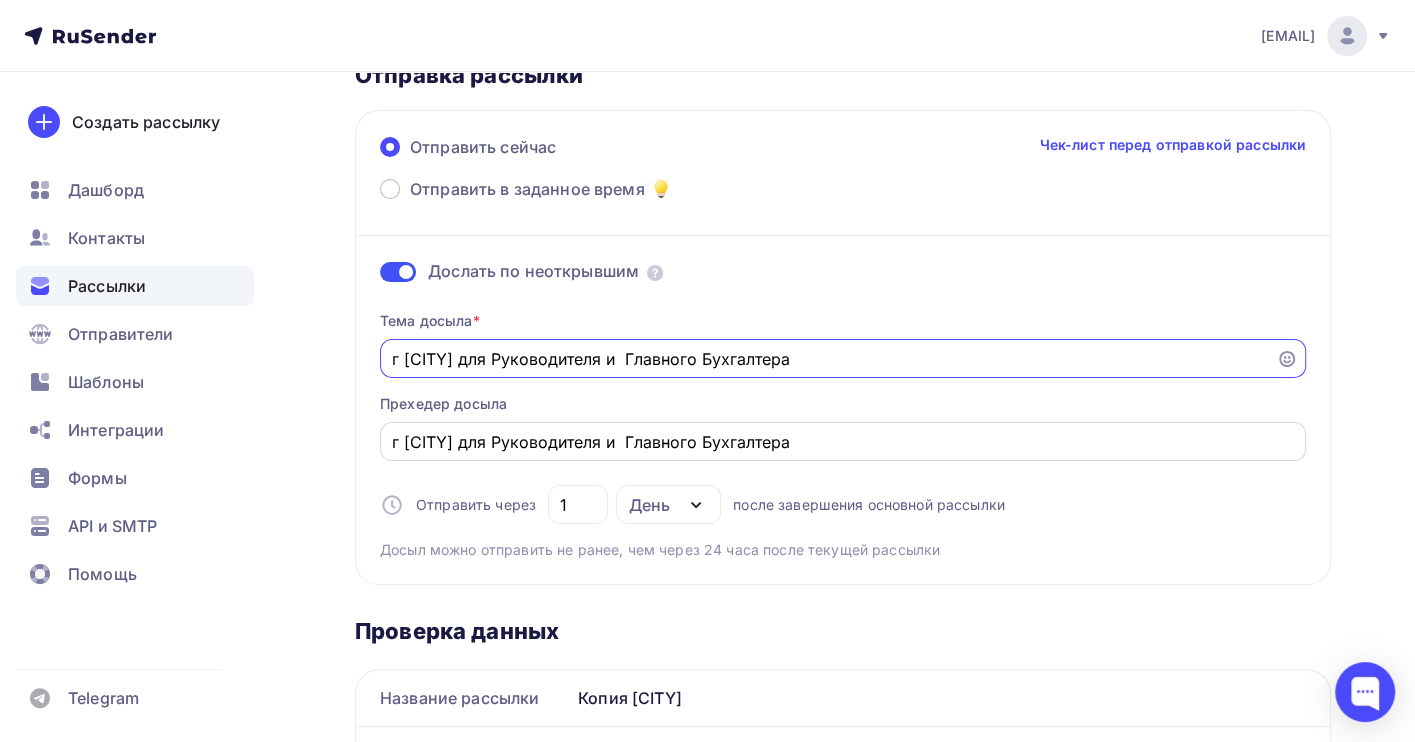 type on "г [CITY] для Руководителя и  Главного Бухгалтера" 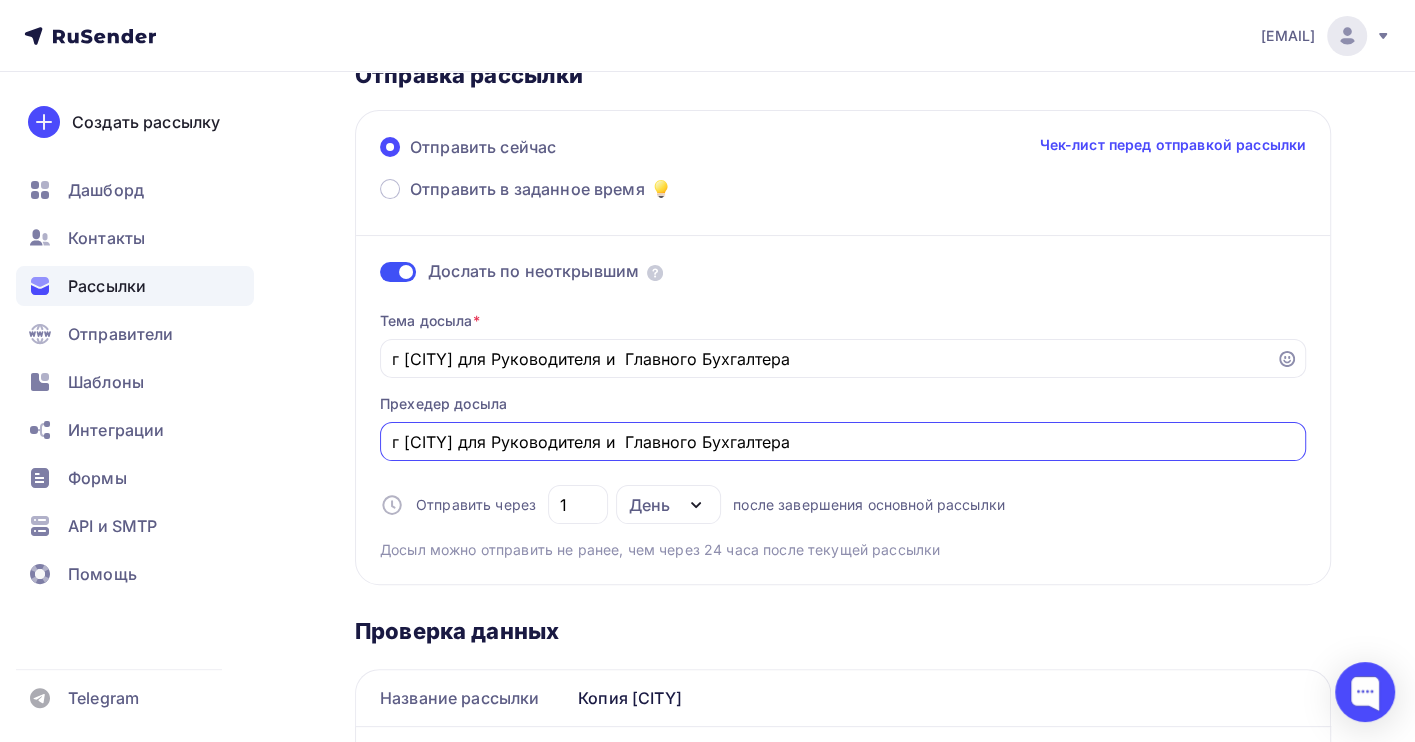 drag, startPoint x: 823, startPoint y: 445, endPoint x: 348, endPoint y: 443, distance: 475.0042 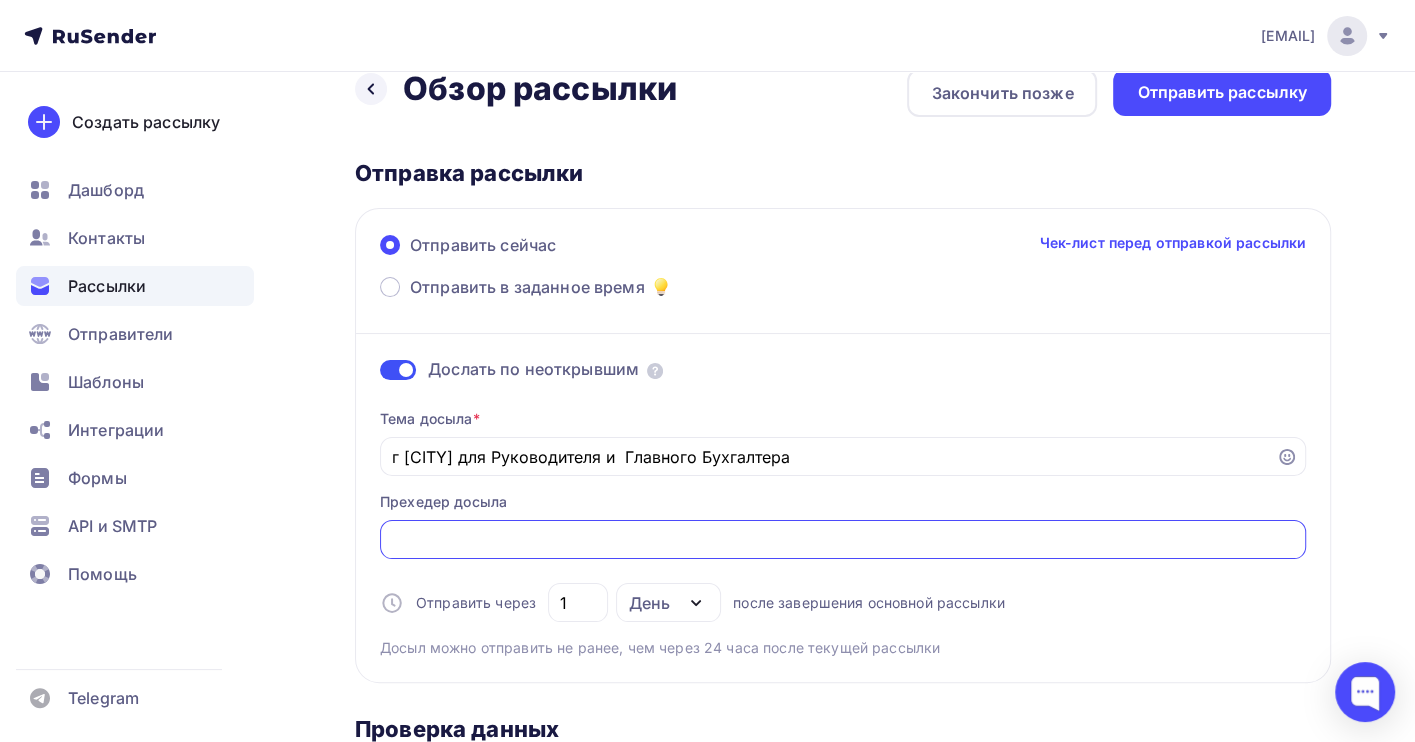 scroll, scrollTop: 0, scrollLeft: 0, axis: both 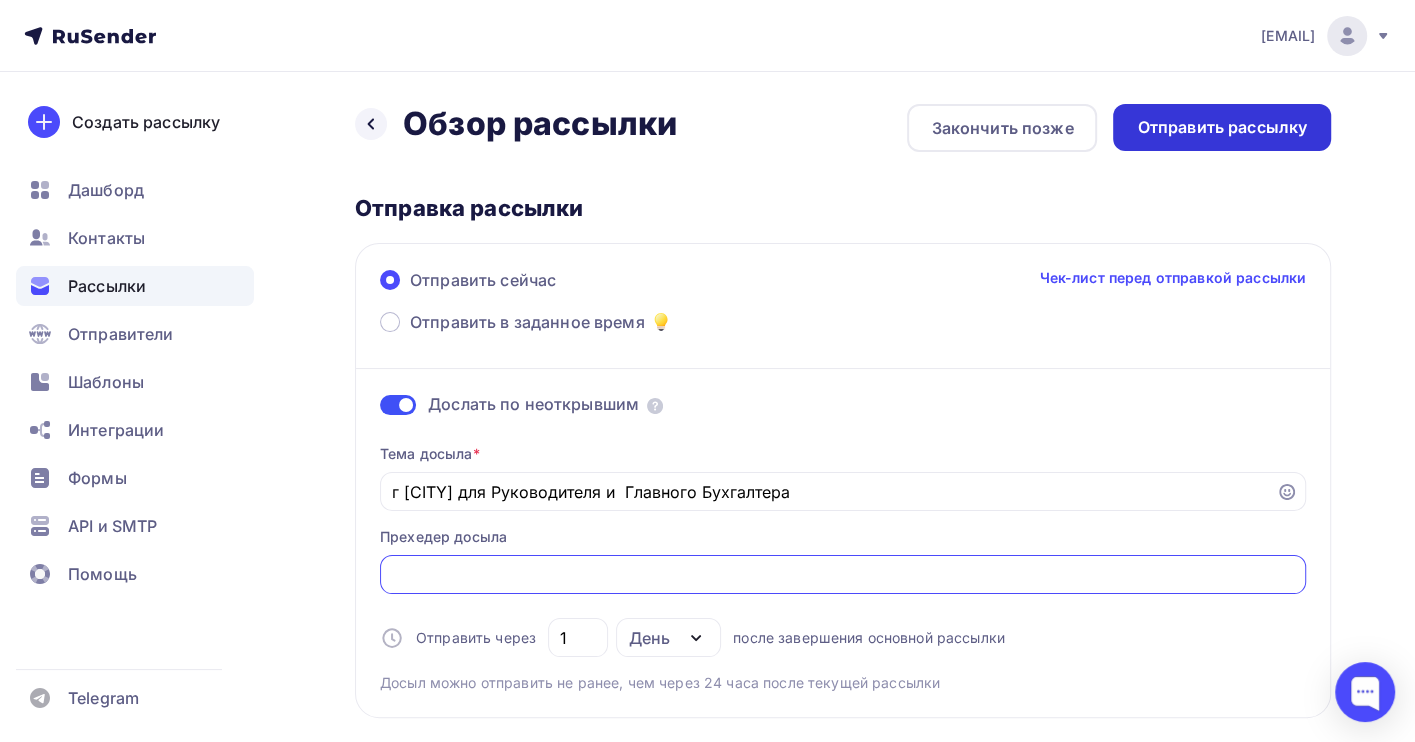 type 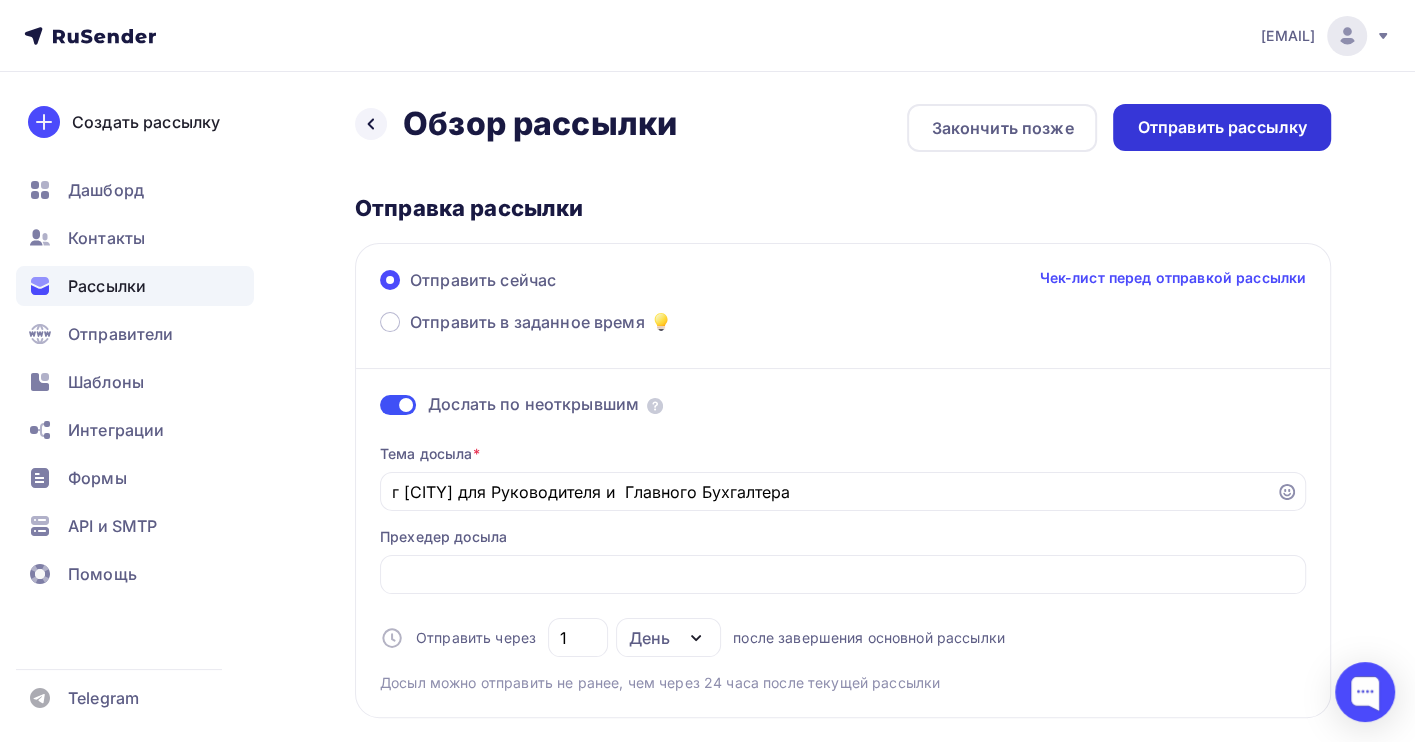 click on "Отправить рассылку" at bounding box center (1222, 127) 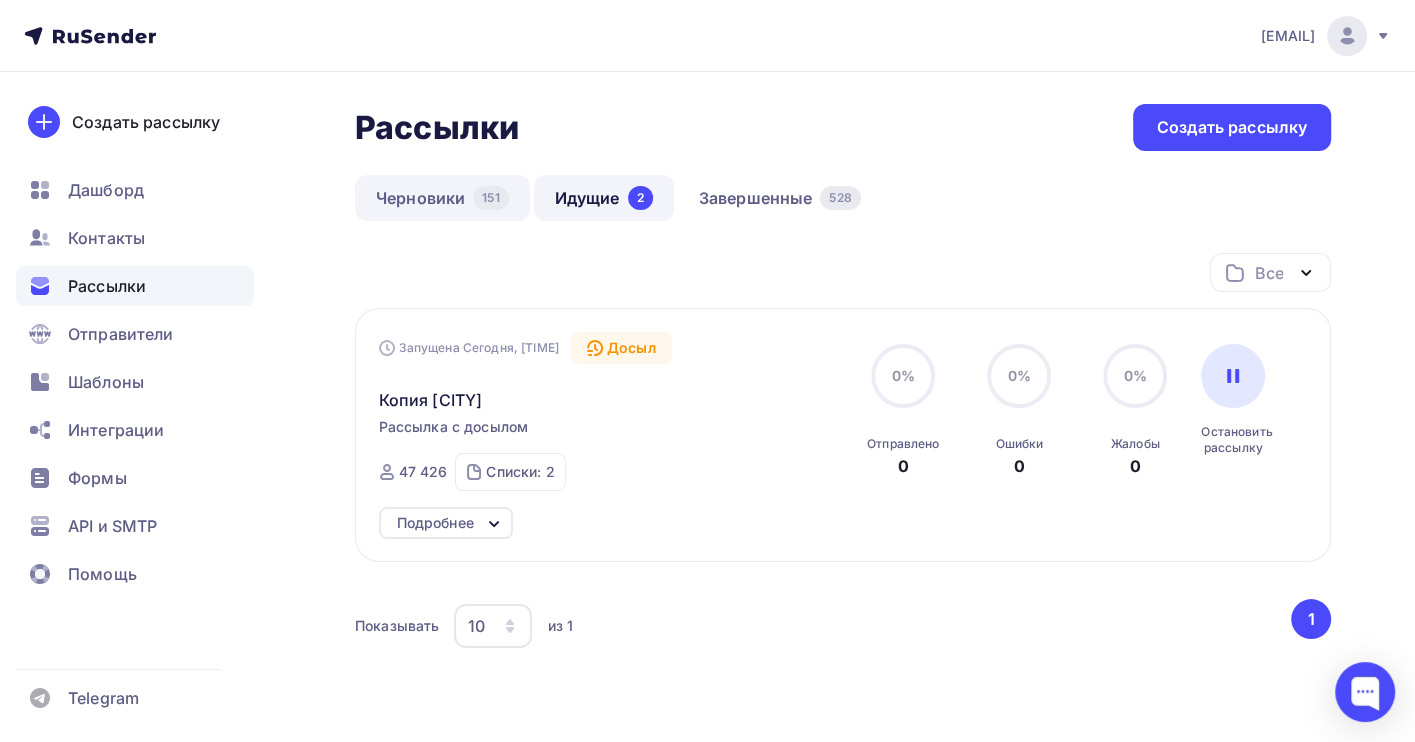 click on "Черновики
151" at bounding box center (442, 198) 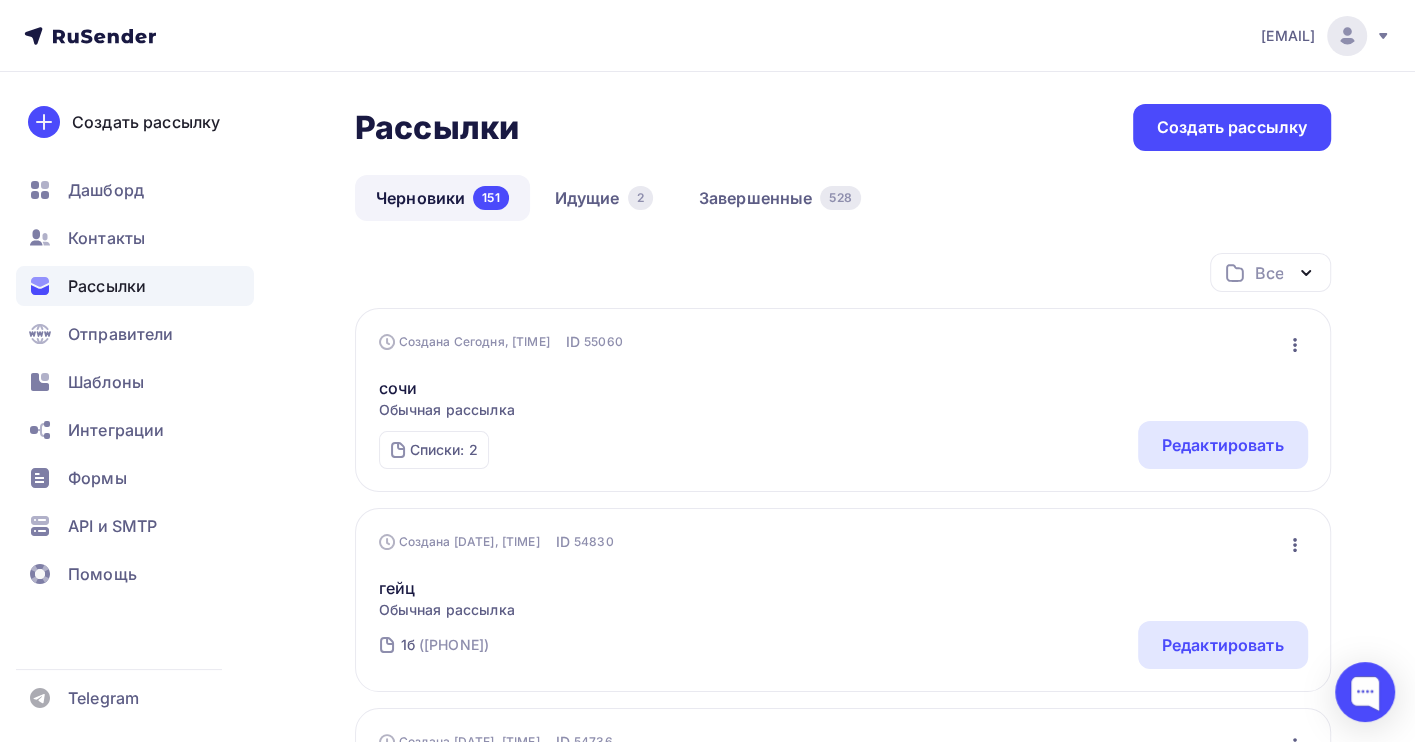 click 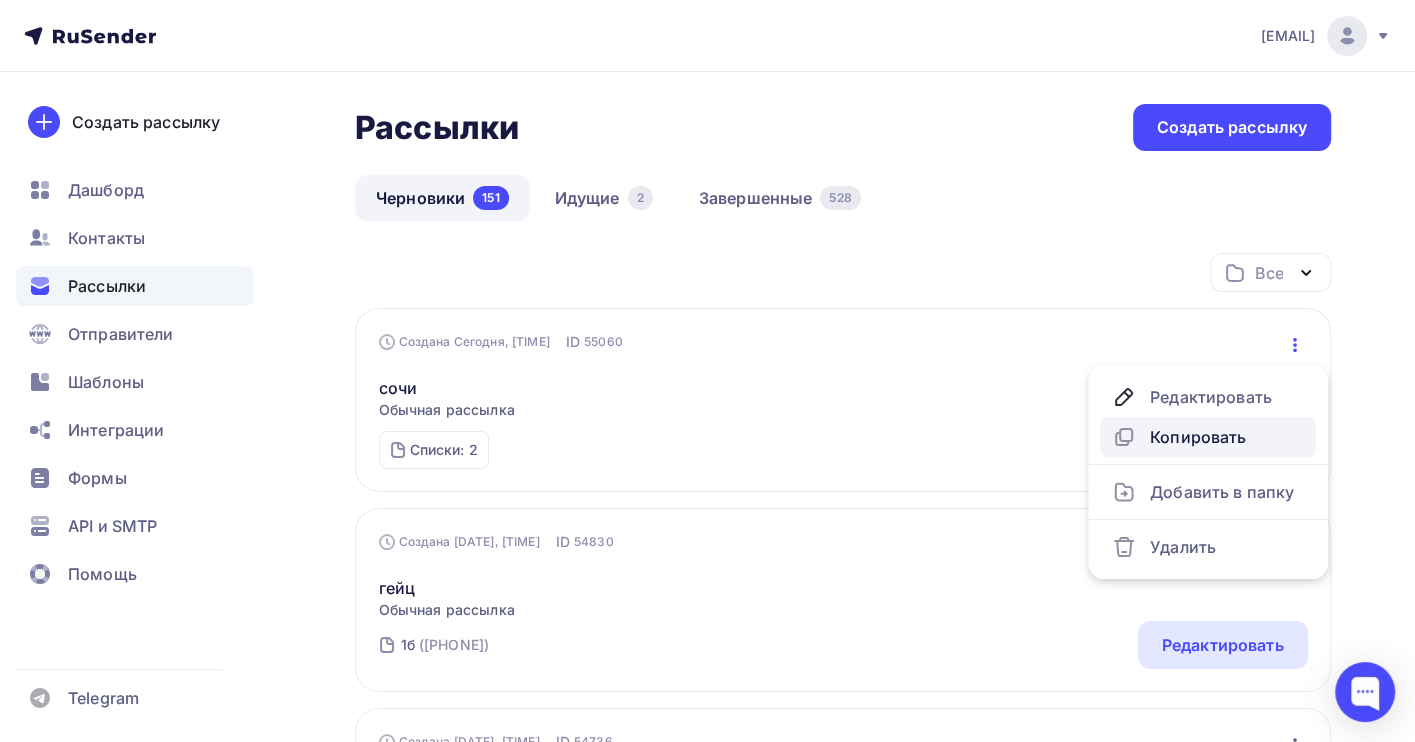click on "Копировать" at bounding box center [1208, 437] 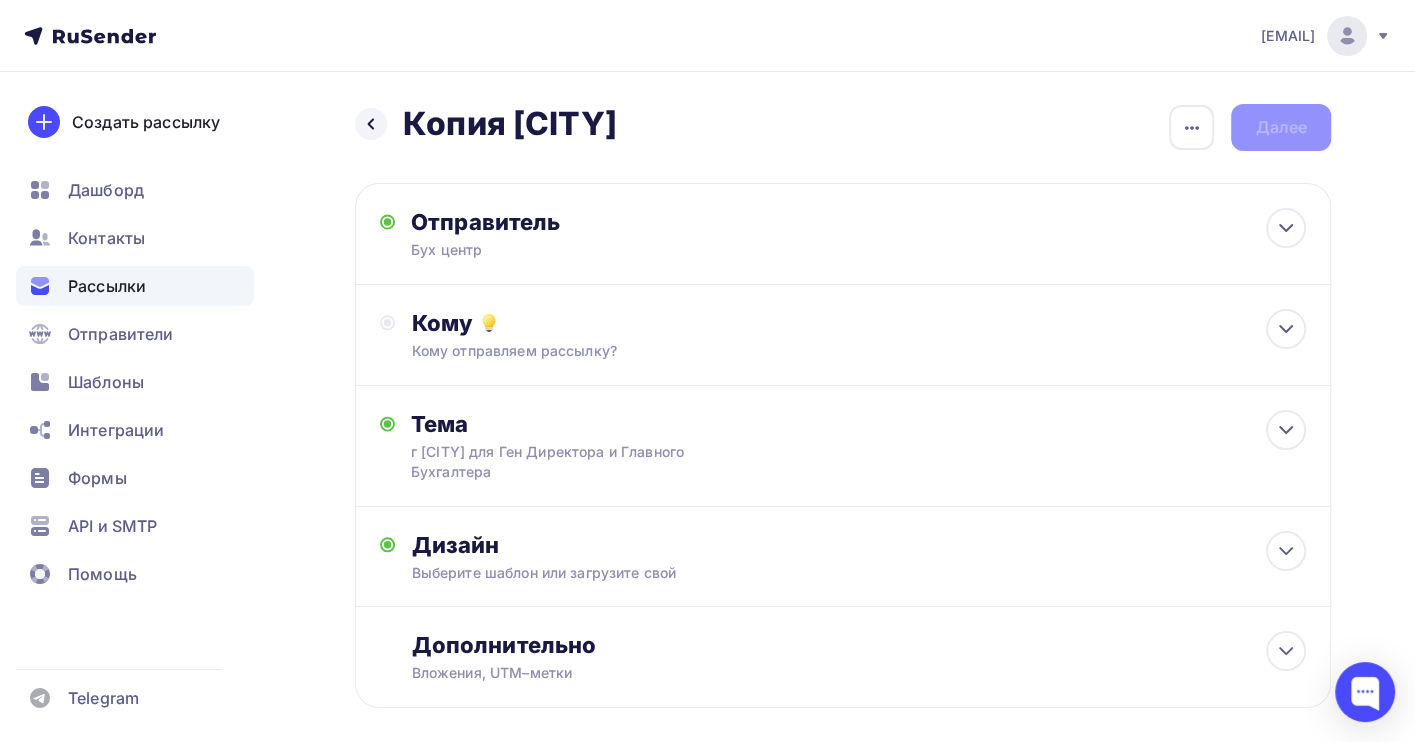 click on "Кому" at bounding box center (858, 323) 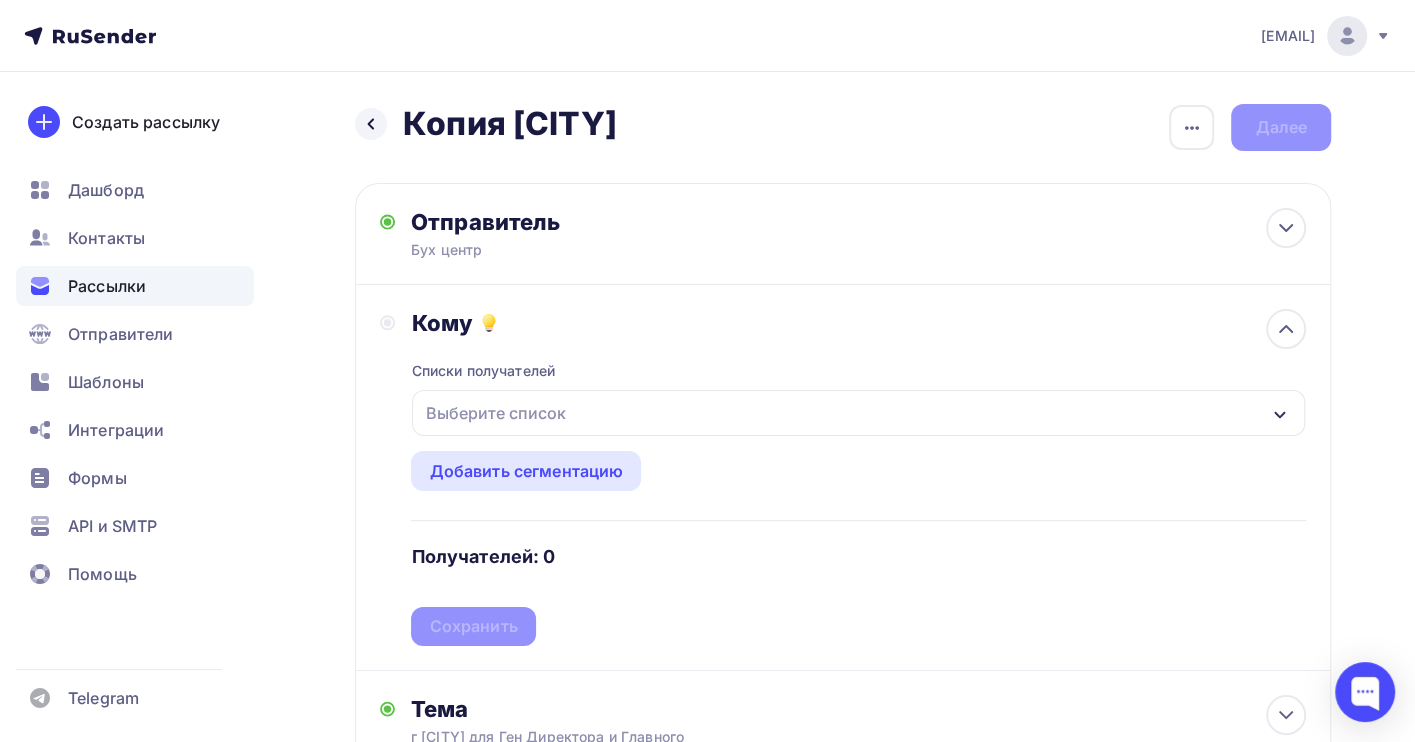 click on "Выберите список" at bounding box center (495, 413) 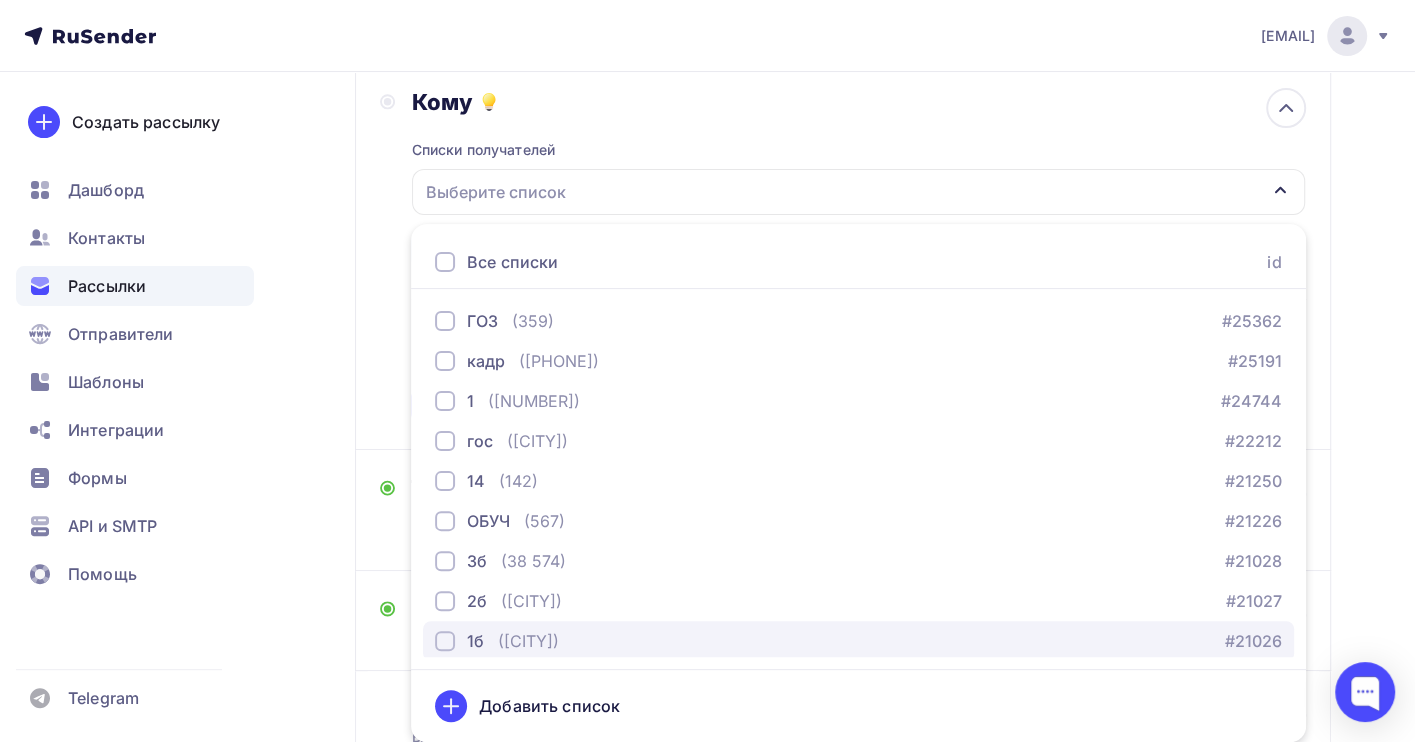 click on "([CITY])" at bounding box center [528, 641] 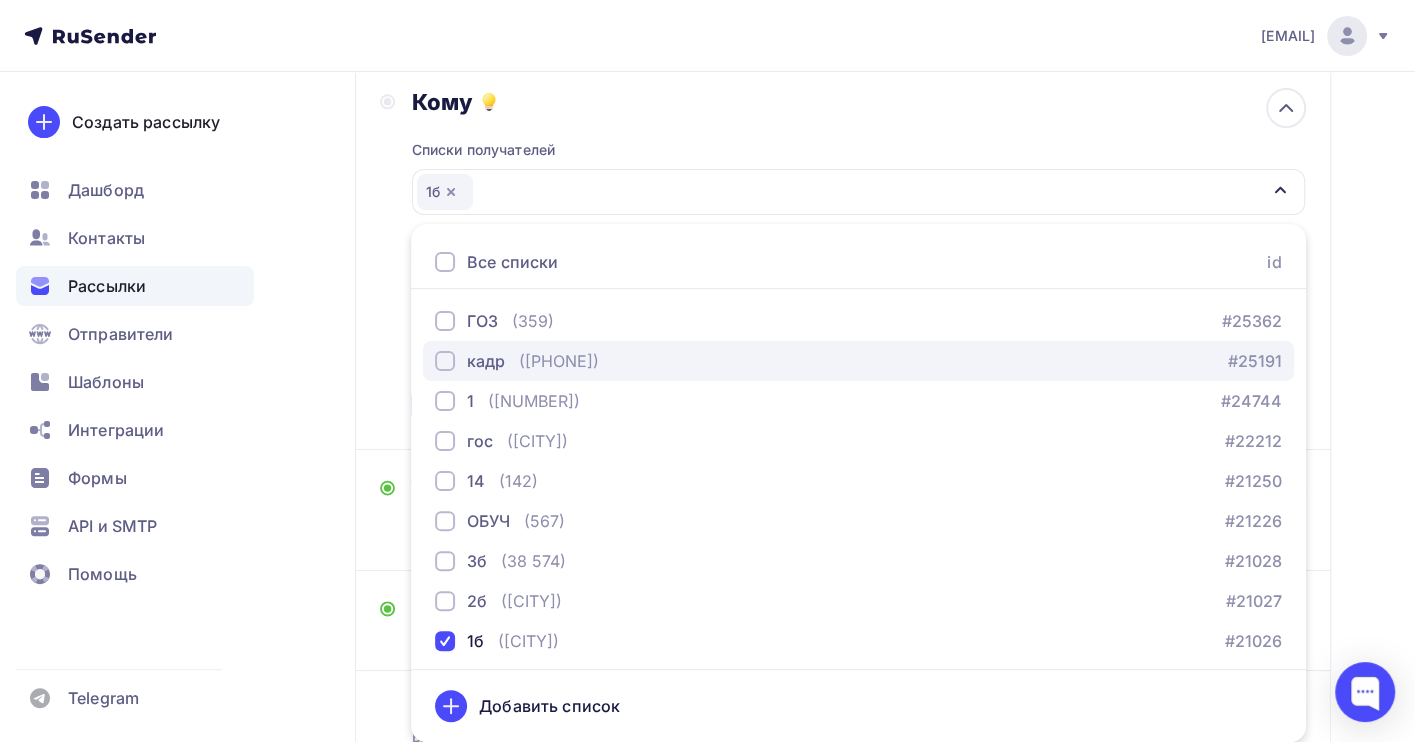 click on "кадр
(26 069)
#25191" at bounding box center (858, 361) 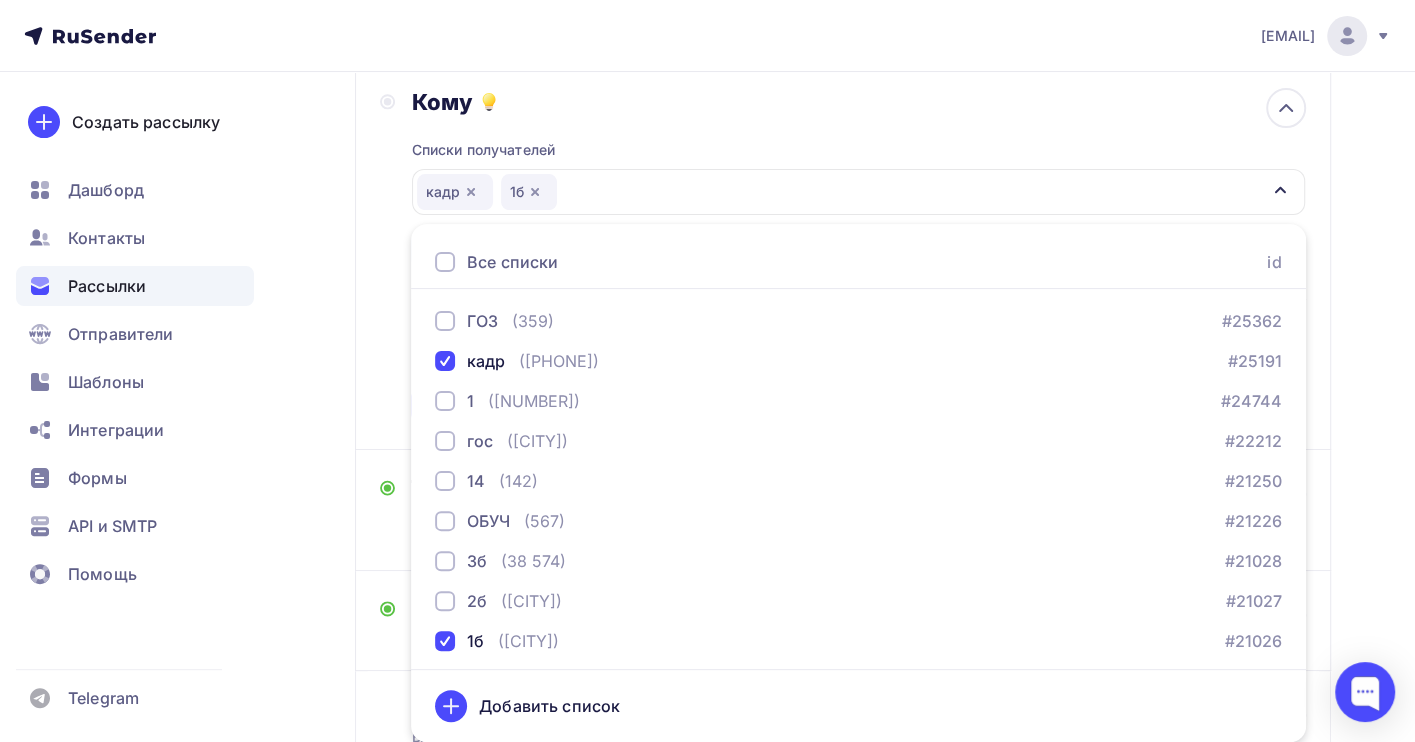 click on "Назад
Копия [CITY]
Копия [CITY]
Закончить позже
Переименовать рассылку
Удалить
Далее
Отправитель
Бух центр
Email  *
[EMAIL]
[EMAIL]           [EMAIL]               Добавить отправителя
Рекомендуем  добавить почту на домене , чтобы рассылка не попала в «Спам»
Имя                 Сохранить
Предпросмотр может отличаться  в зависимости от почтового клиента" at bounding box center (707, 376) 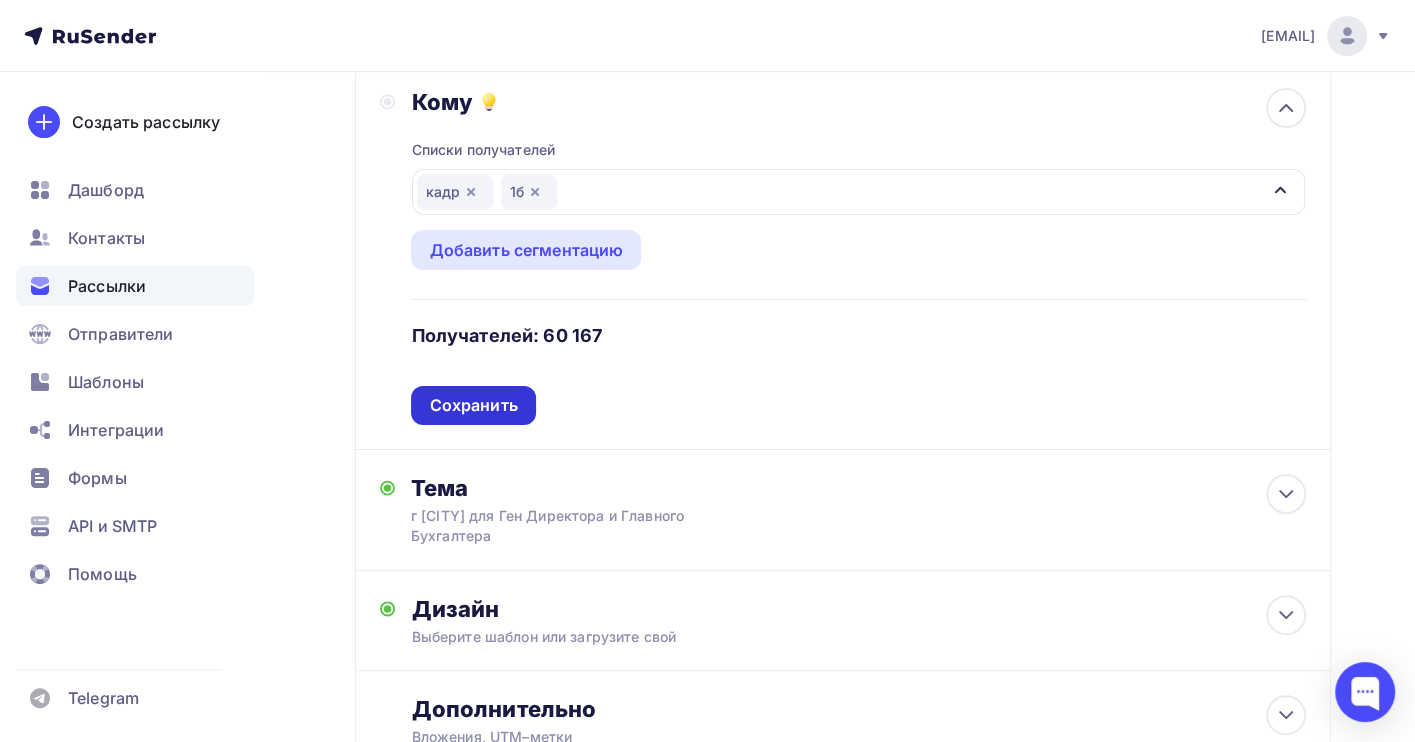 click on "Сохранить" at bounding box center (473, 405) 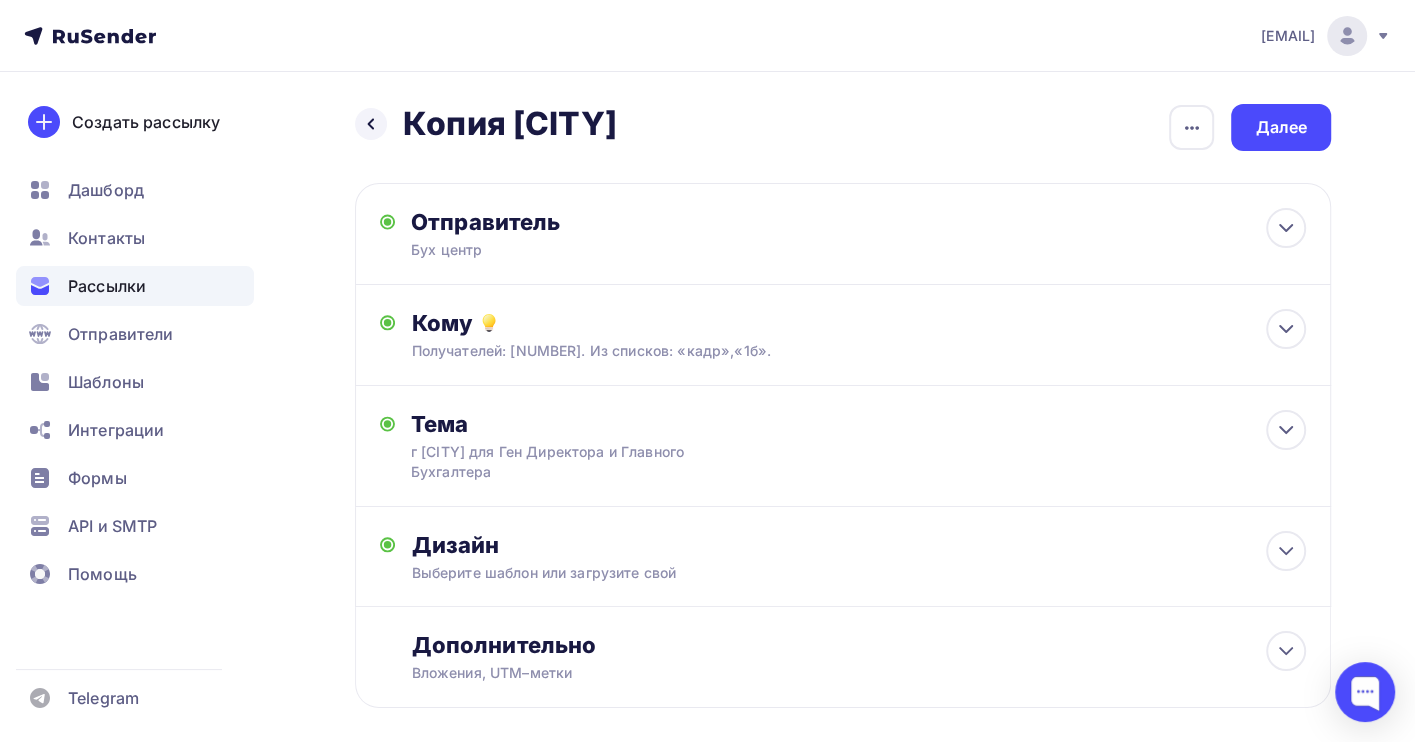 scroll, scrollTop: 0, scrollLeft: 0, axis: both 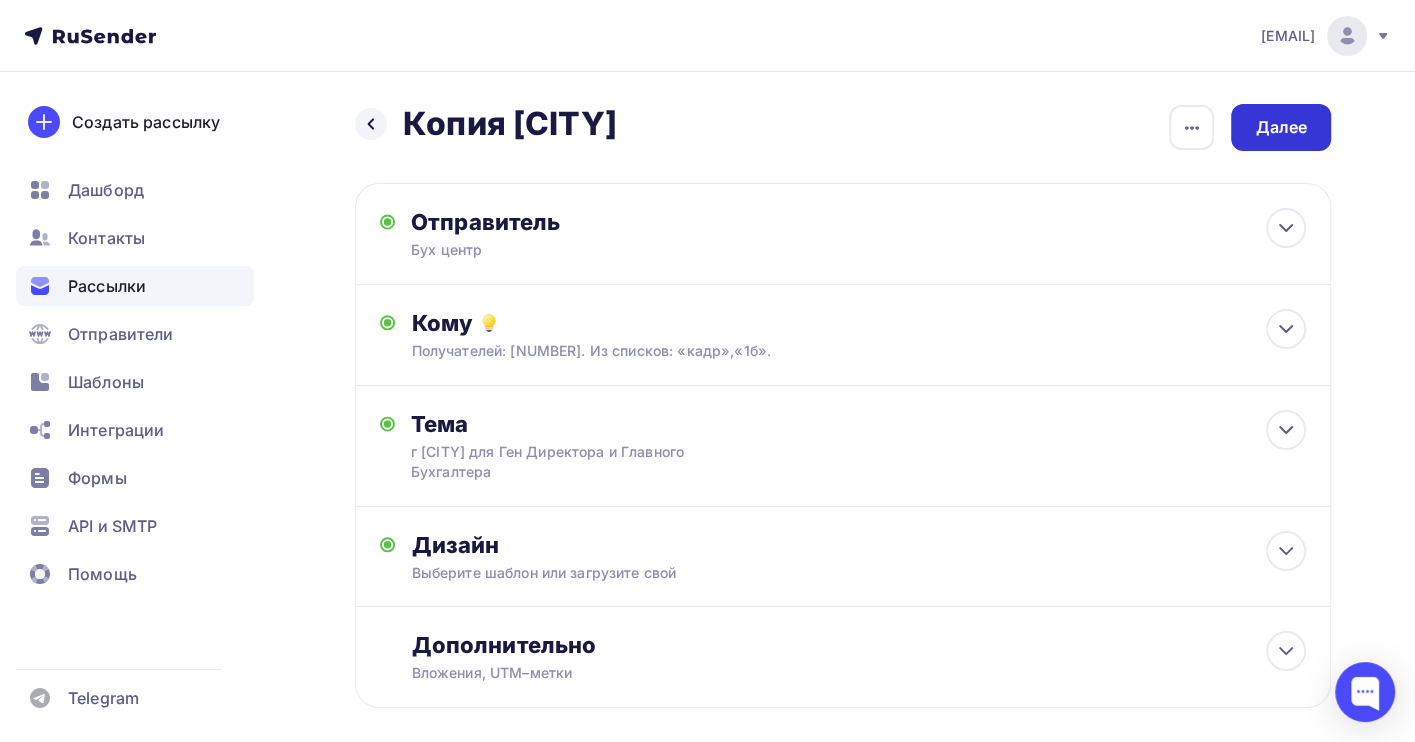 click on "Далее" at bounding box center (1281, 127) 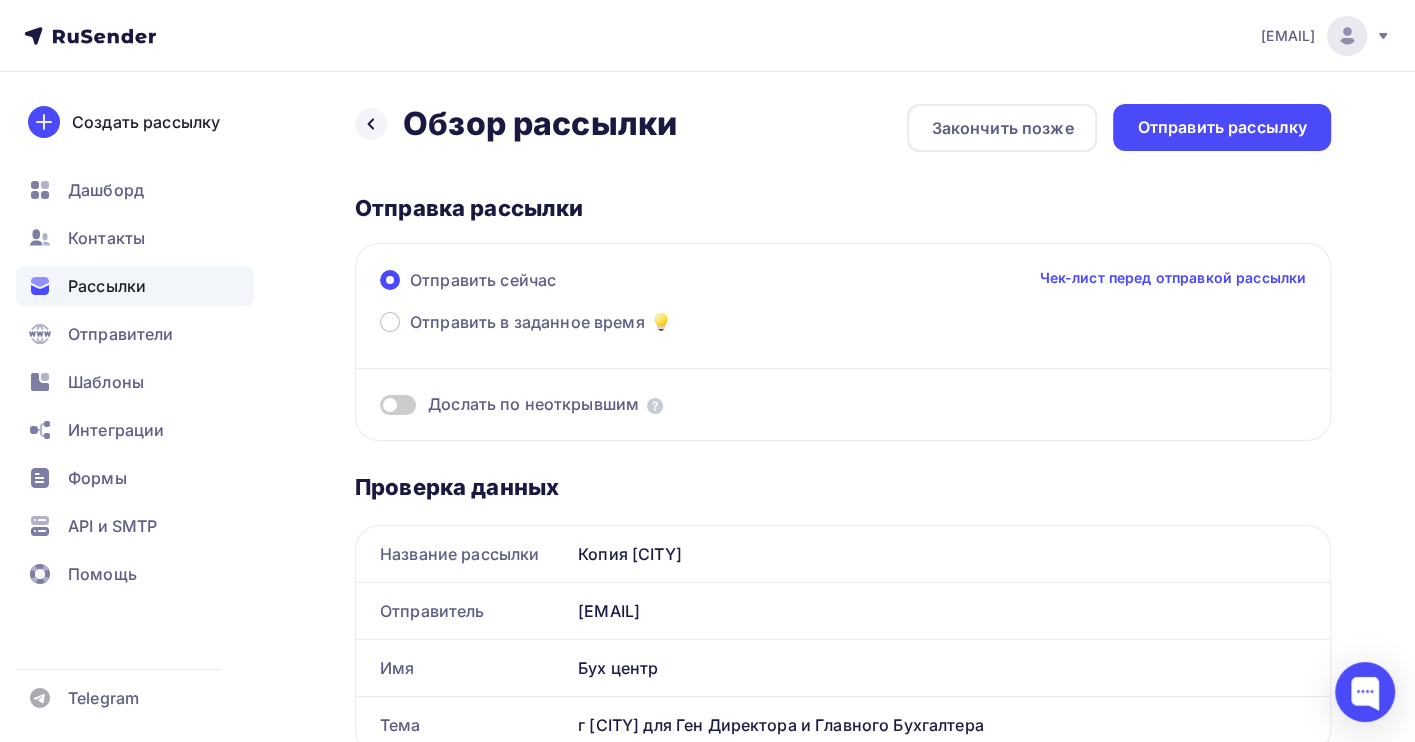 scroll, scrollTop: 0, scrollLeft: 0, axis: both 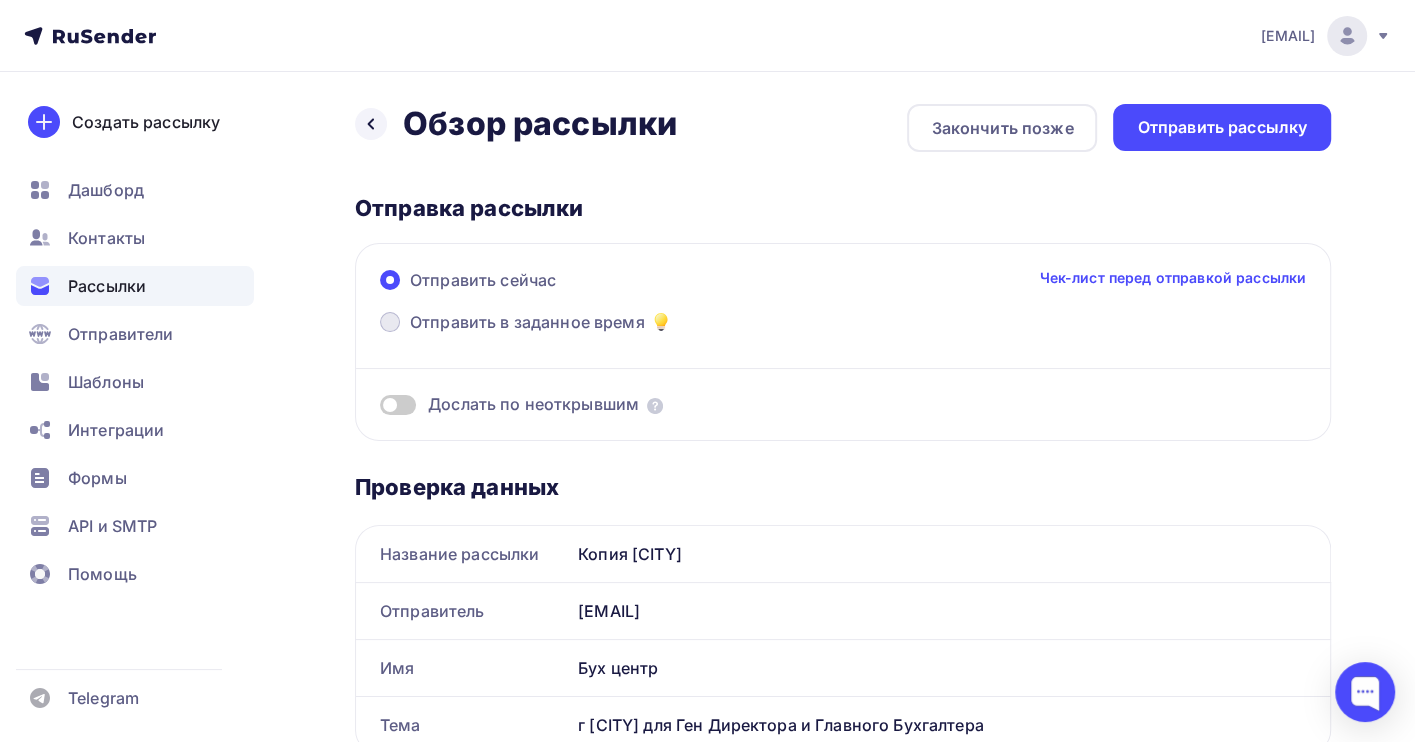click on "Отправить в заданное время" at bounding box center (527, 322) 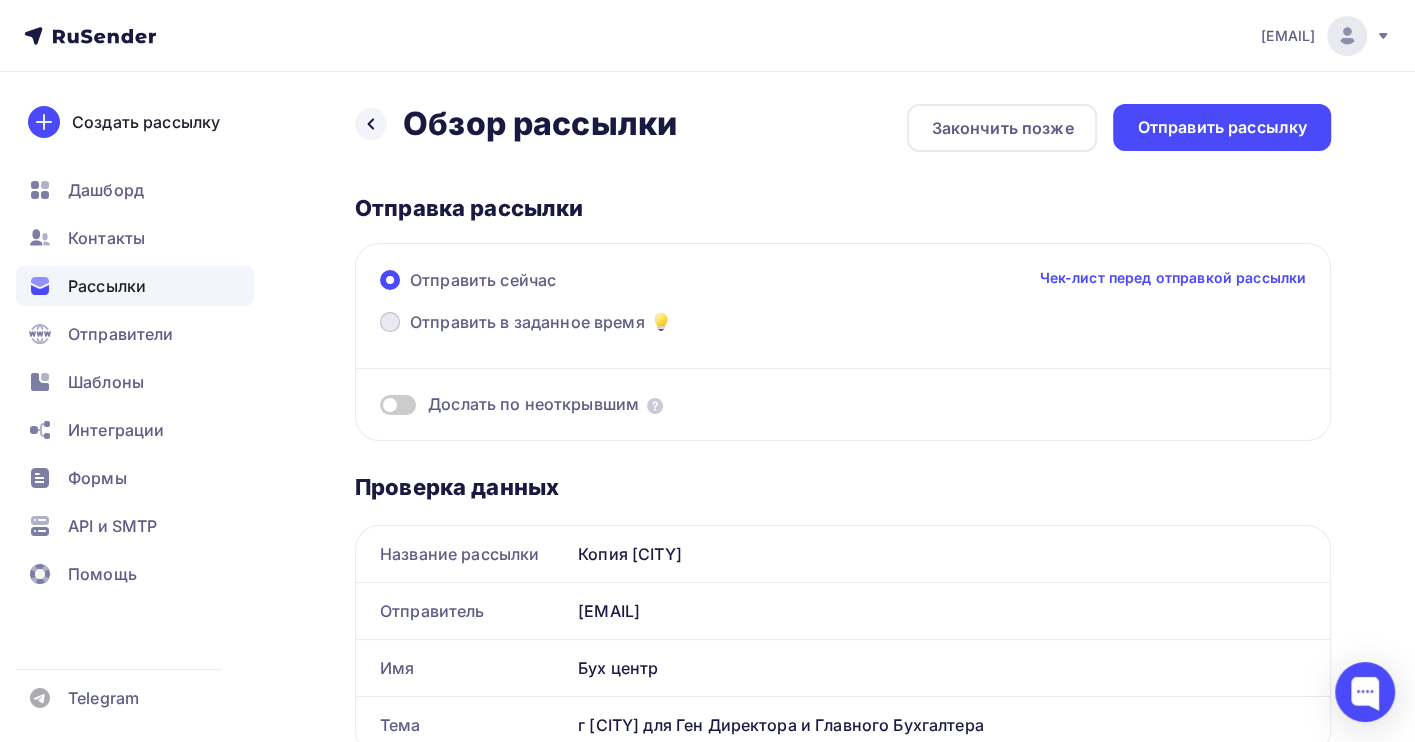 click on "Отправить в заданное время" at bounding box center [410, 334] 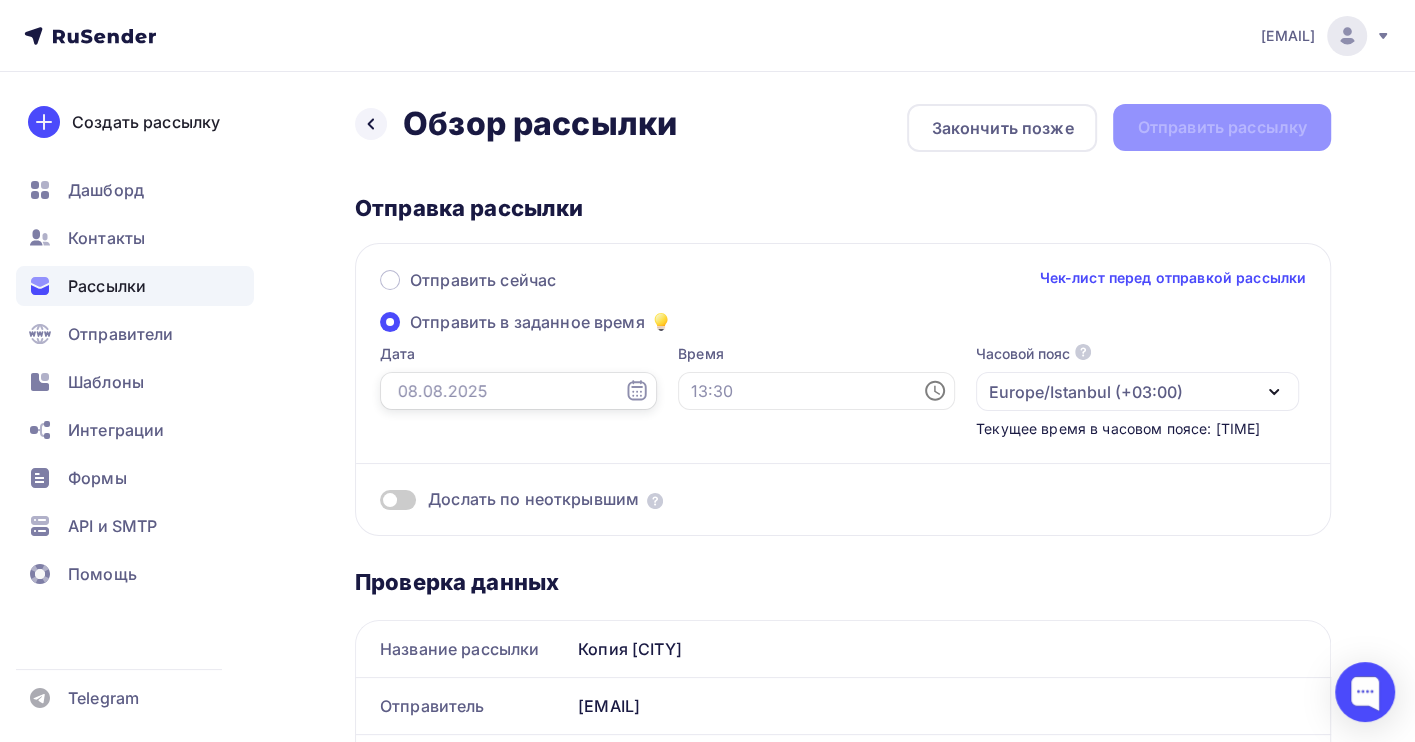 click at bounding box center [518, 391] 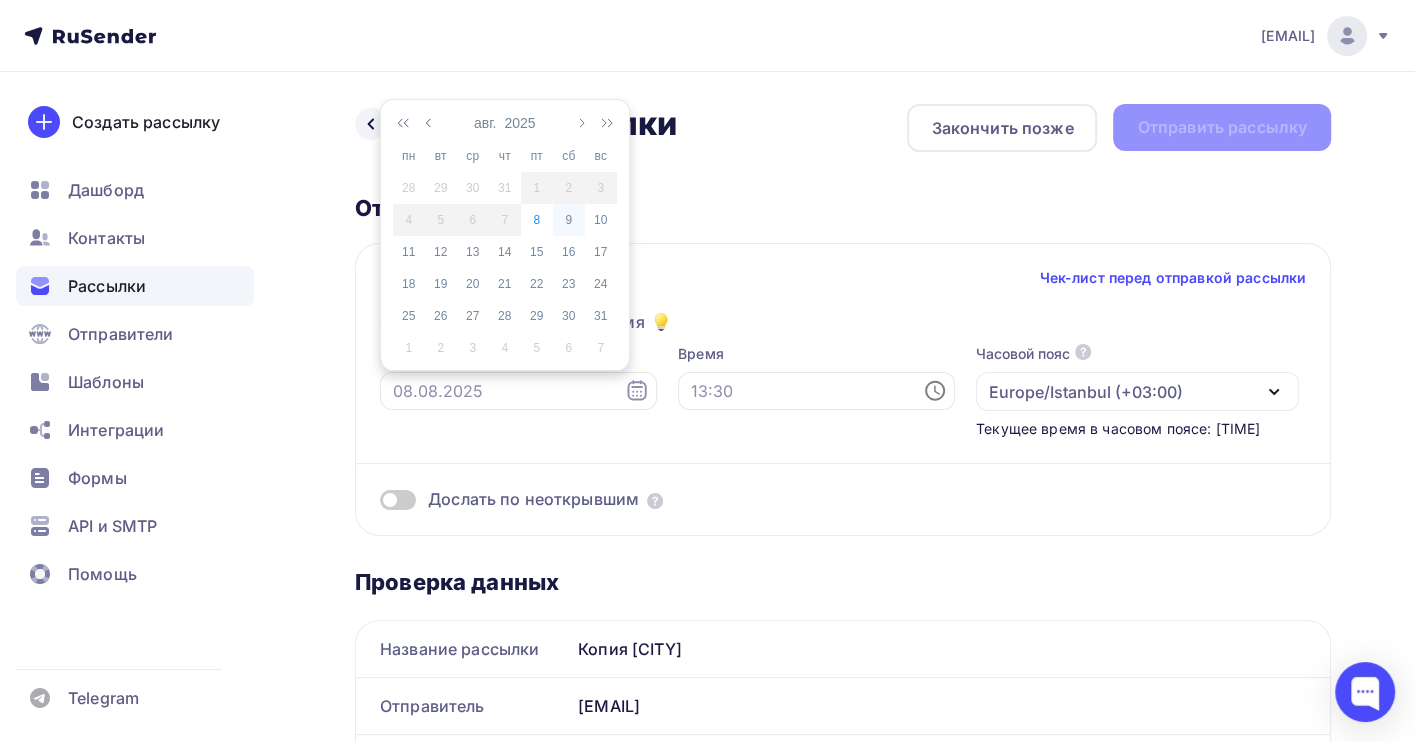 click on "9" at bounding box center (569, 220) 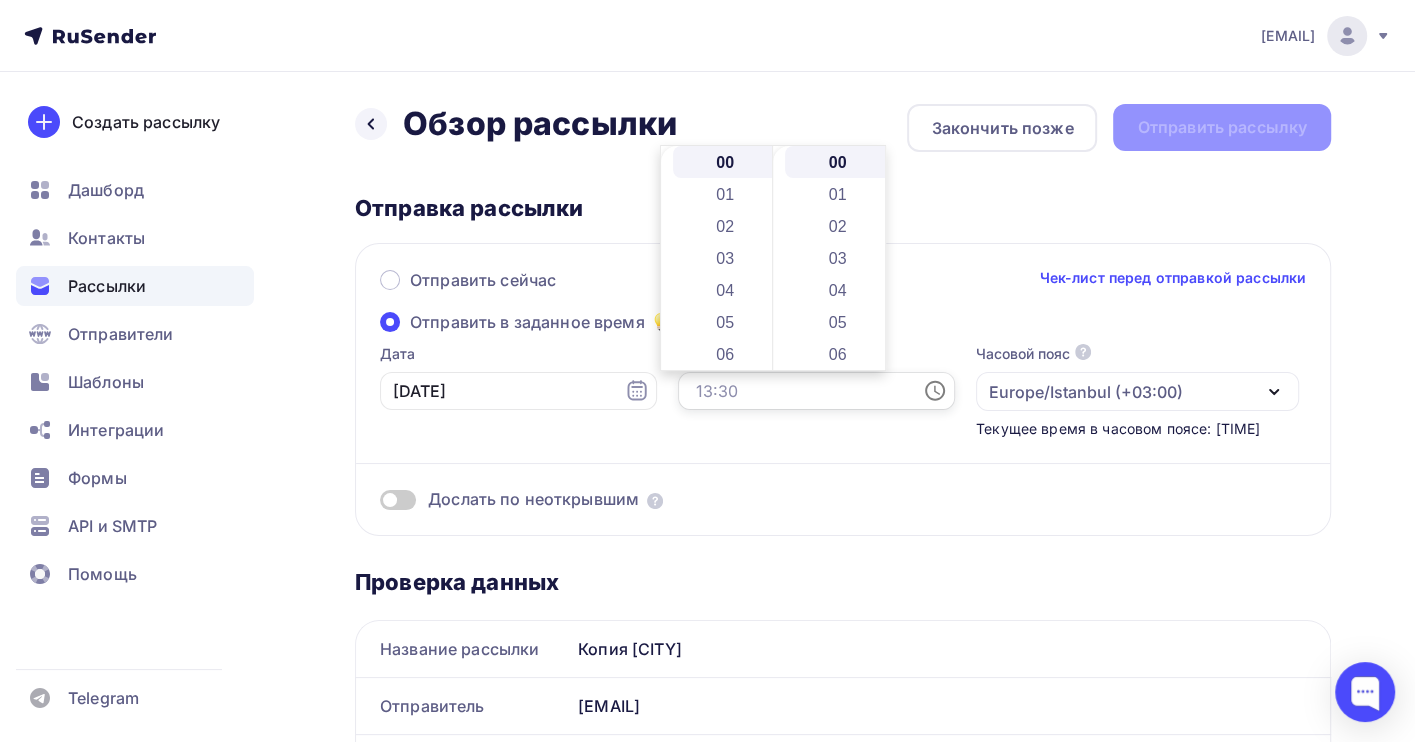 click at bounding box center [816, 391] 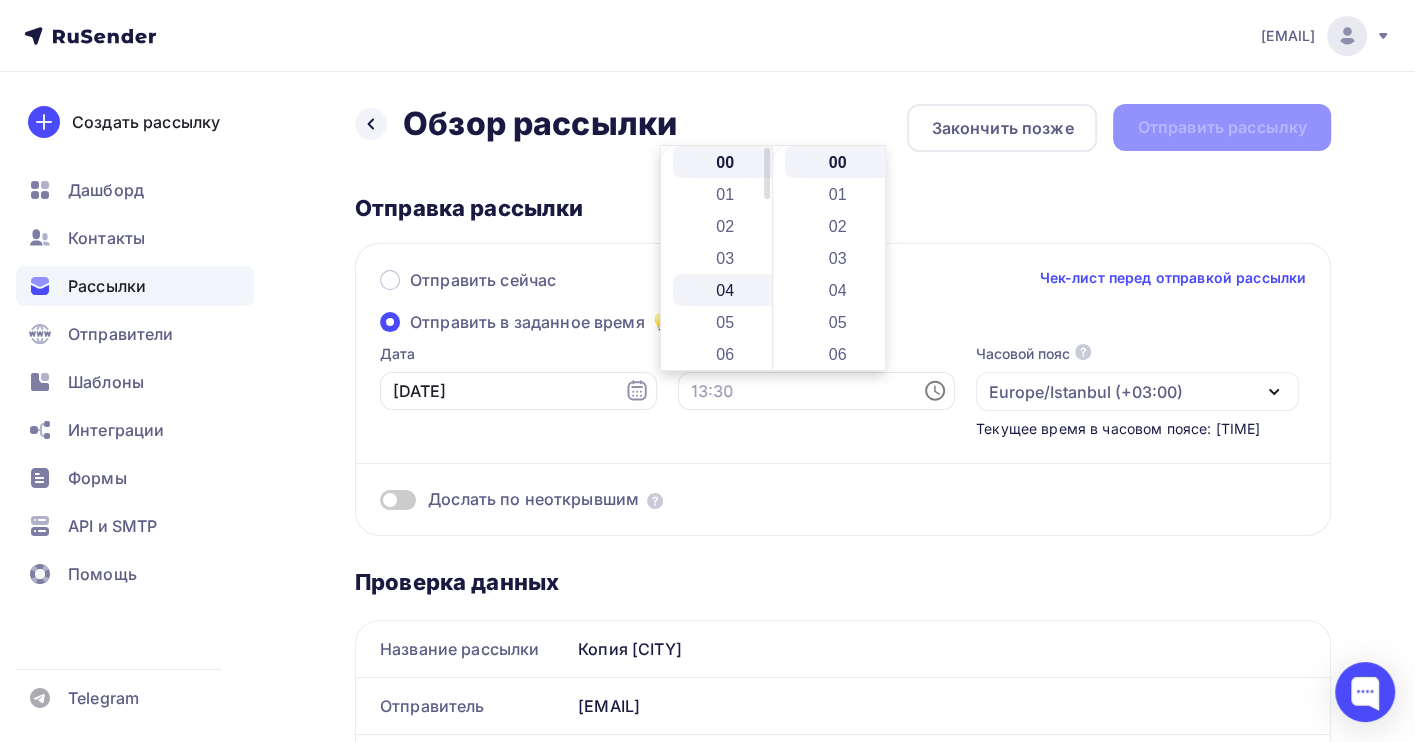 click on "04" at bounding box center (727, 290) 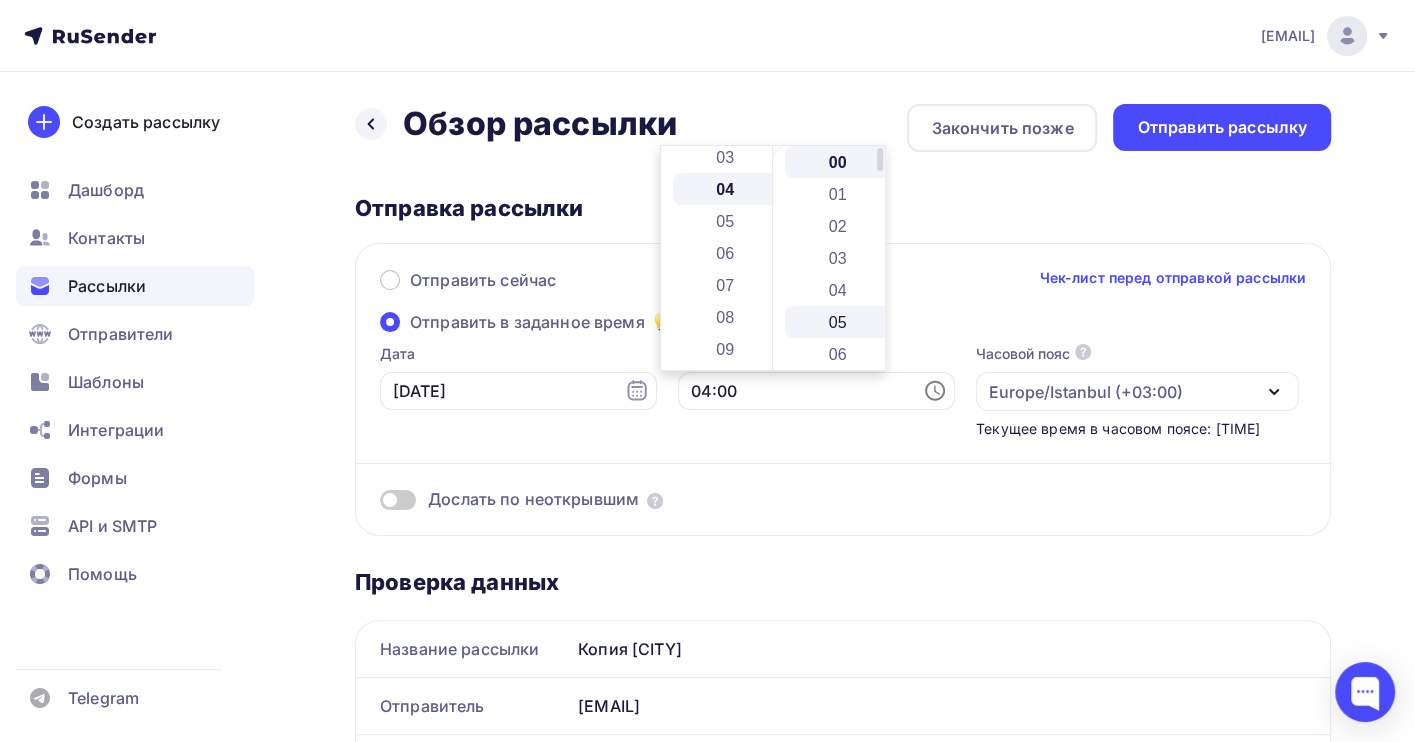 scroll, scrollTop: 127, scrollLeft: 0, axis: vertical 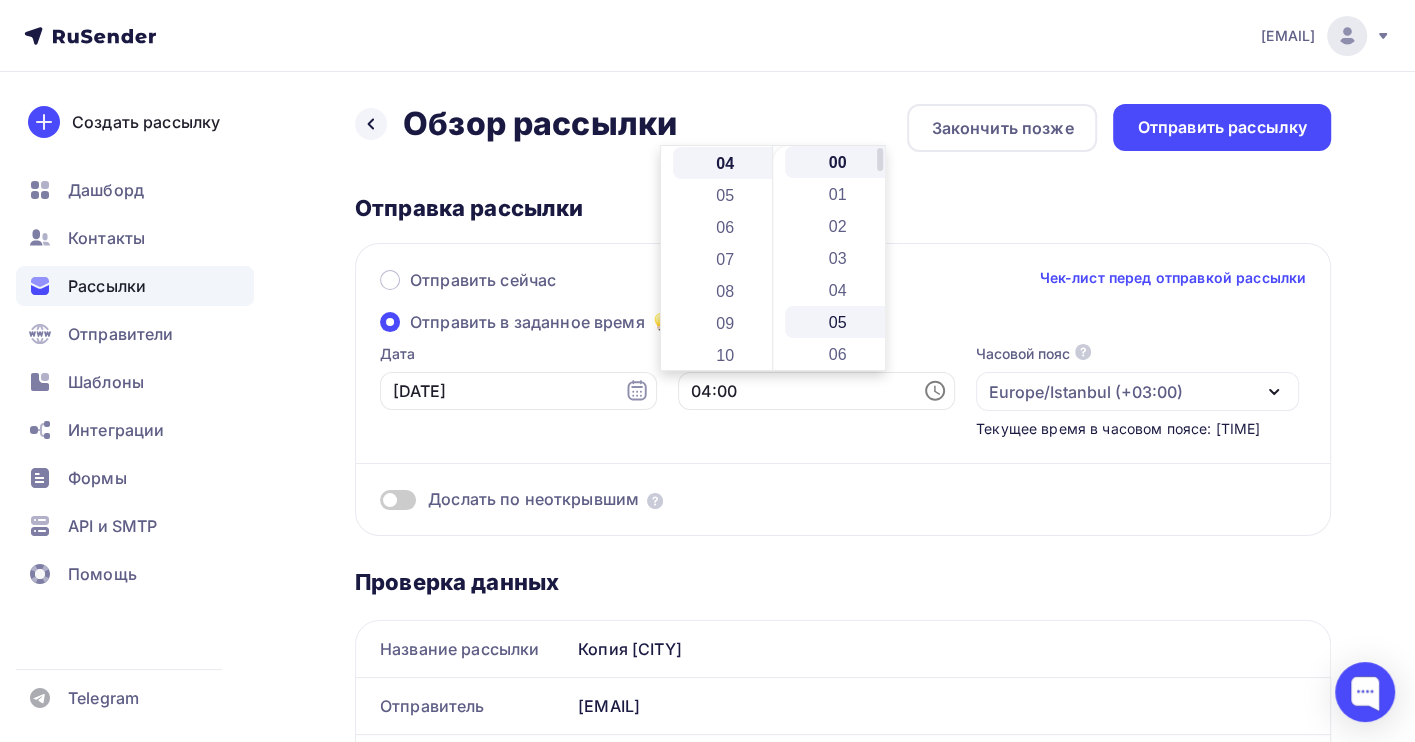 click on "05" at bounding box center [839, 322] 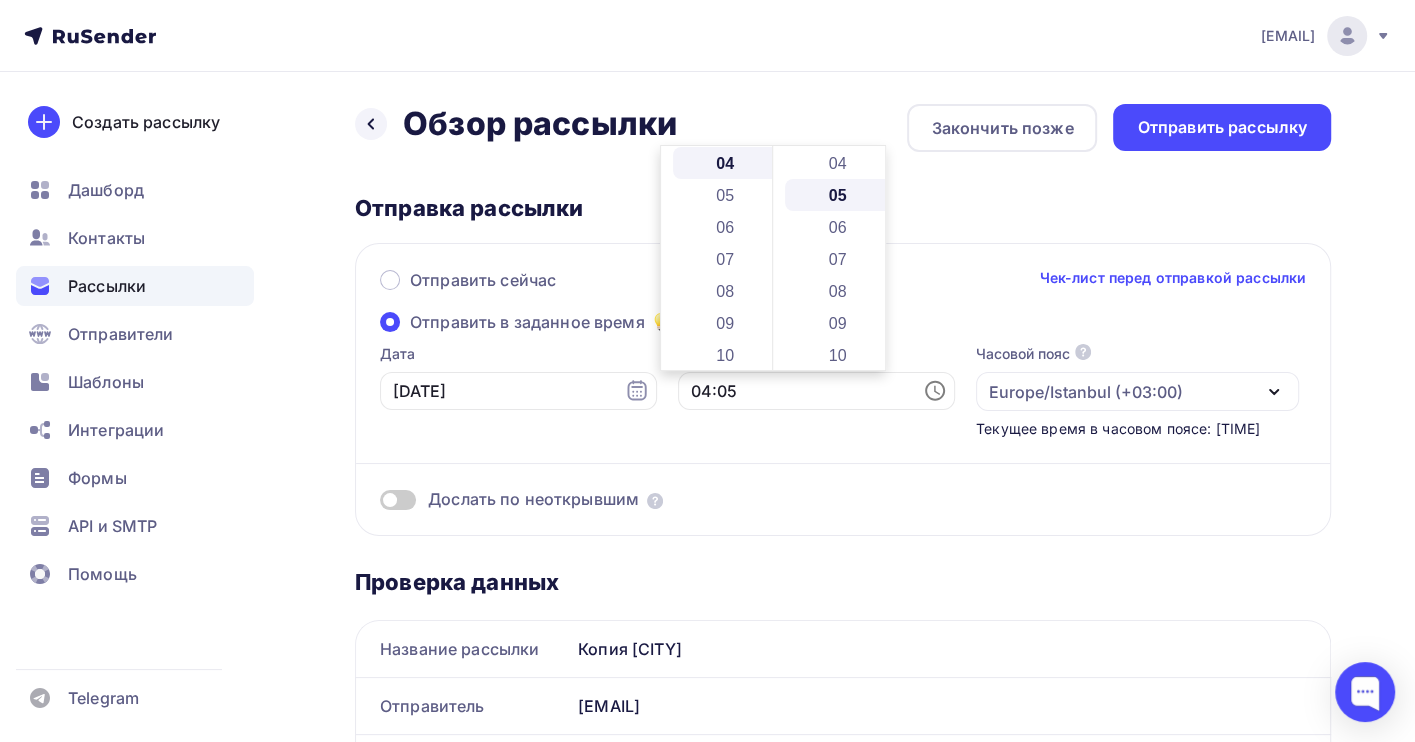 scroll, scrollTop: 159, scrollLeft: 0, axis: vertical 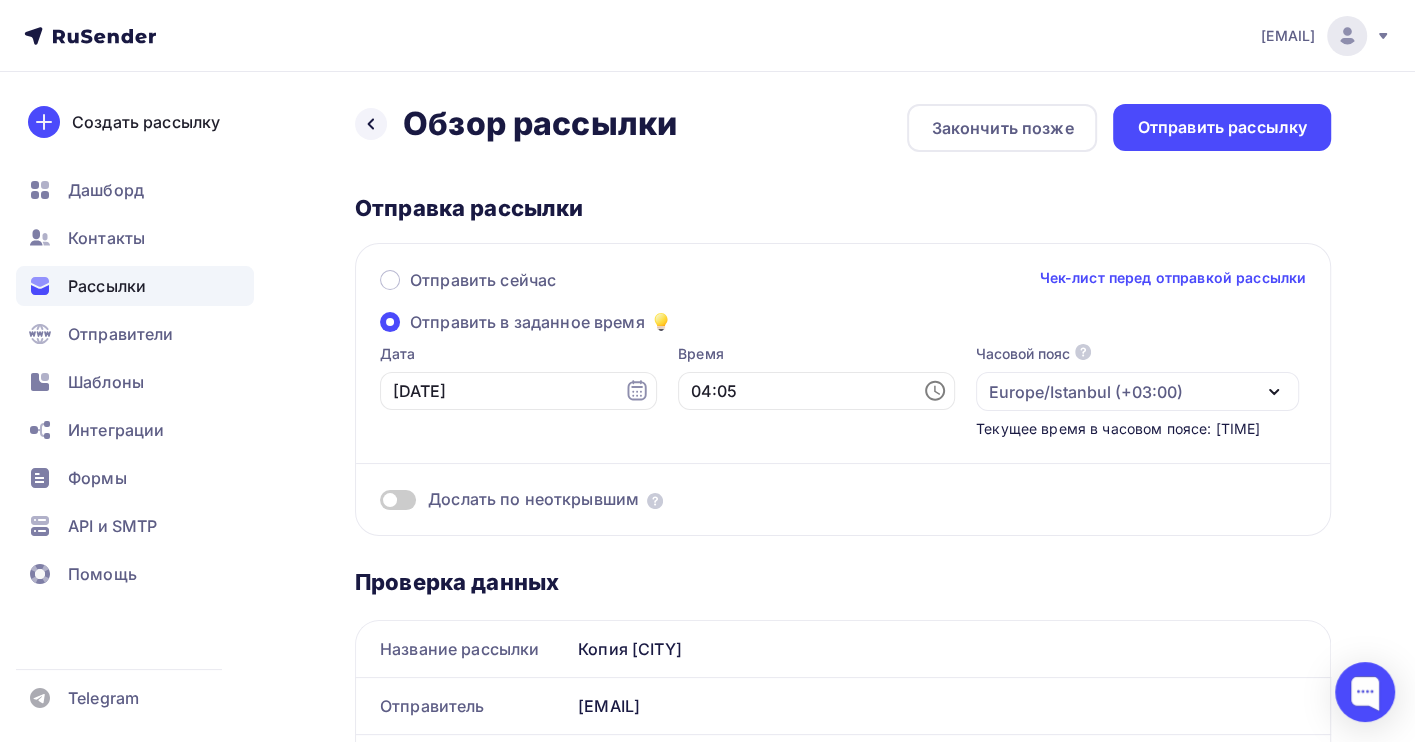 click on "Дослать по неоткрывшим" at bounding box center (533, 499) 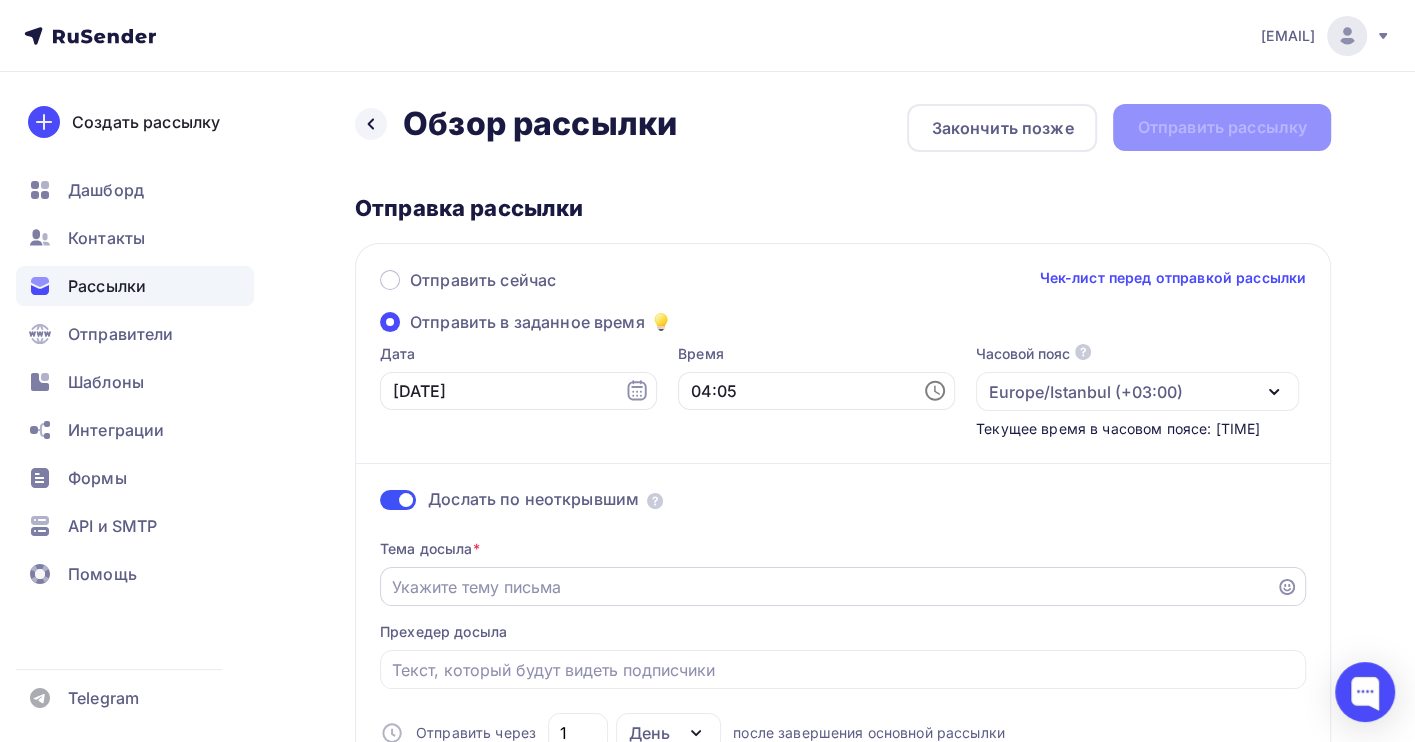 click on "Отправить в заданное время" at bounding box center (828, 587) 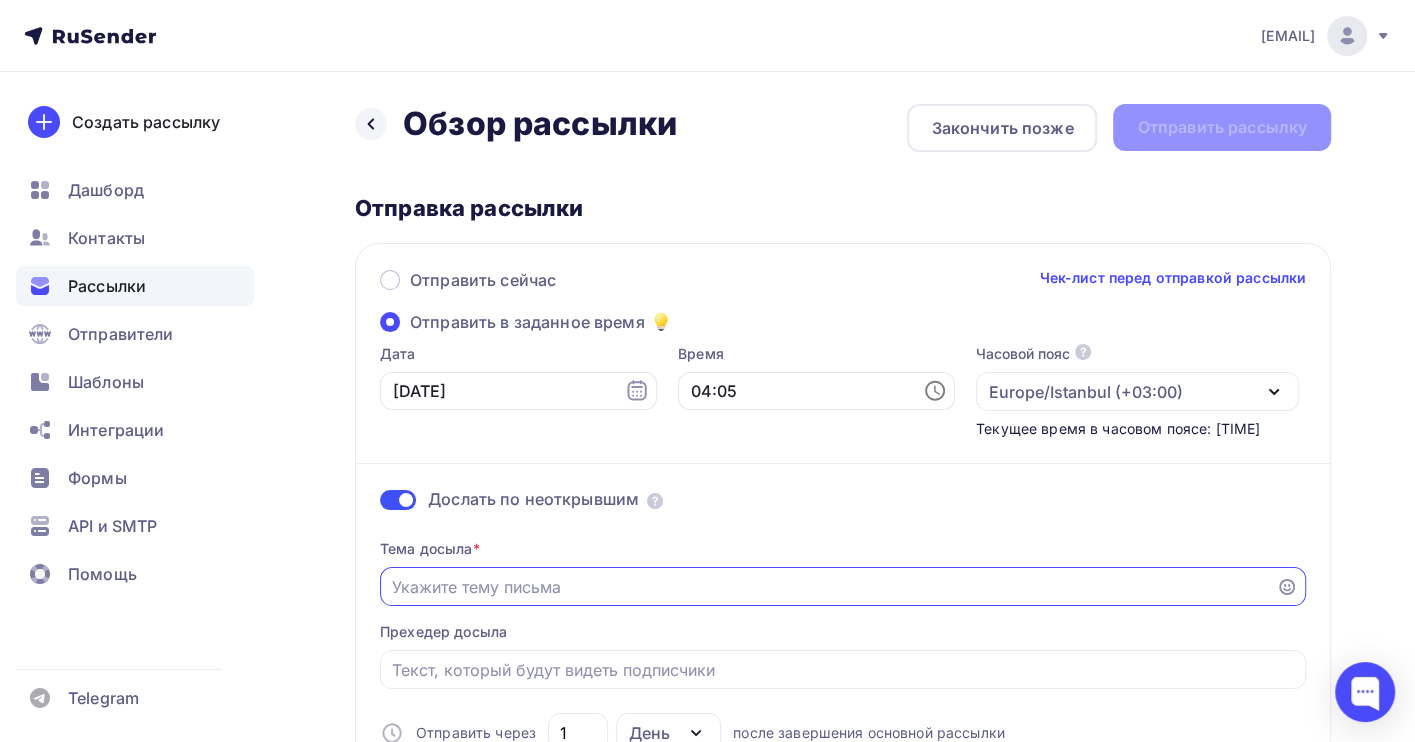 paste on "г [CITY] для Руководителя и  Главного Бухгалтера" 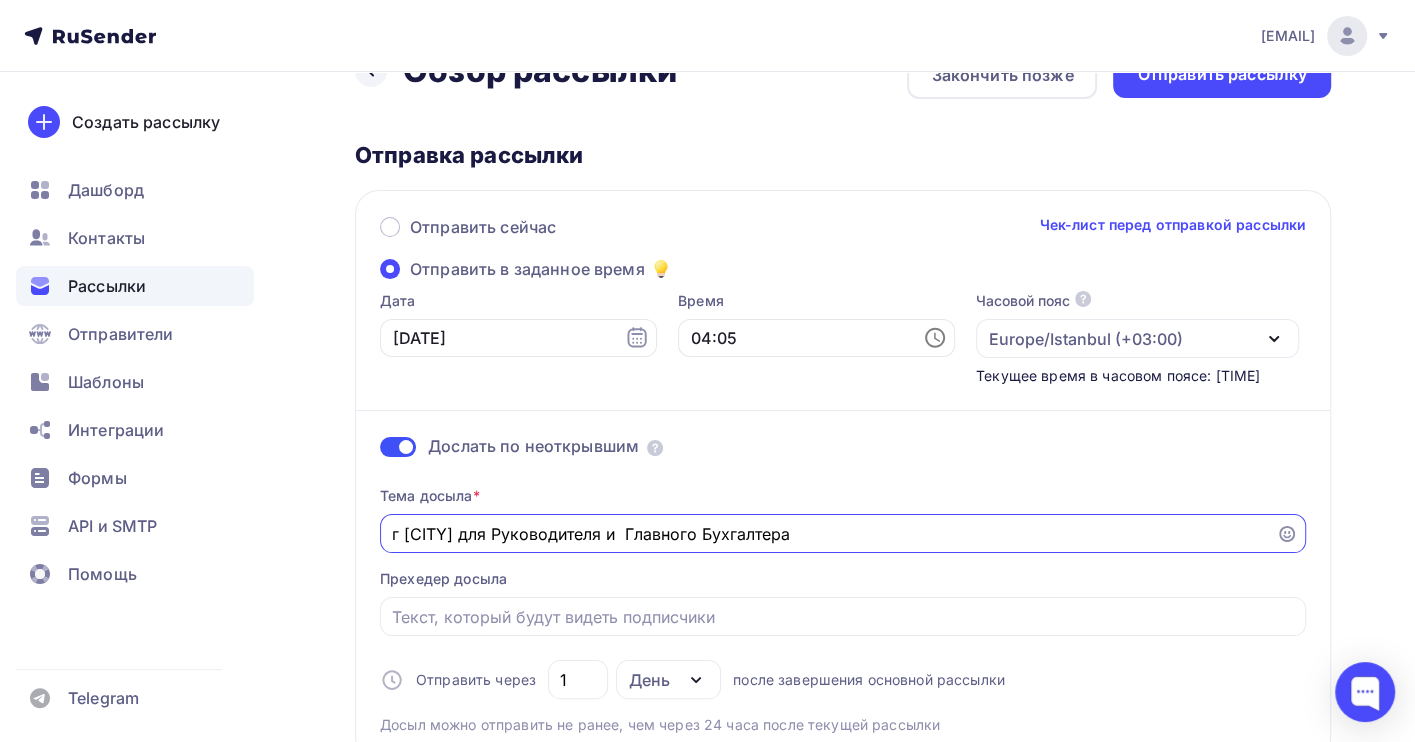 scroll, scrollTop: 0, scrollLeft: 0, axis: both 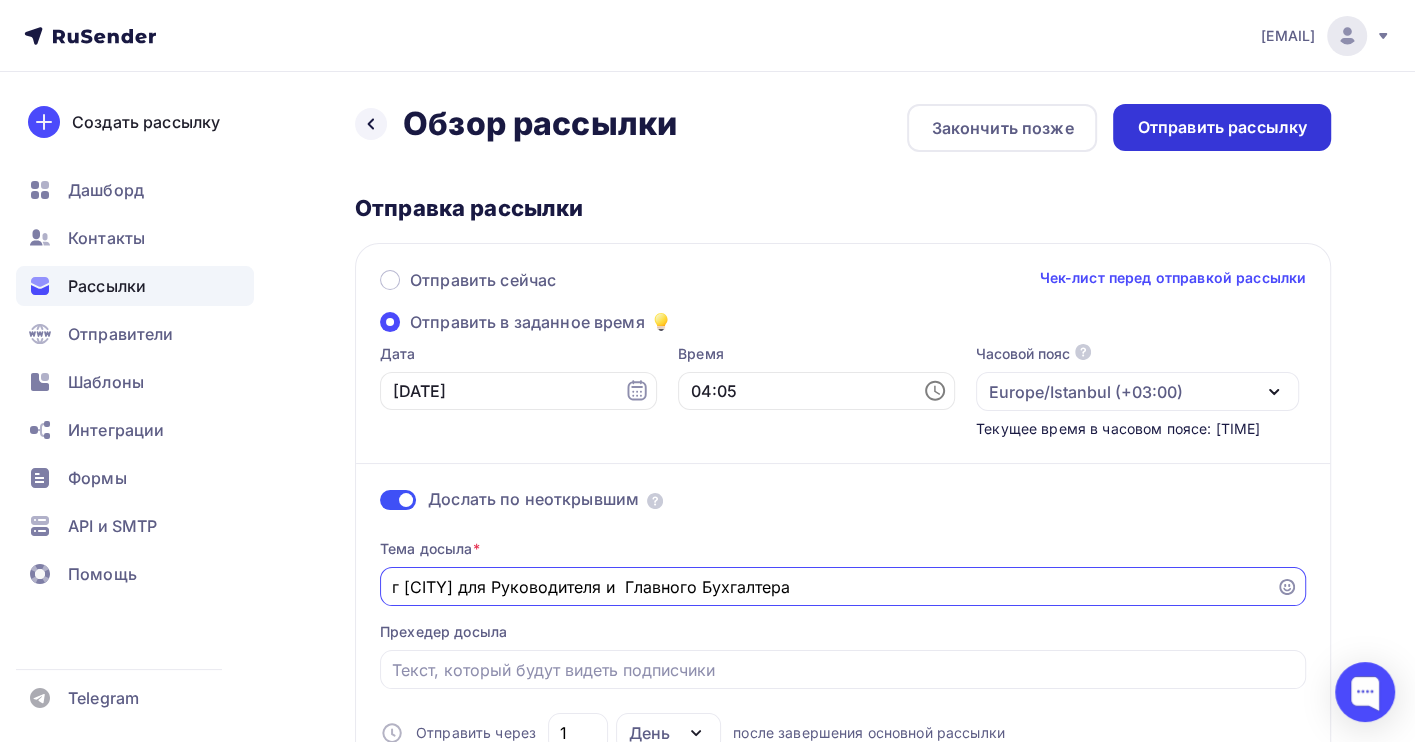 type on "г [CITY] для Руководителя и  Главного Бухгалтера" 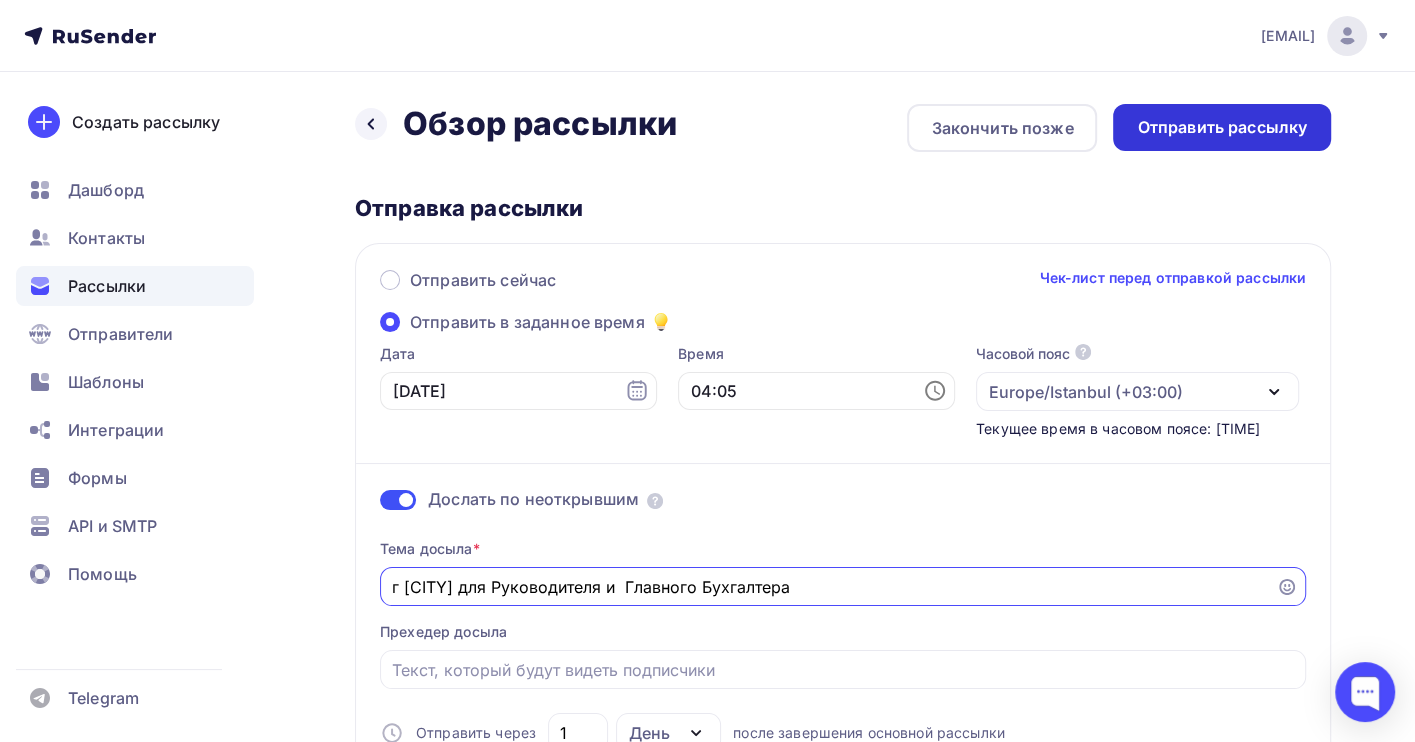 click on "Отправить рассылку" at bounding box center (1222, 127) 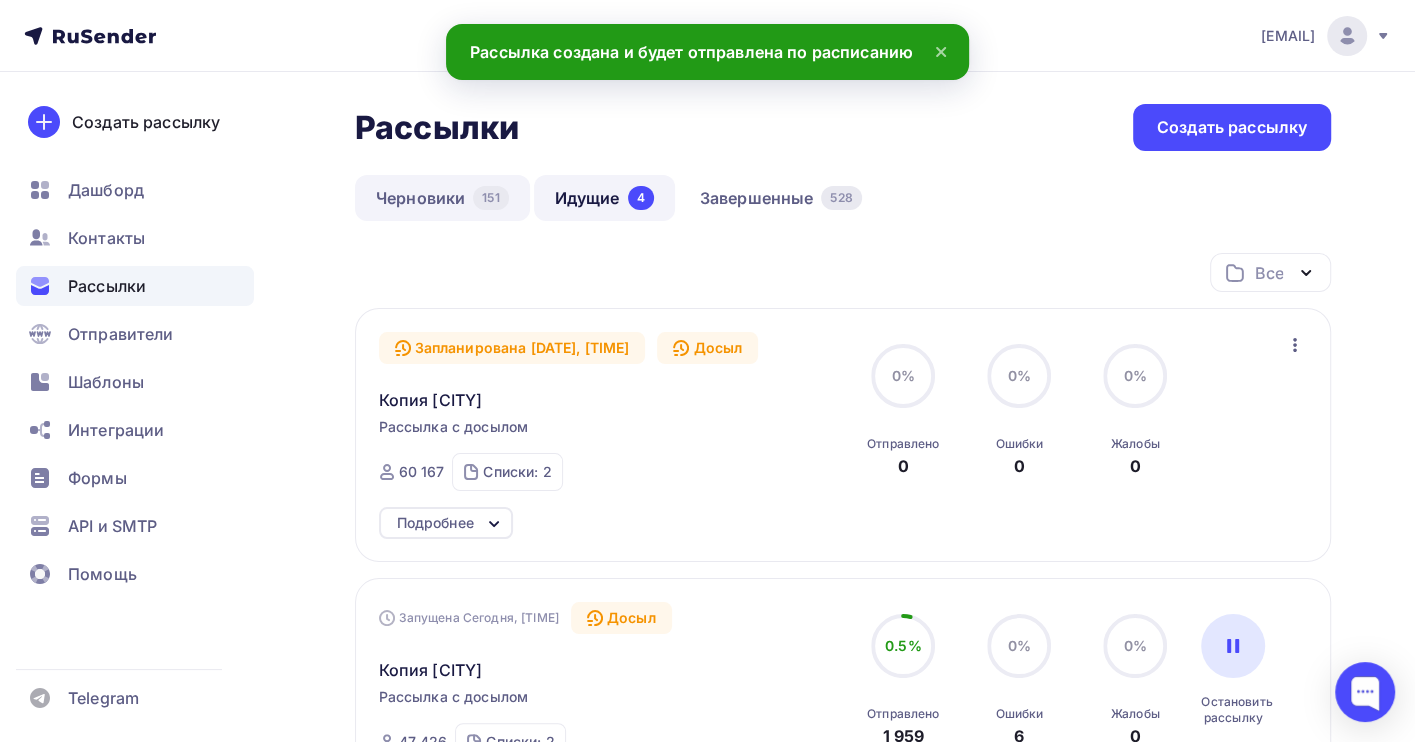 click on "Черновики
151" at bounding box center [442, 198] 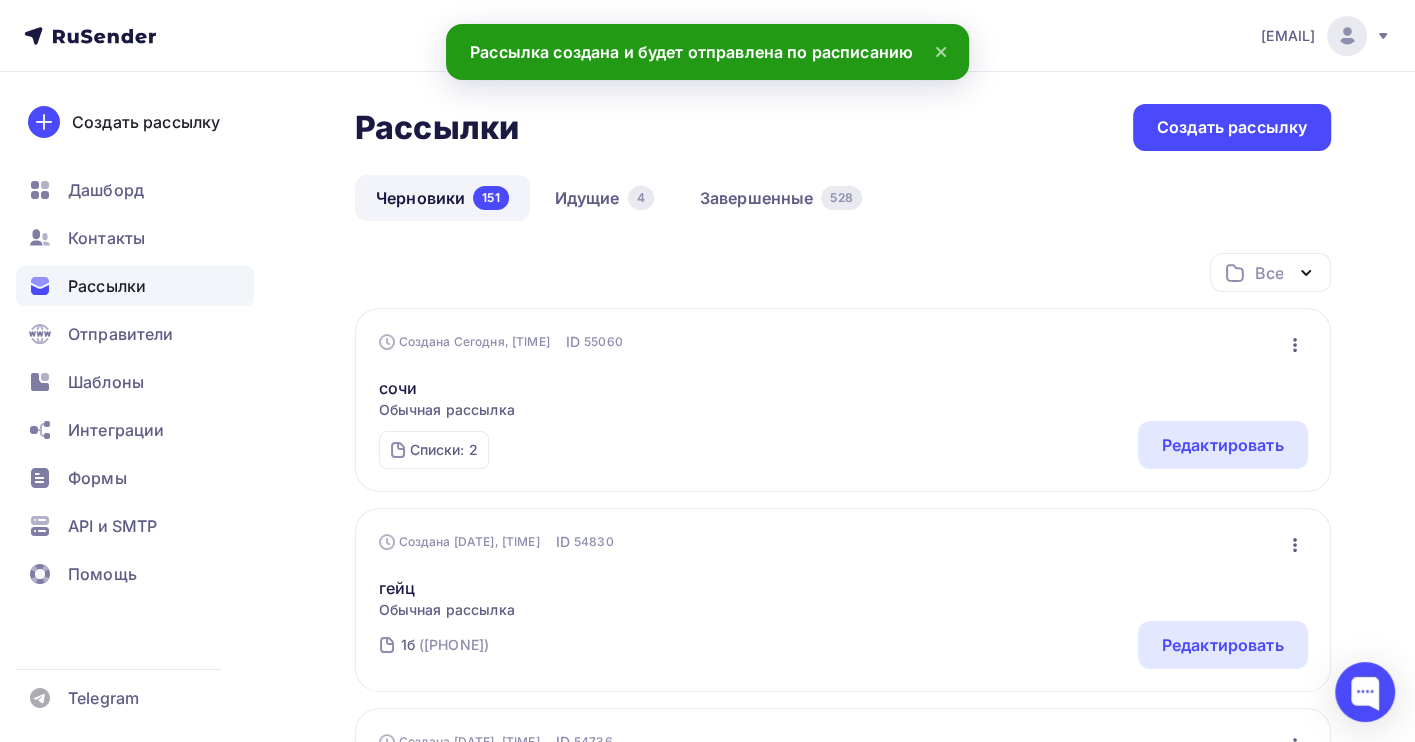click 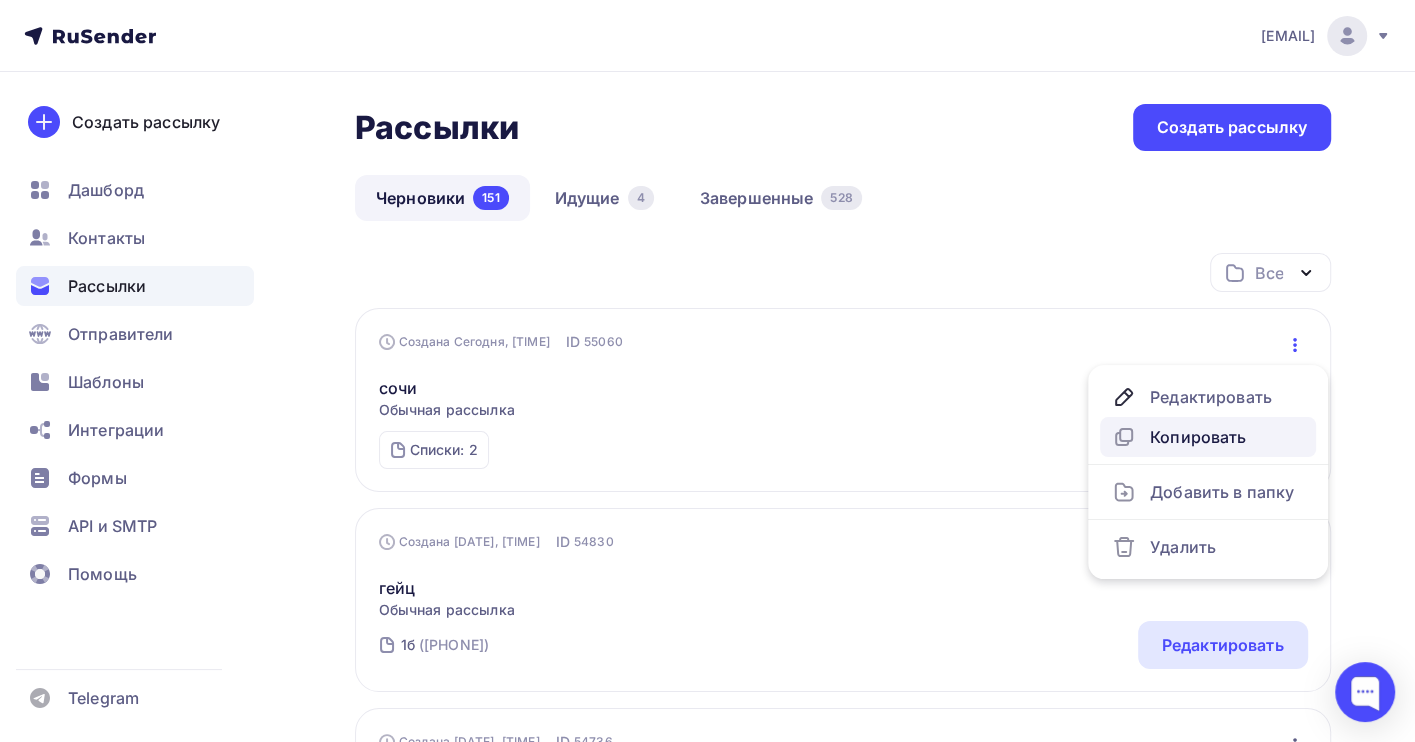 click on "Копировать" at bounding box center (1208, 437) 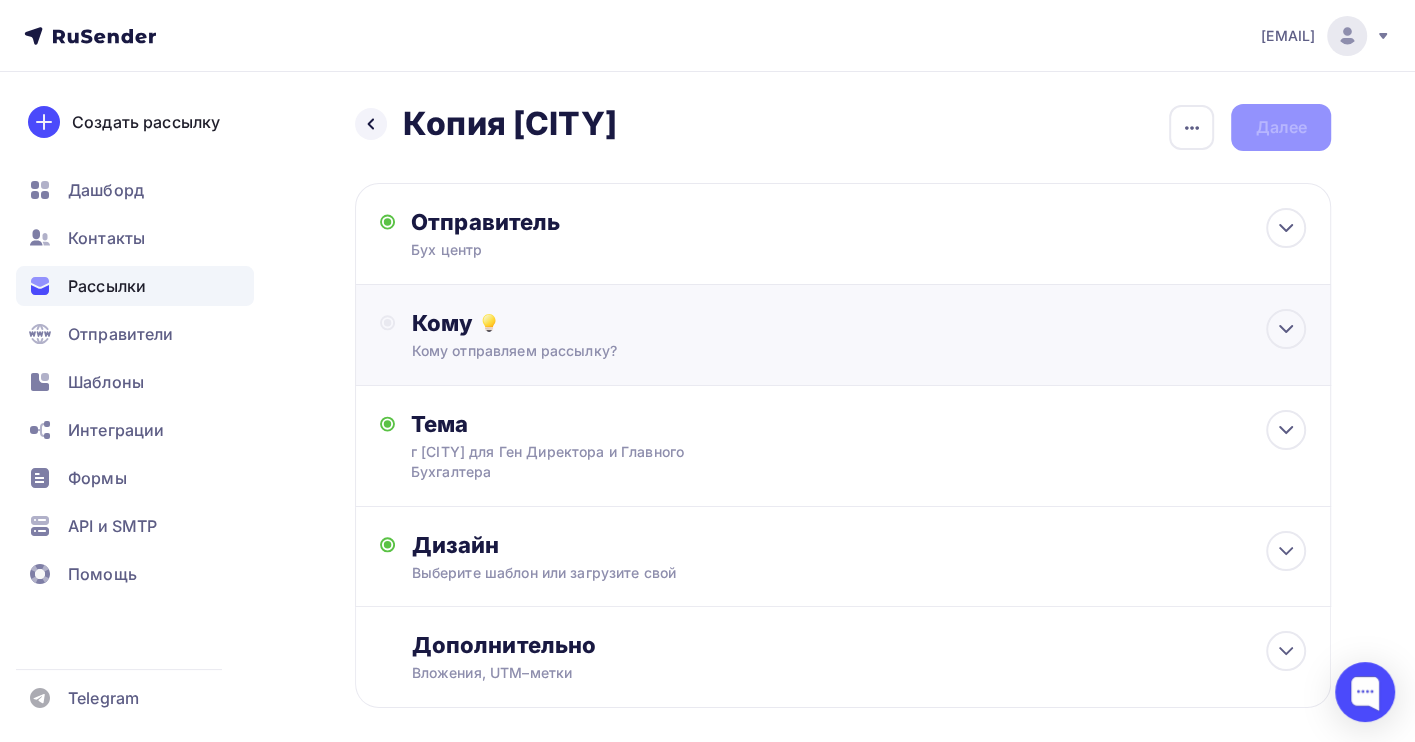 click on "Кому отправляем рассылку?" at bounding box center [813, 351] 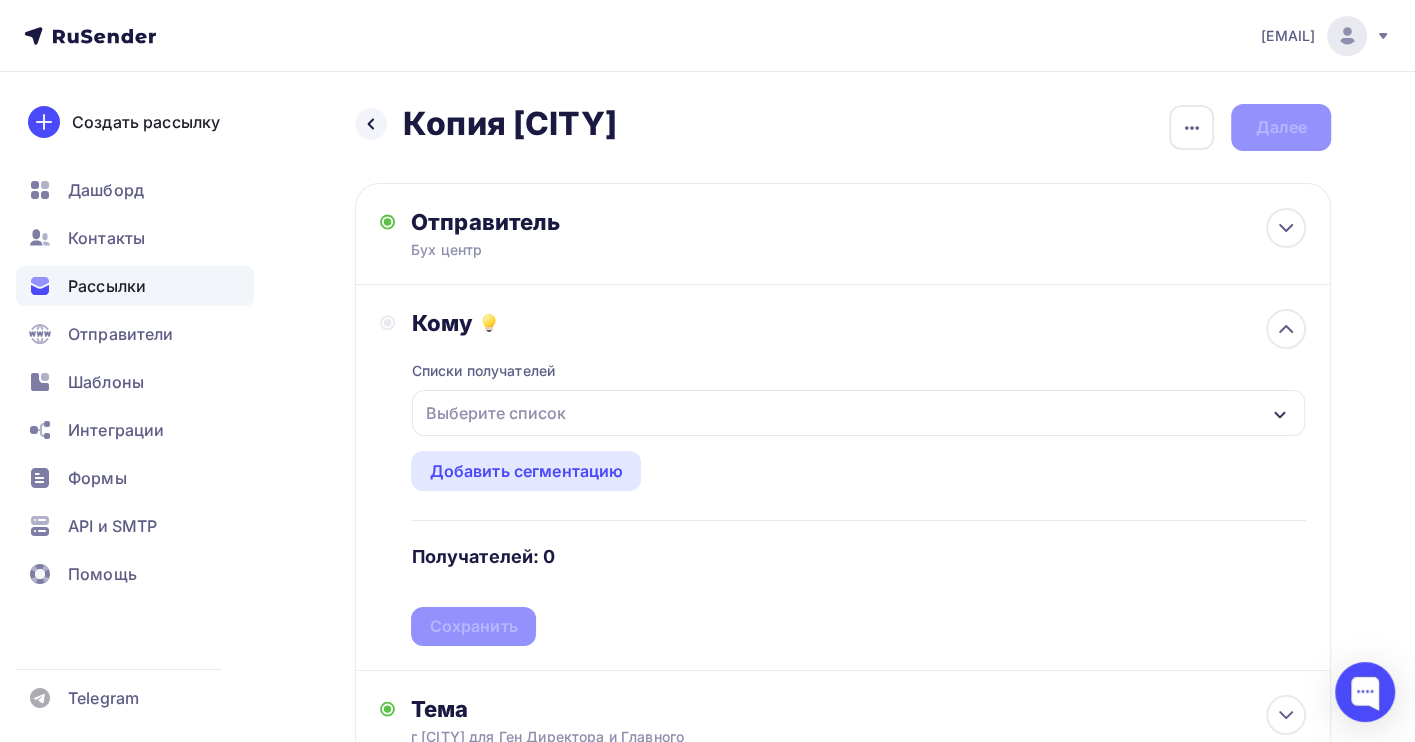 click on "Выберите список" at bounding box center (495, 413) 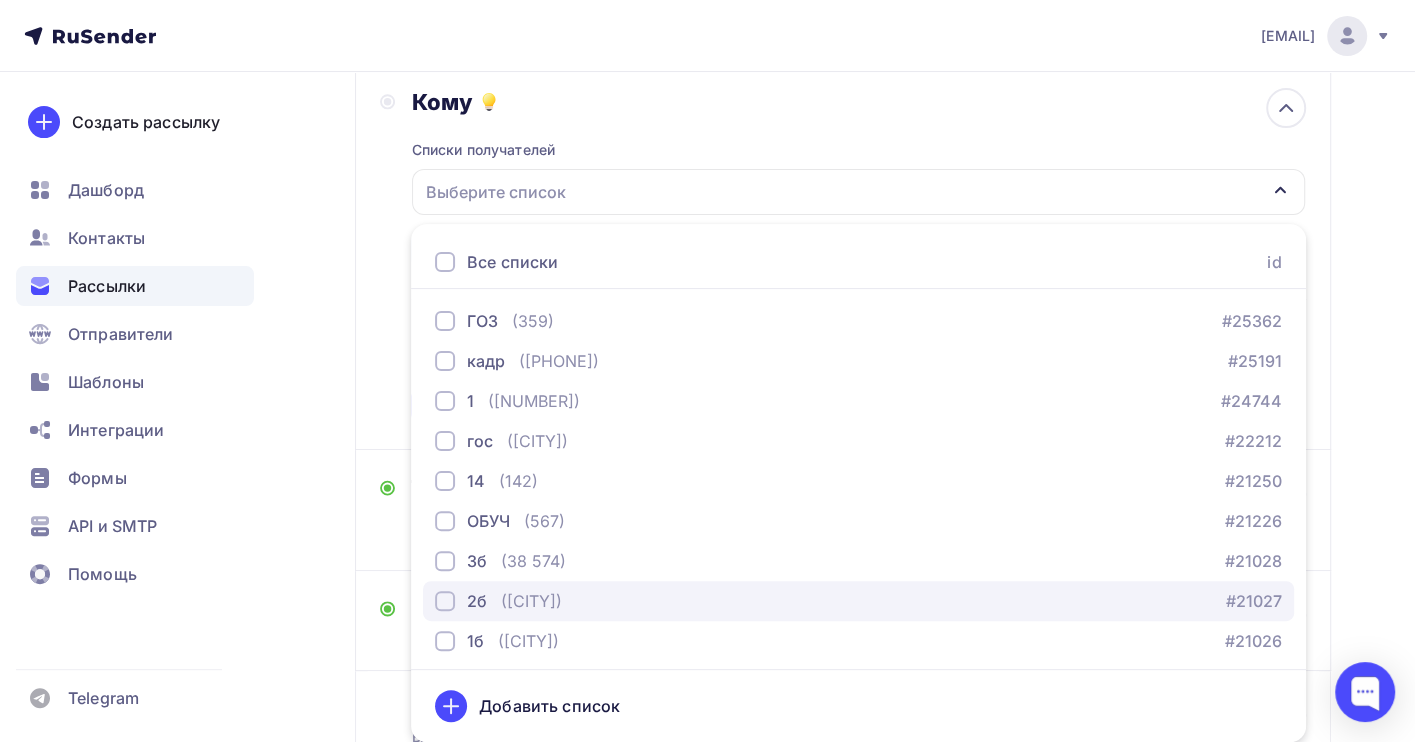 click on "([CITY])" at bounding box center [531, 601] 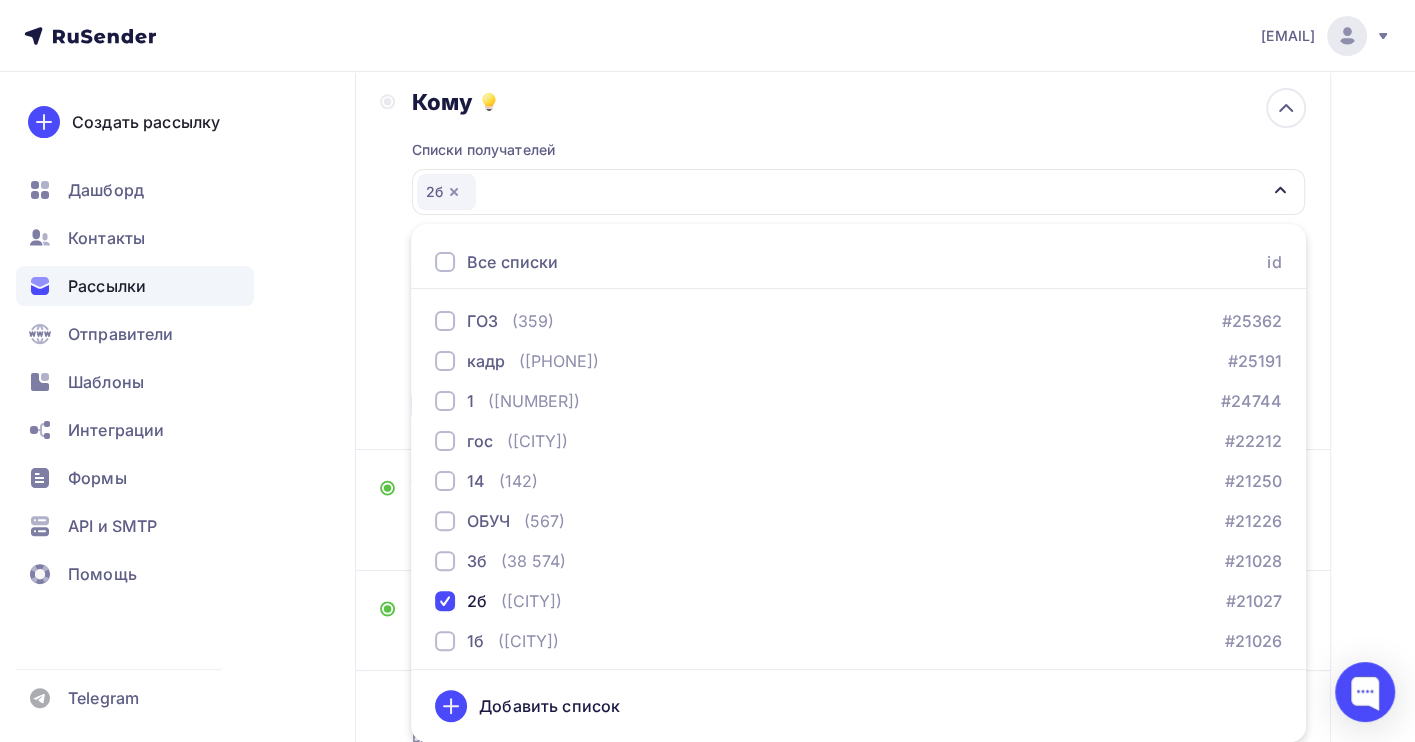 click on "Назад
Копия [CITY]
Копия [CITY]
Закончить позже
Переименовать рассылку
Удалить
Далее
Отправитель
Бух центр
Email  *
[EMAIL]
[EMAIL]           [EMAIL]               Добавить отправителя
Рекомендуем  добавить почту на домене , чтобы рассылка не попала в «Спам»
Имя                 Сохранить
Предпросмотр может отличаться  в зависимости от почтового клиента" at bounding box center [707, 376] 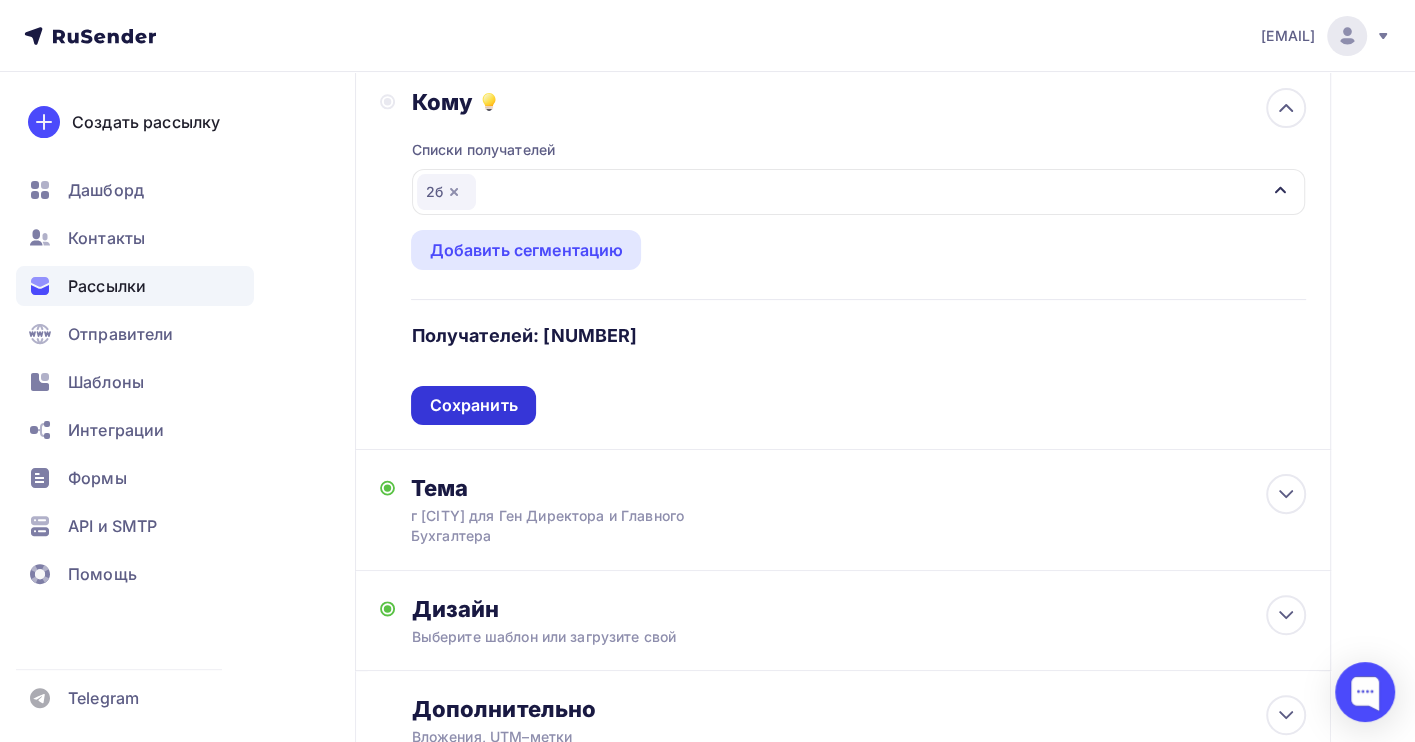 click on "Сохранить" at bounding box center (473, 405) 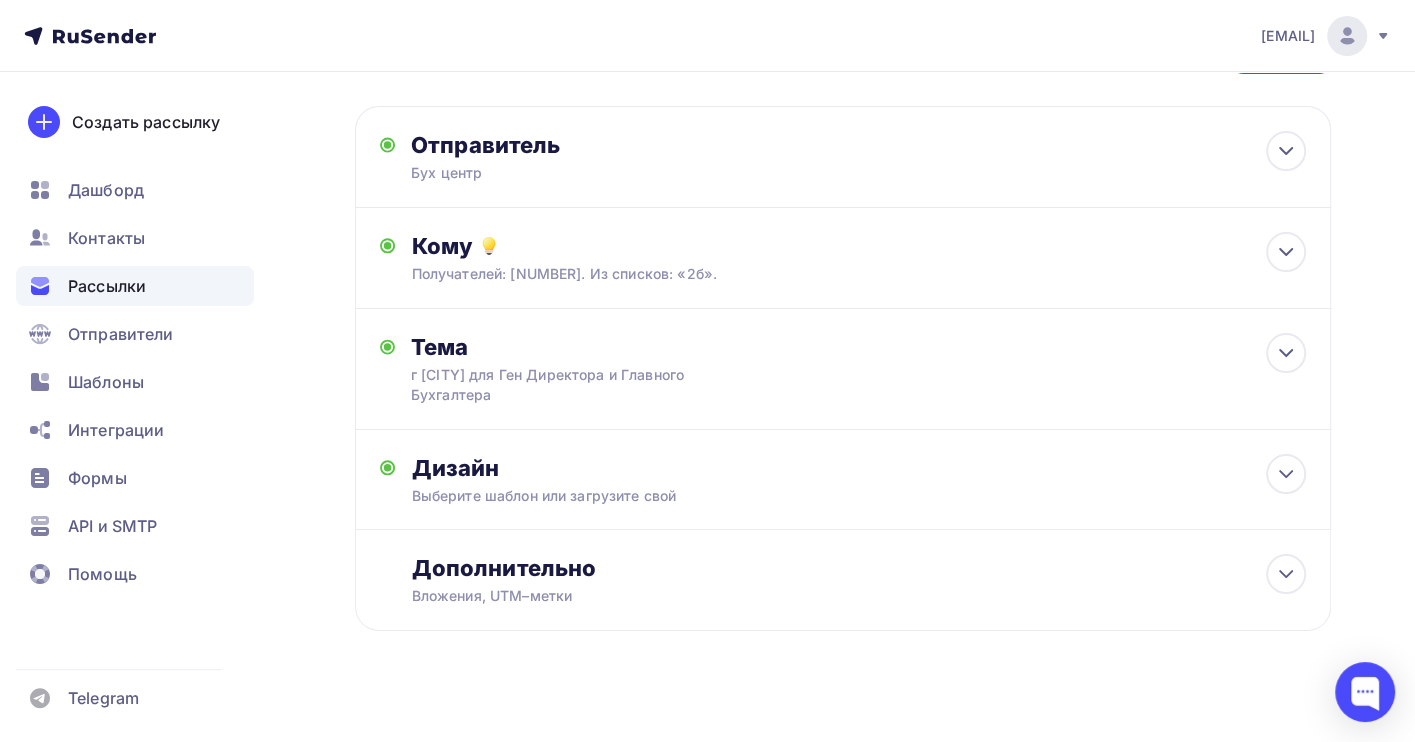 scroll, scrollTop: 0, scrollLeft: 0, axis: both 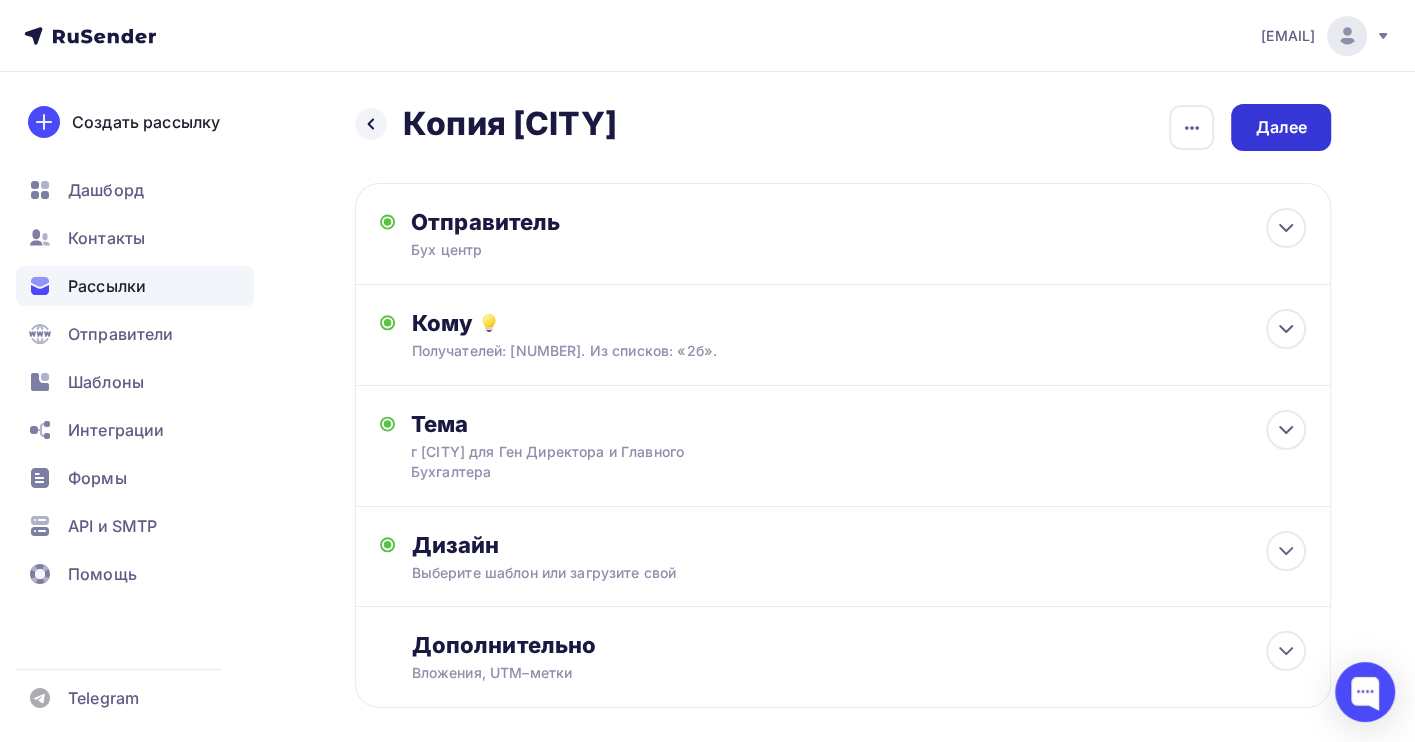 click on "Далее" at bounding box center (1281, 127) 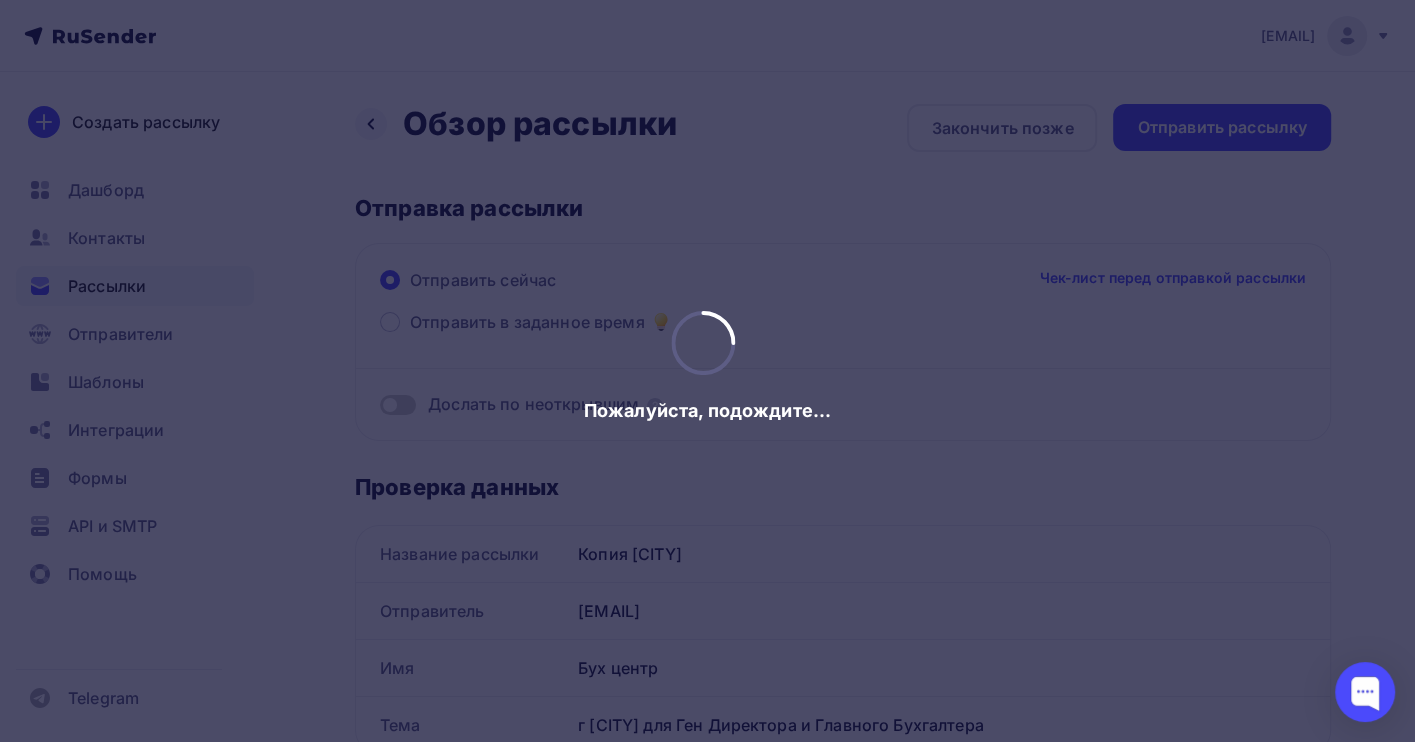 scroll, scrollTop: 0, scrollLeft: 0, axis: both 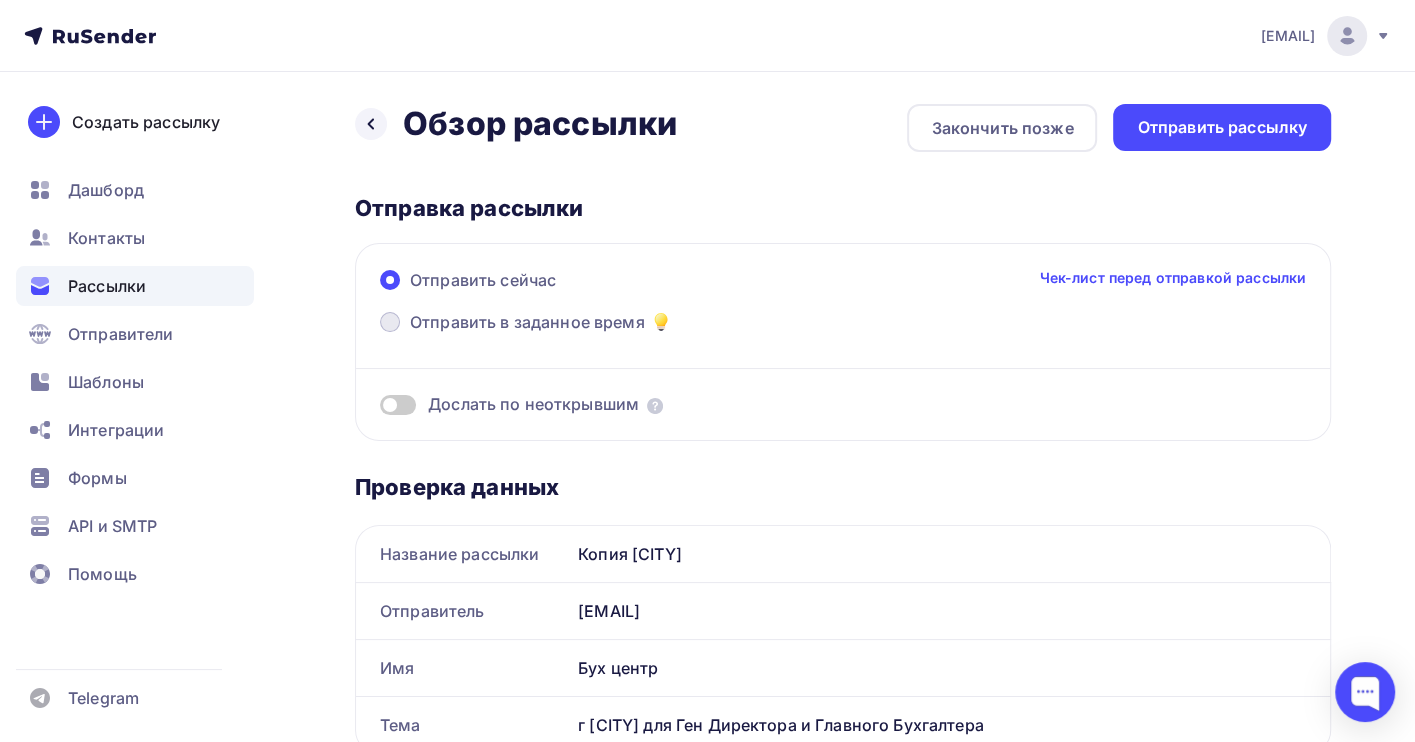 click on "Отправить в заданное время" at bounding box center [527, 322] 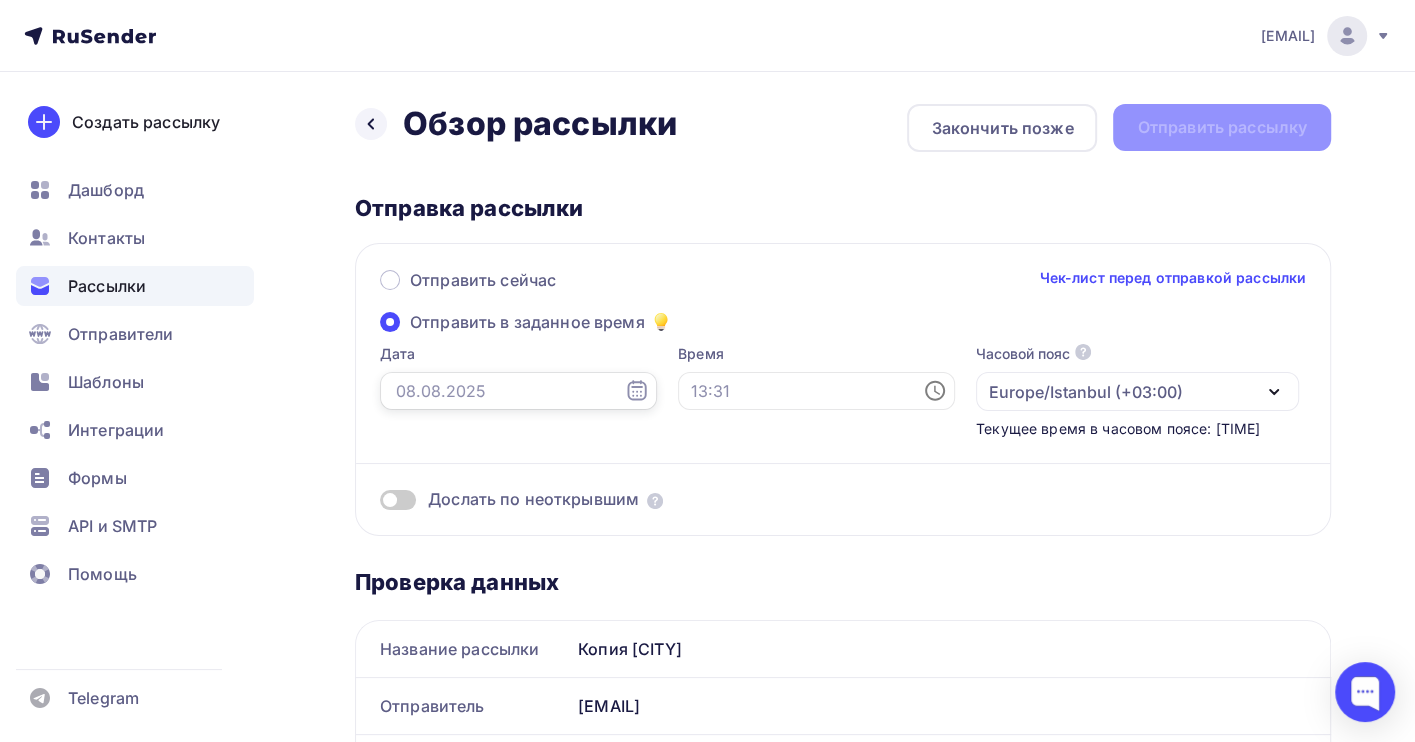 click at bounding box center [518, 391] 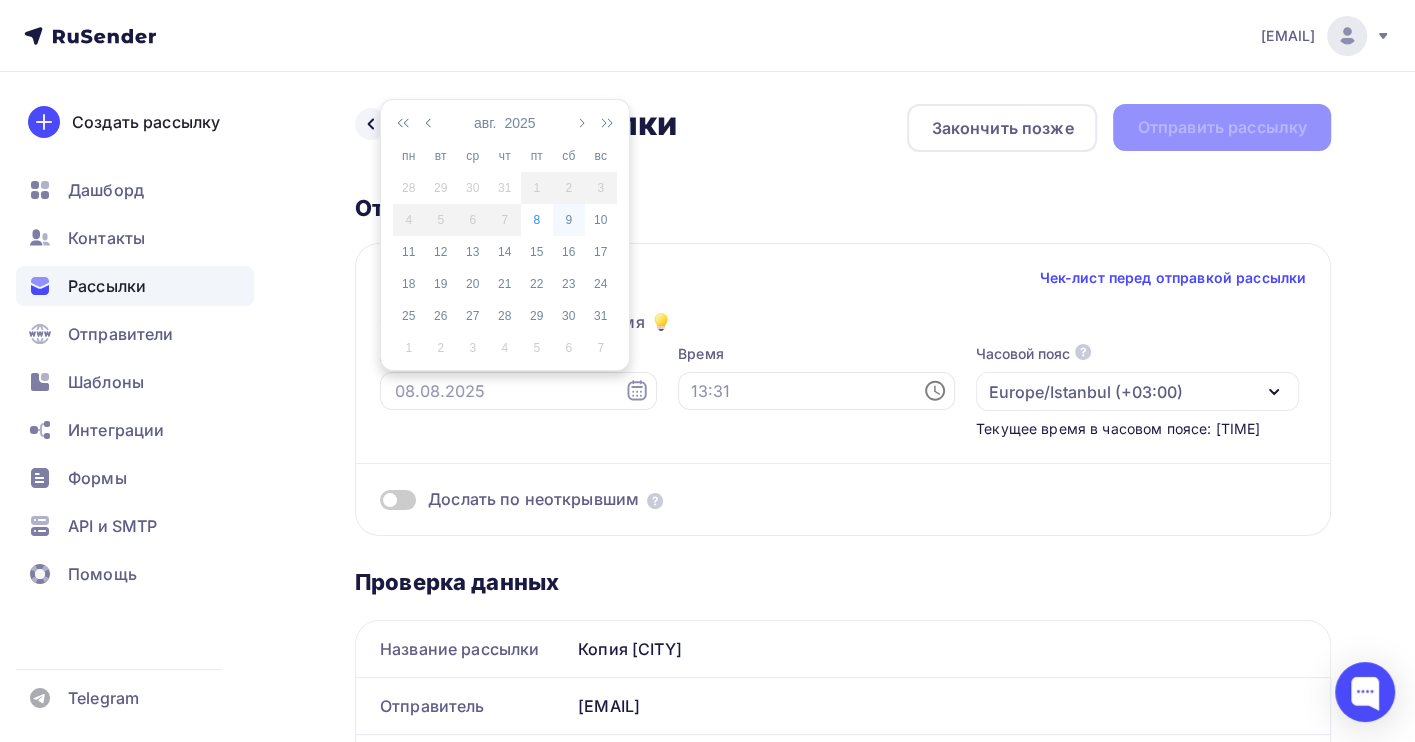 click on "9" at bounding box center [569, 220] 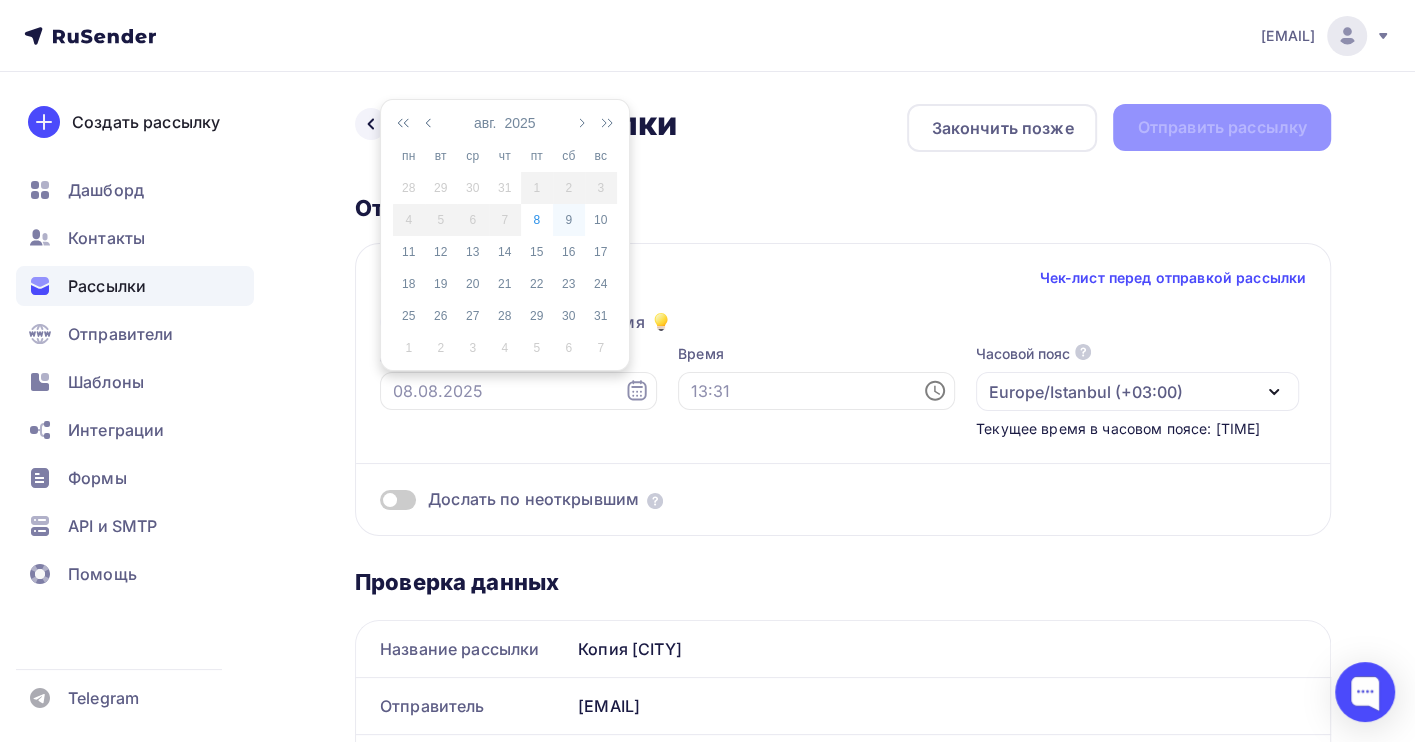 type on "[DATE]" 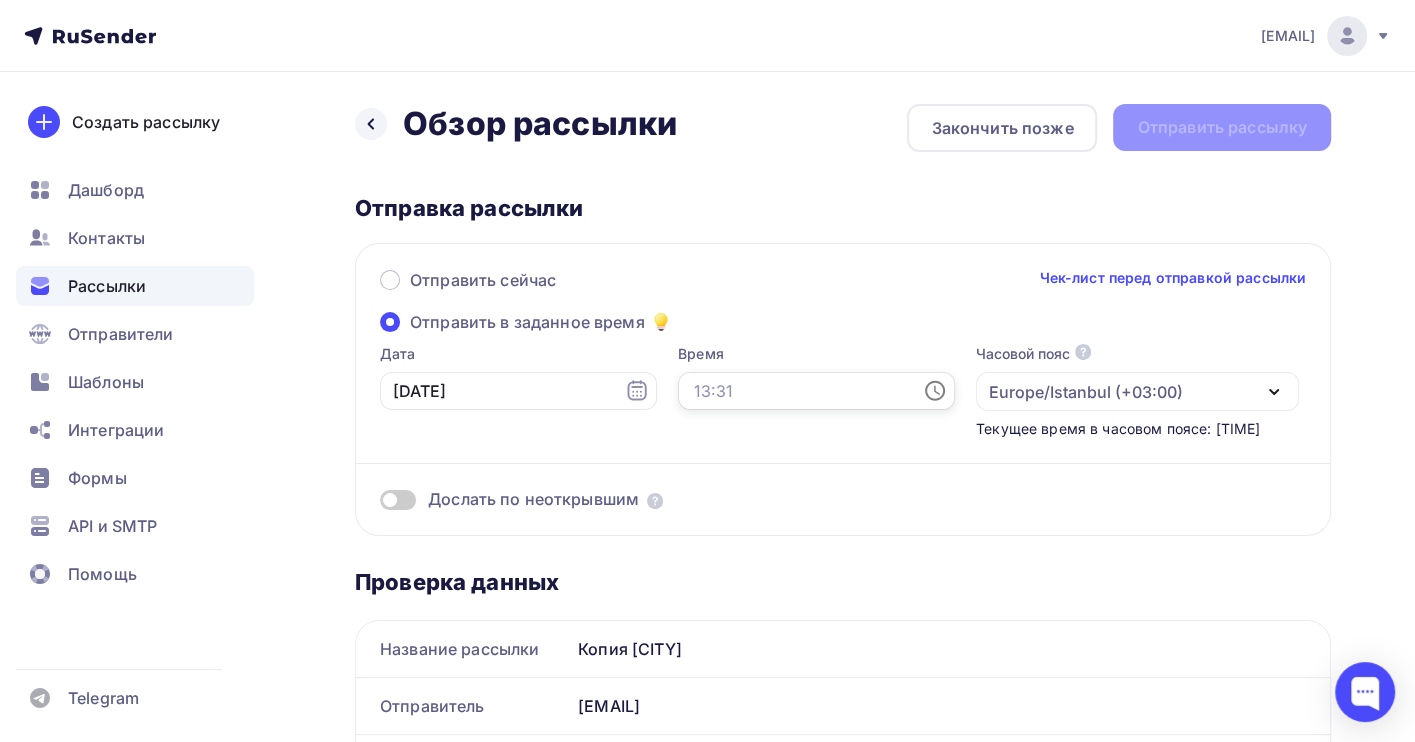 click at bounding box center (816, 391) 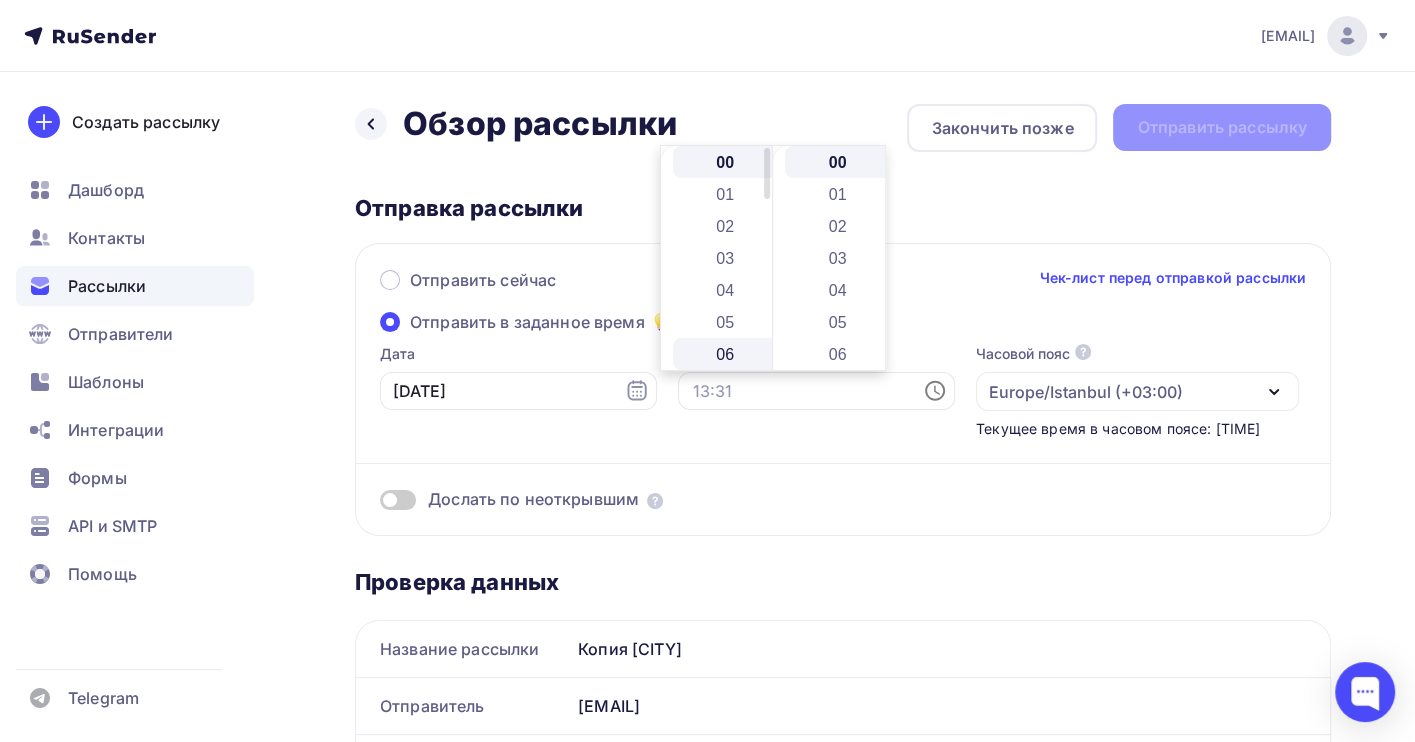 click on "06" at bounding box center (727, 354) 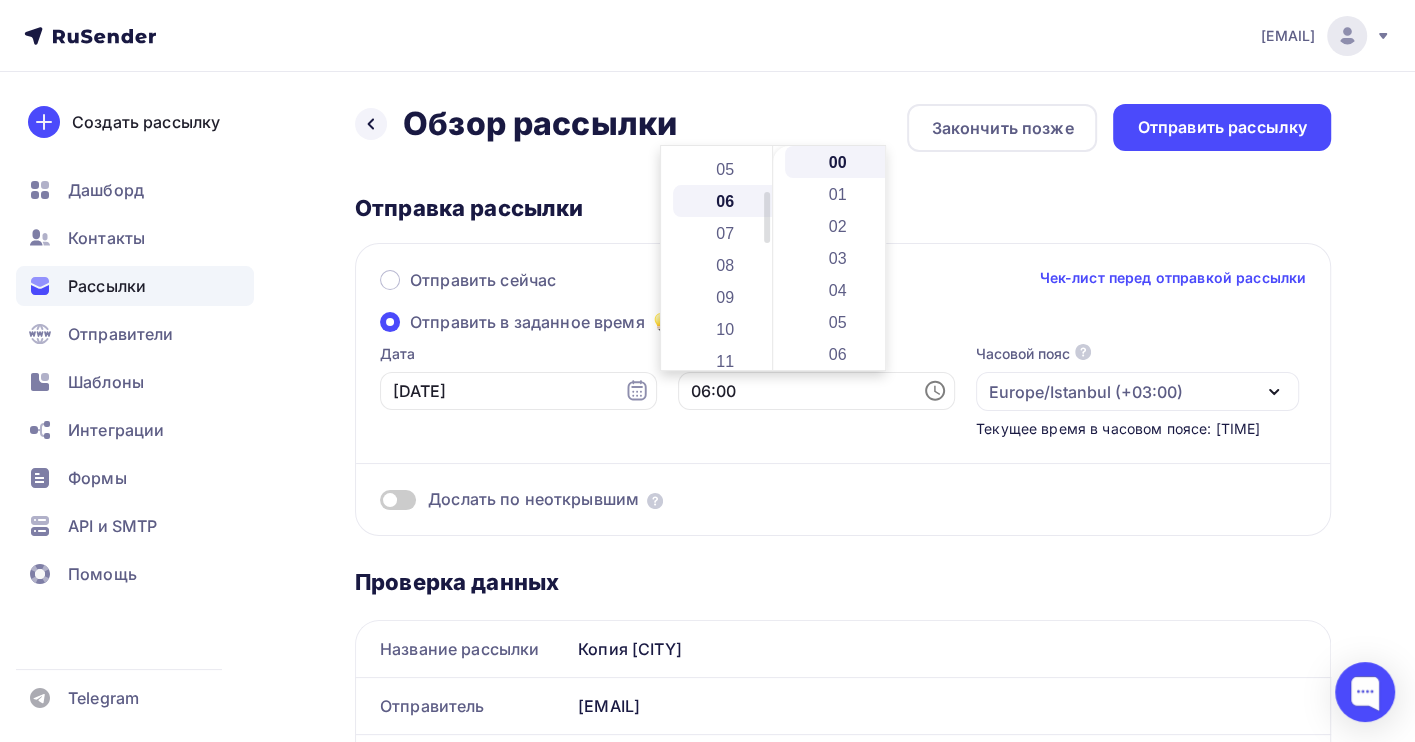 scroll, scrollTop: 191, scrollLeft: 0, axis: vertical 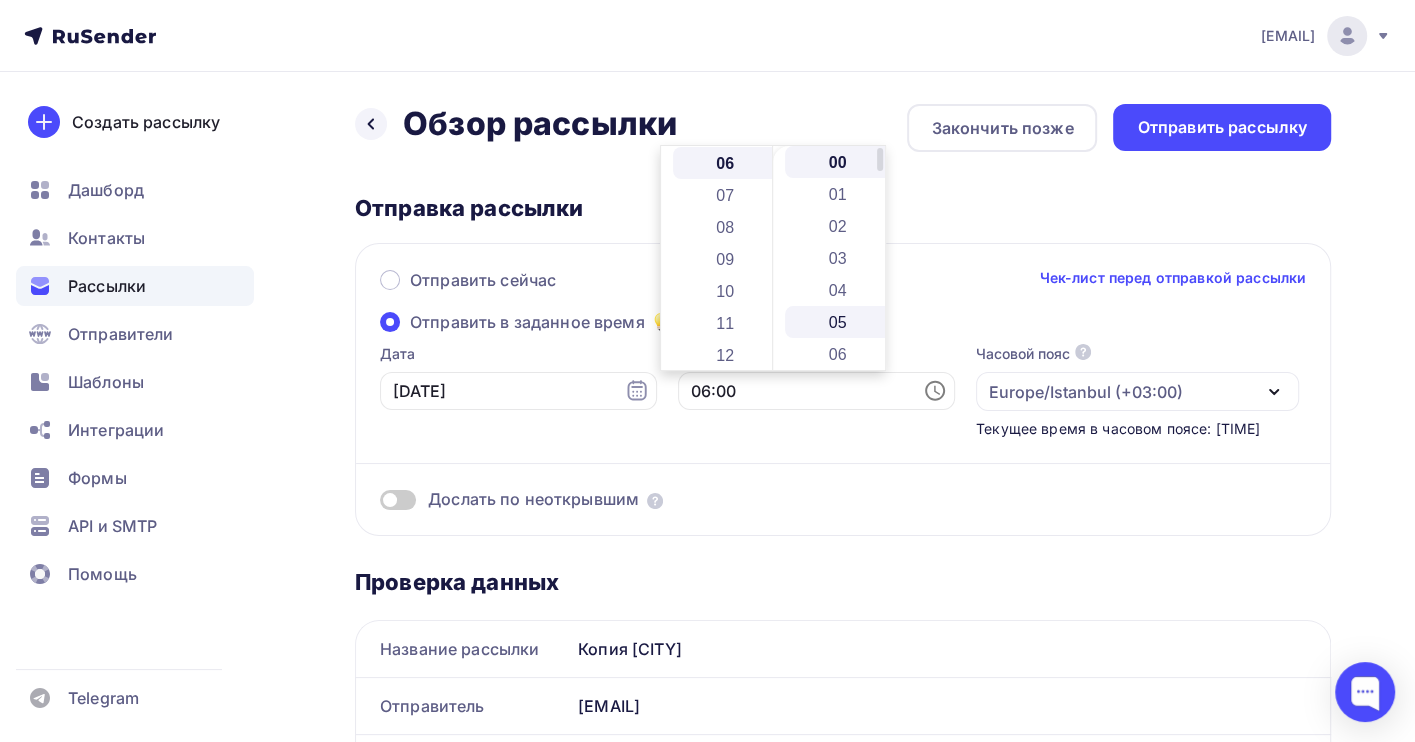 click on "05" at bounding box center (839, 322) 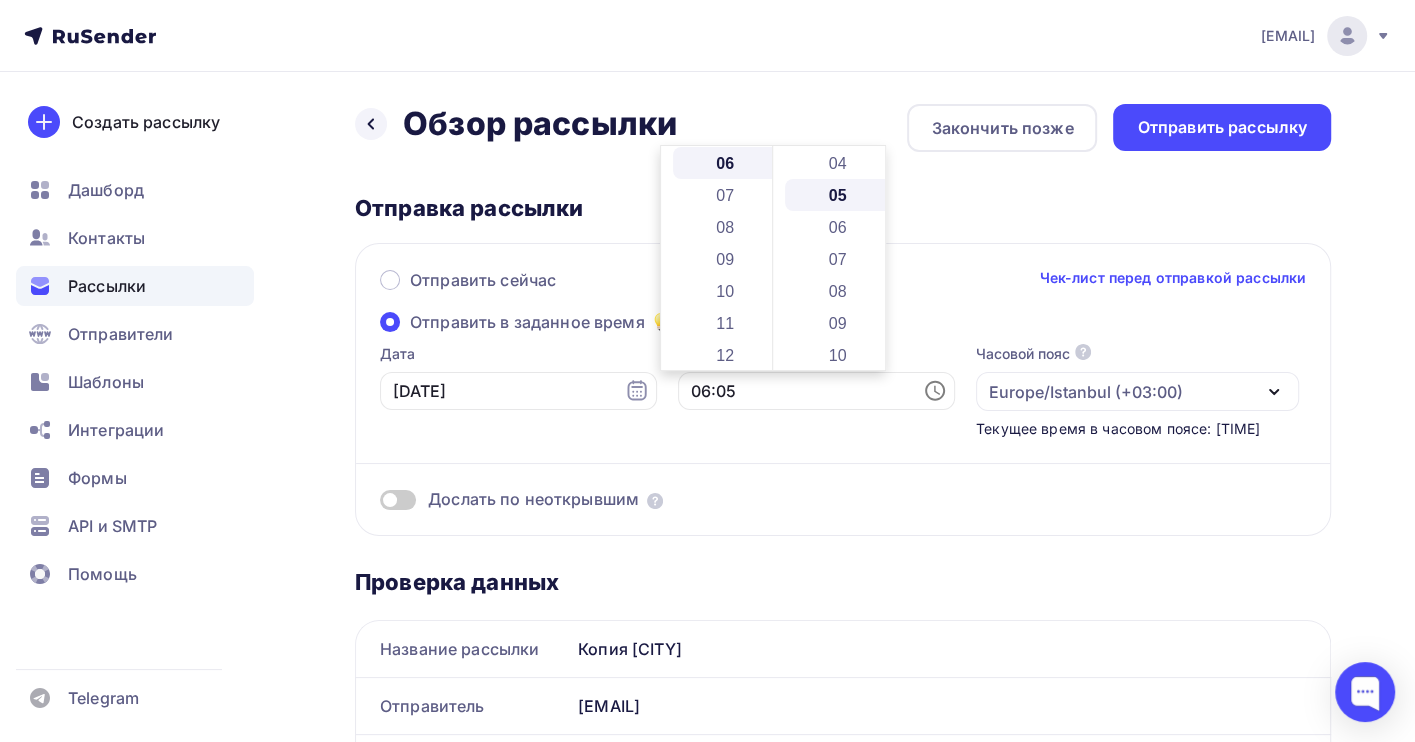 scroll, scrollTop: 159, scrollLeft: 0, axis: vertical 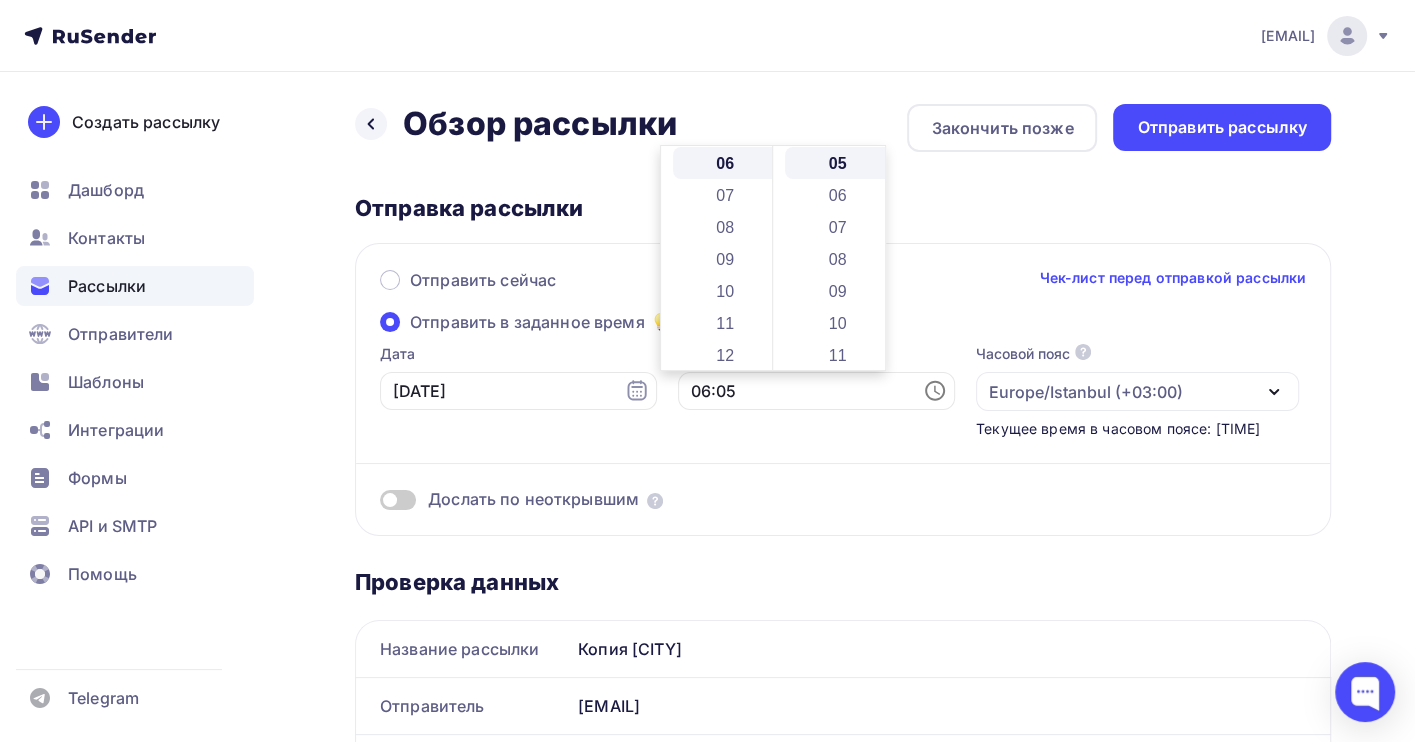click at bounding box center (398, 500) 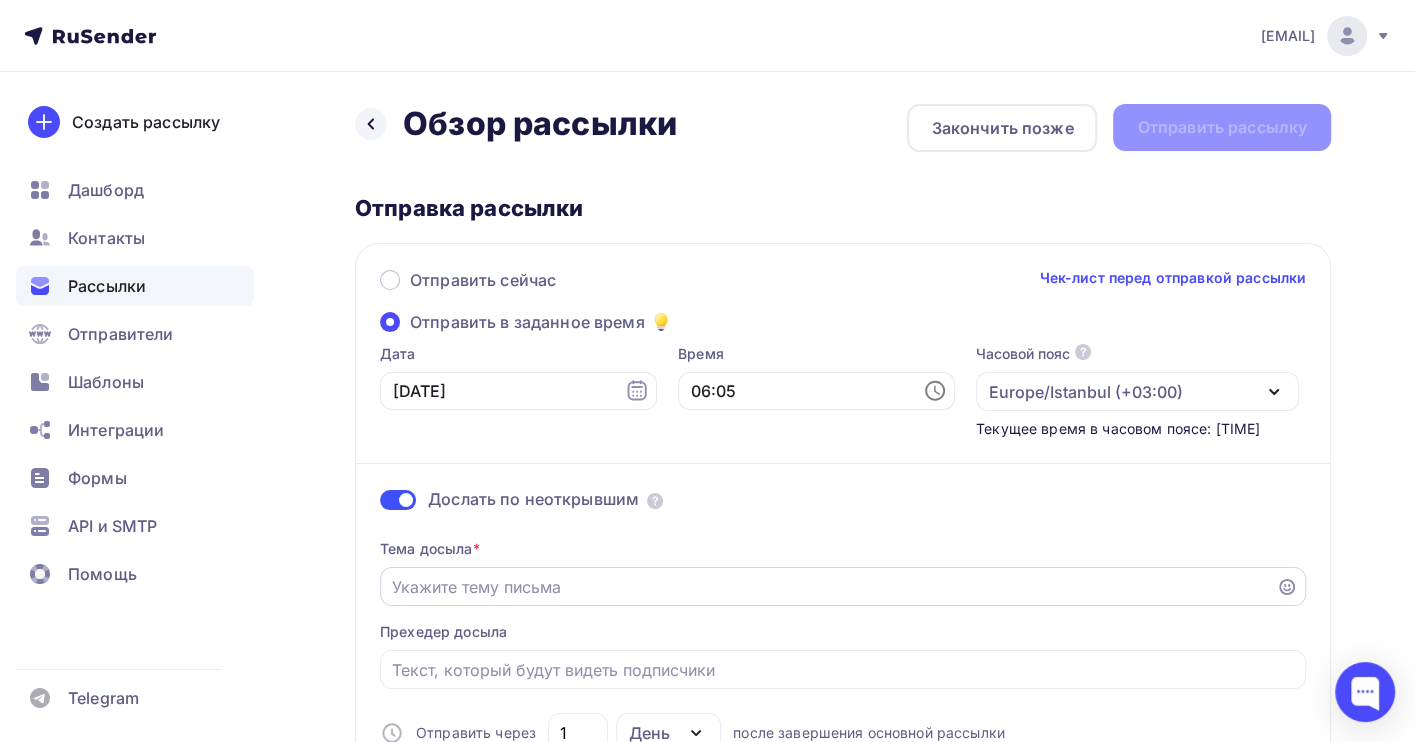 click on "Отправить в заданное время" at bounding box center (828, 587) 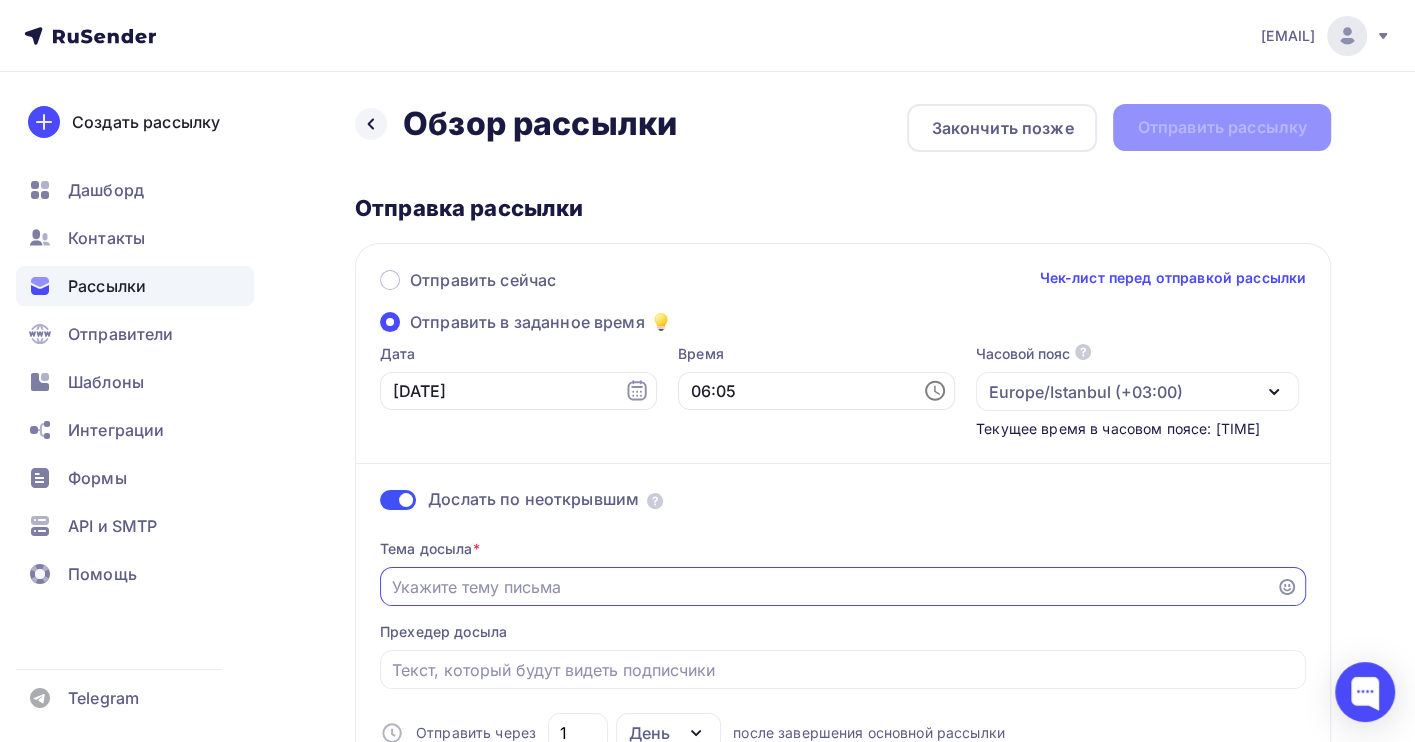paste on "г [CITY] для Руководителя и  Главного Бухгалтера" 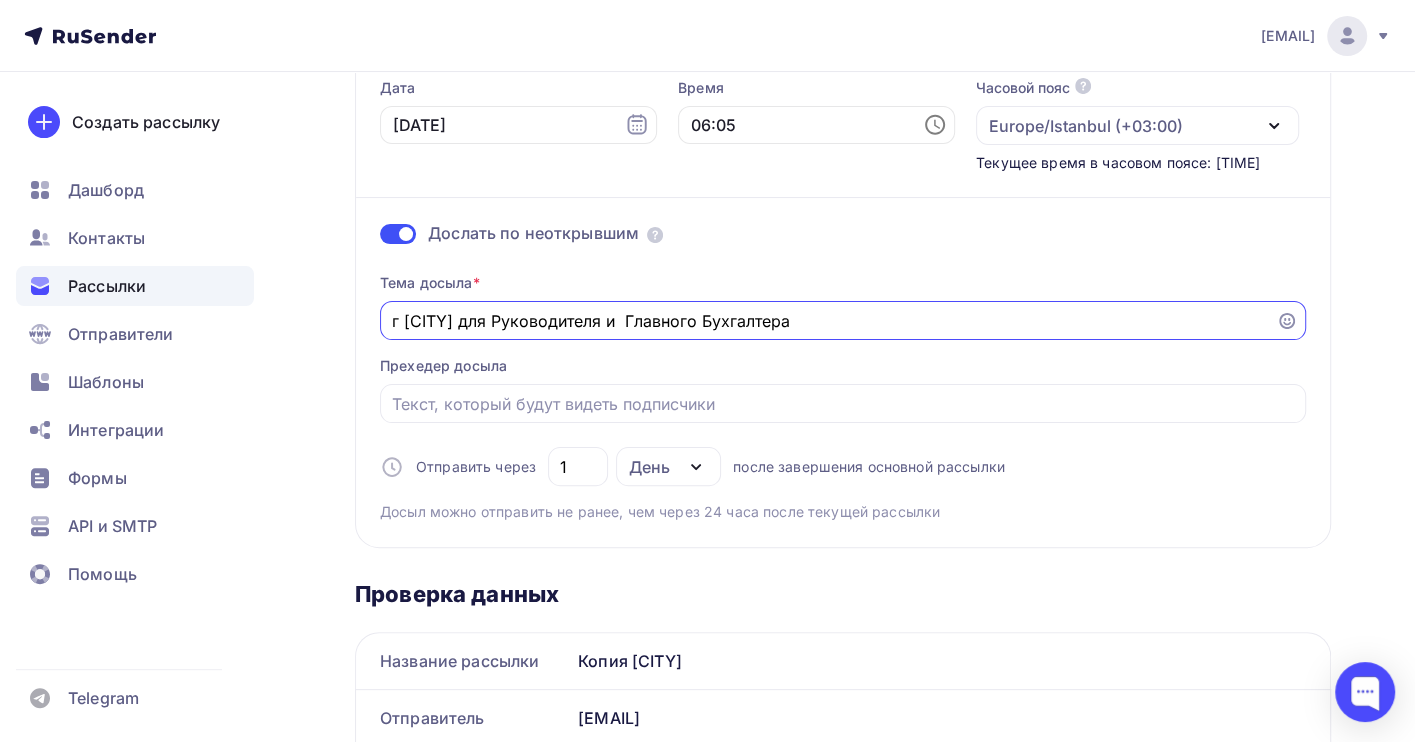 scroll, scrollTop: 0, scrollLeft: 0, axis: both 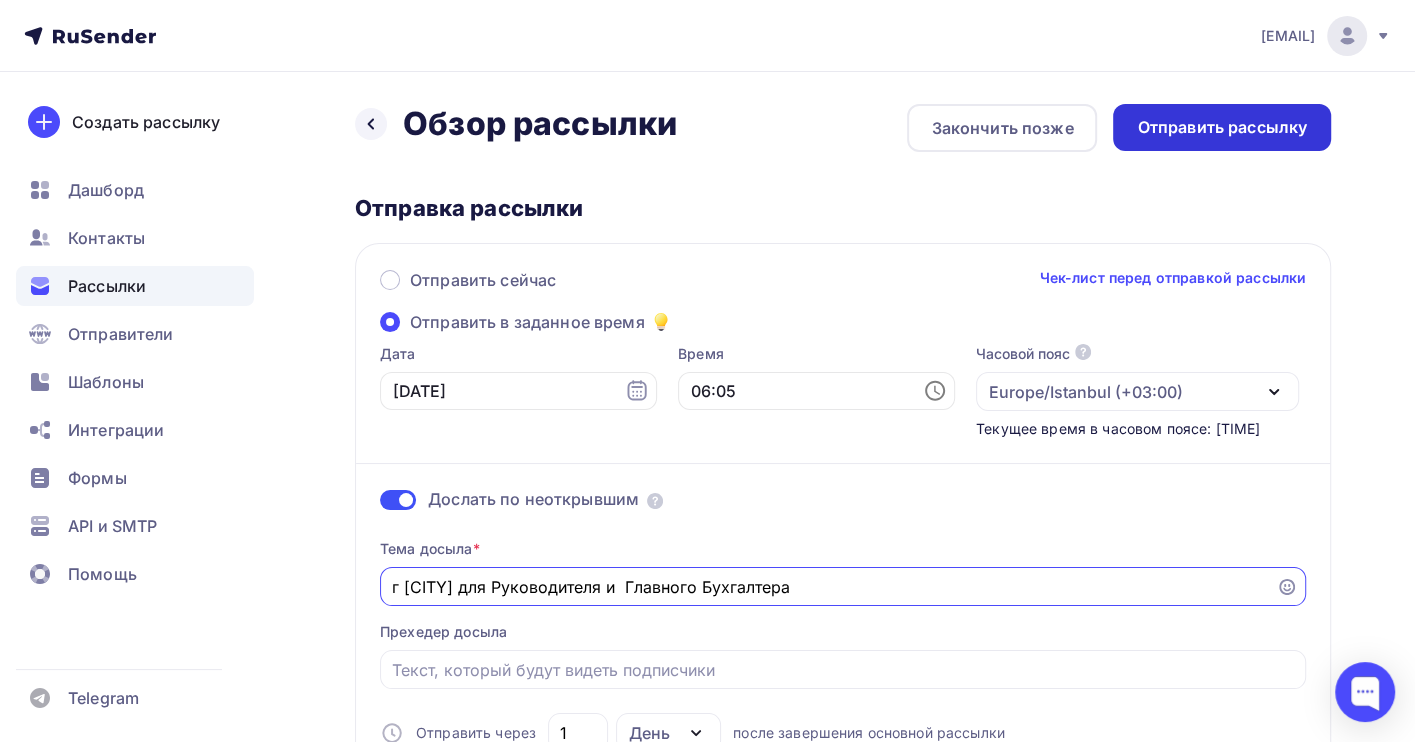 type on "г [CITY] для Руководителя и  Главного Бухгалтера" 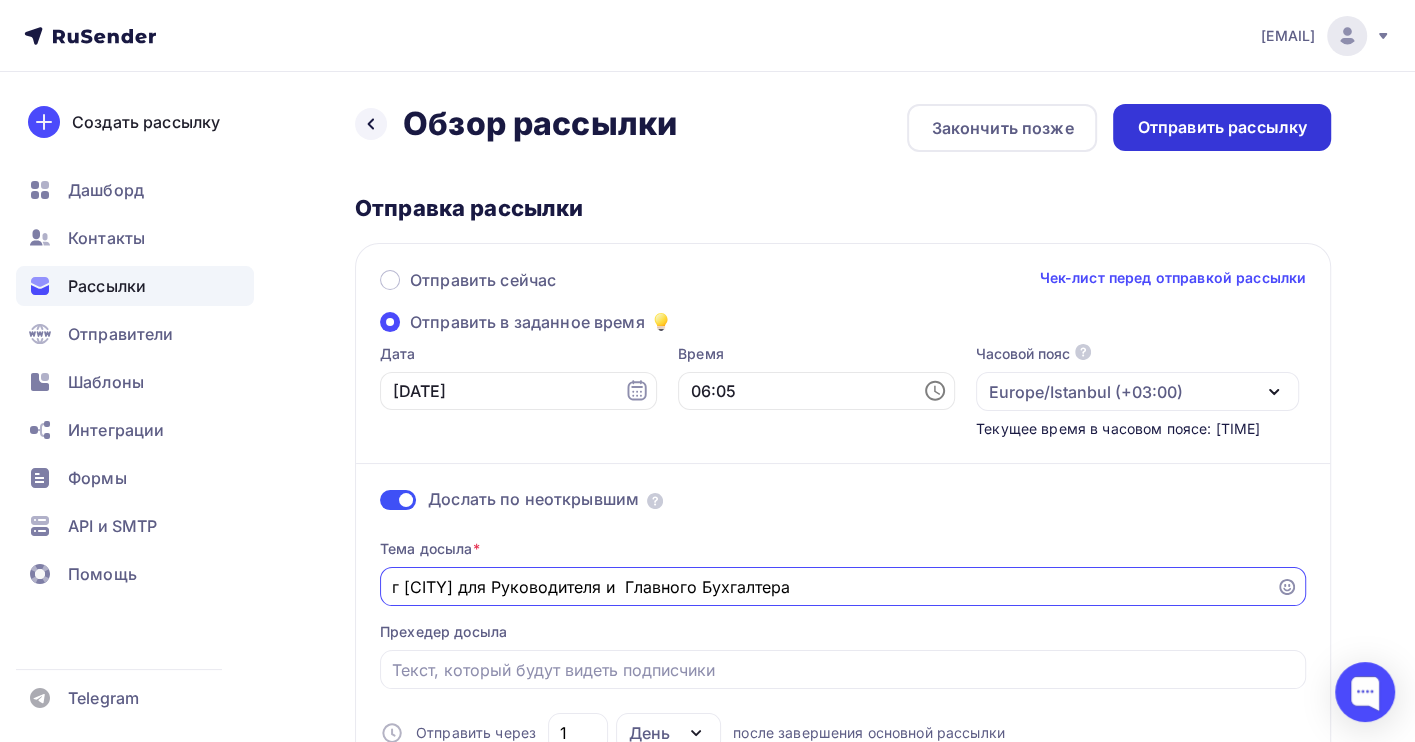 click on "Отправить рассылку" at bounding box center [1222, 127] 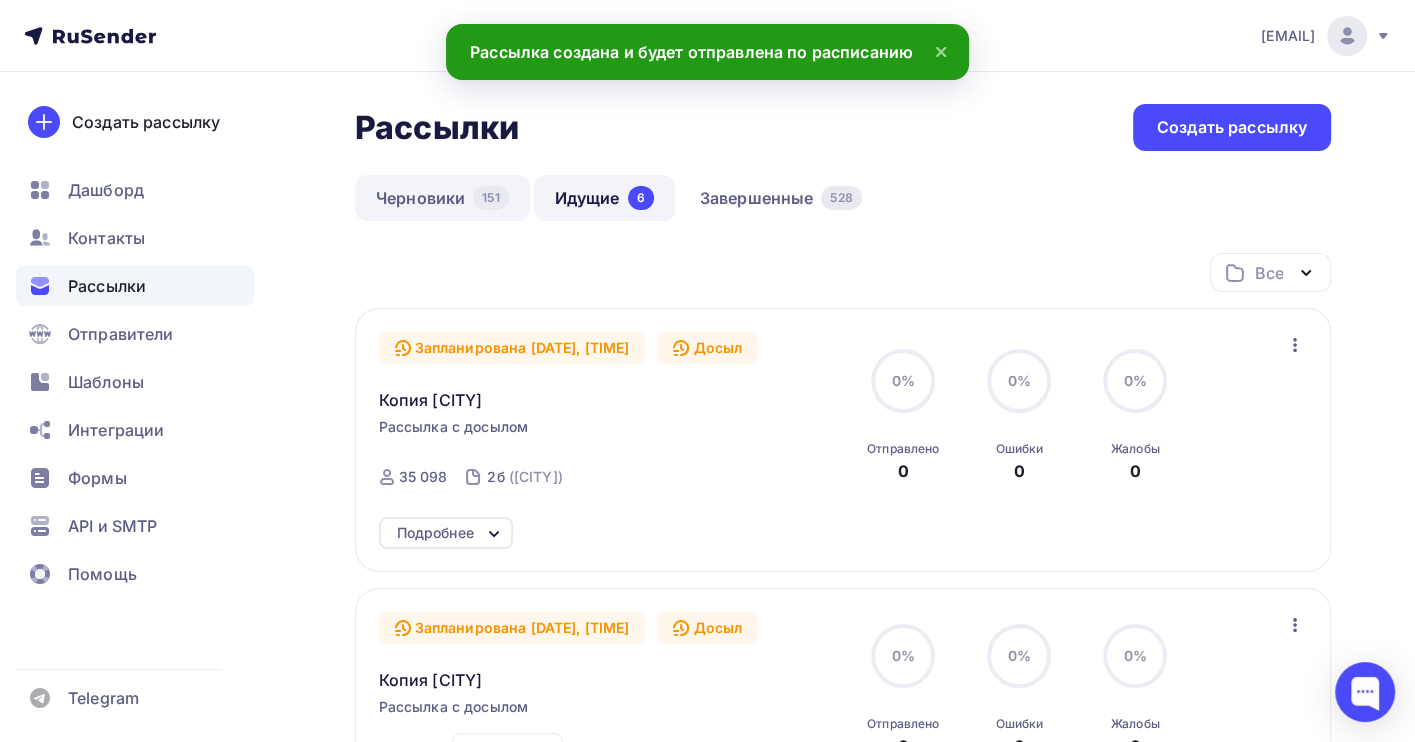 click on "Черновики
151" at bounding box center [442, 198] 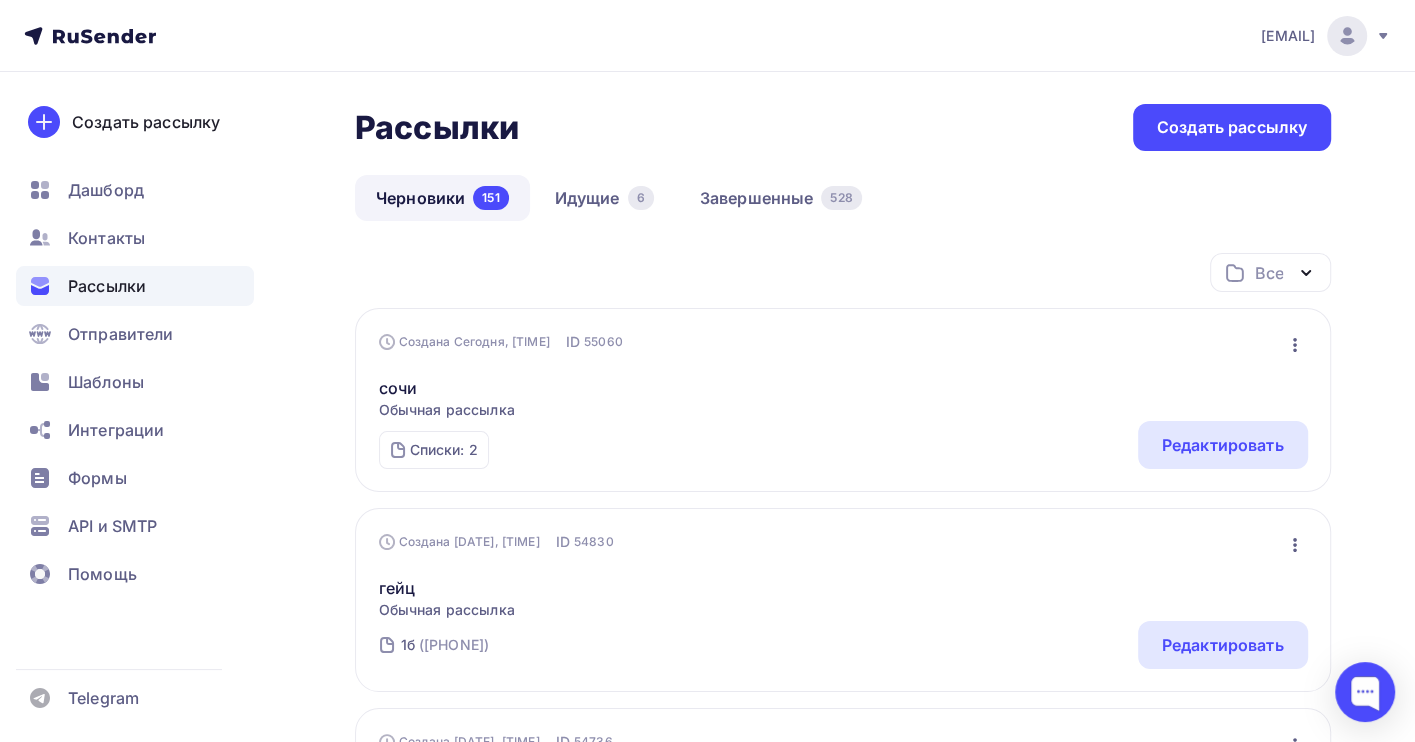 click 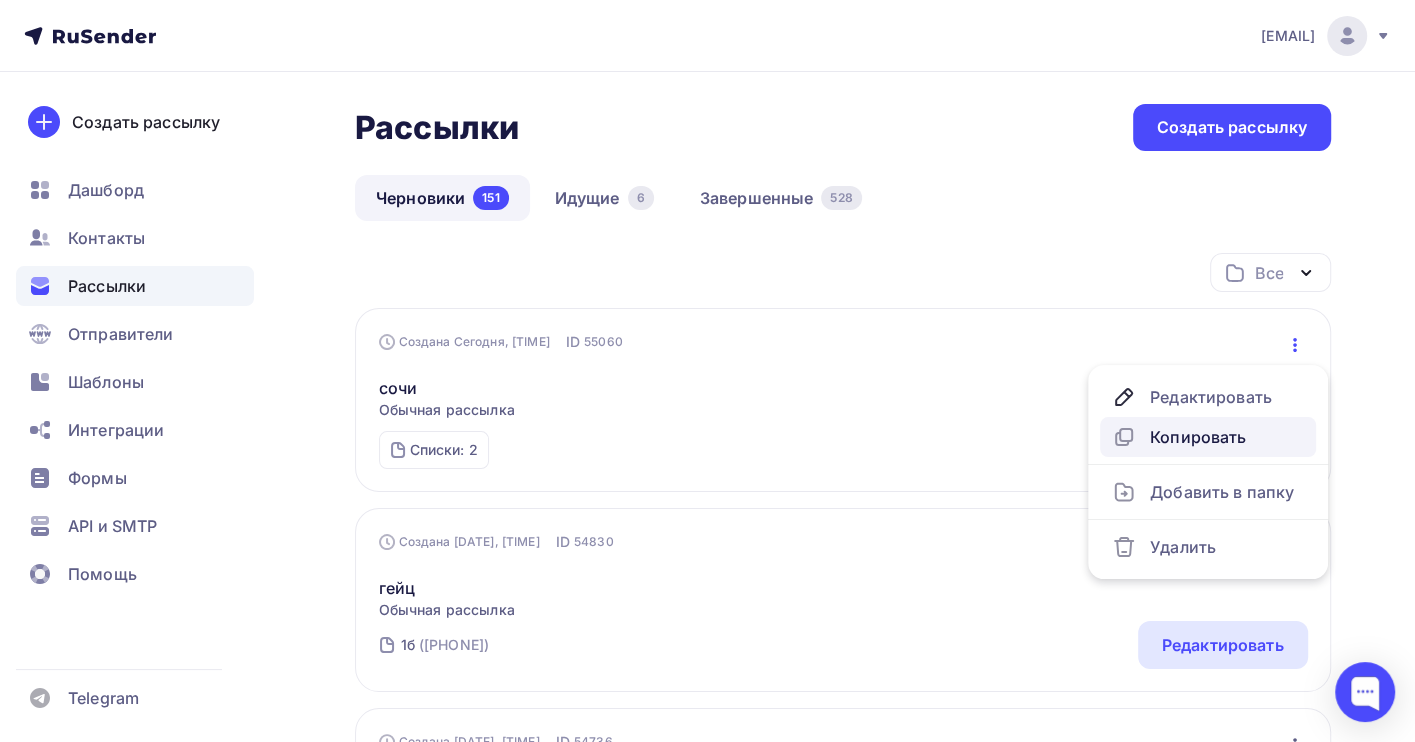 click on "Копировать" at bounding box center (1208, 437) 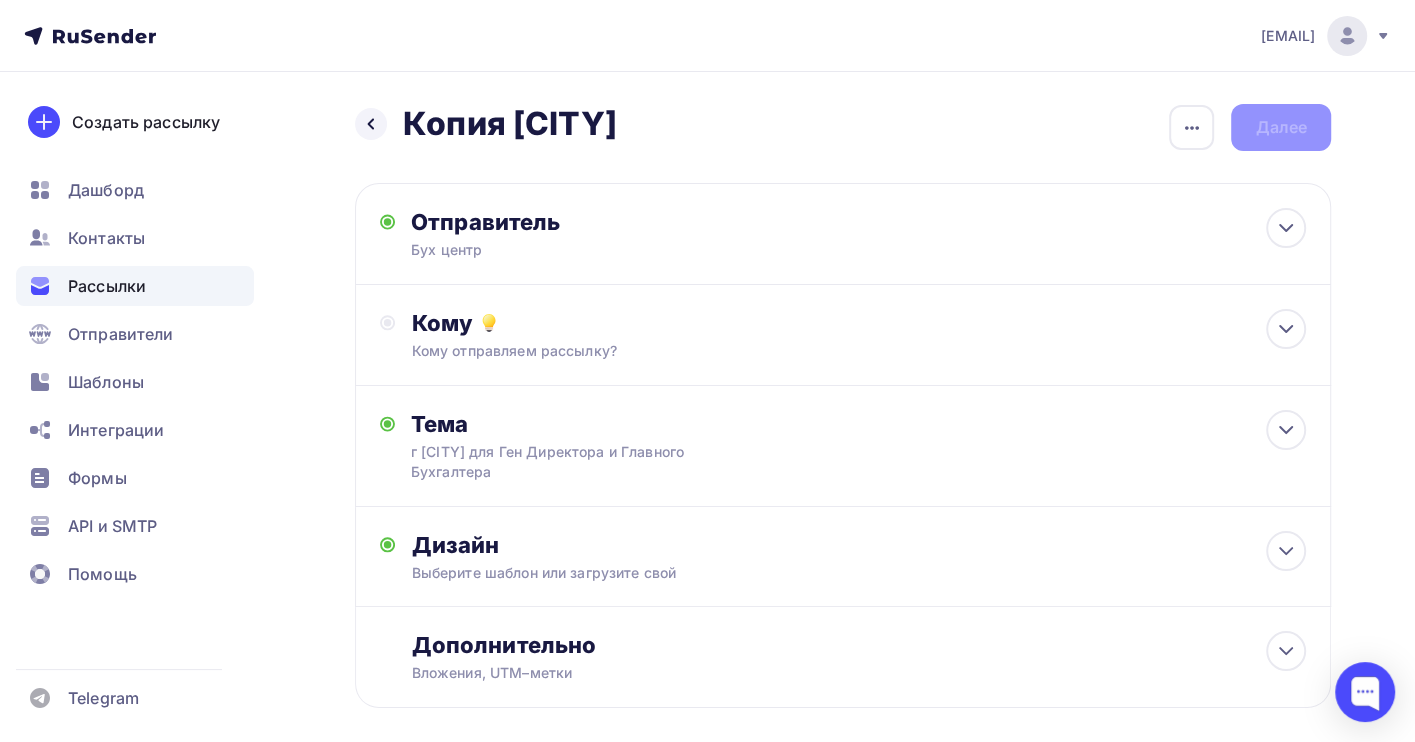 click on "Кому
Кому отправляем рассылку?
Списки получателей
Выберите список
Все списки
id
ГОЗ
([NUMBER])
#25362
кадр
([NUMBER])
#25191
1
([NUMBER])
#24744
гос
([NUMBER])
#22212
14
([NUMBER])
#21250
ОБУЧ
([NUMBER])
#21226" at bounding box center (858, 335) 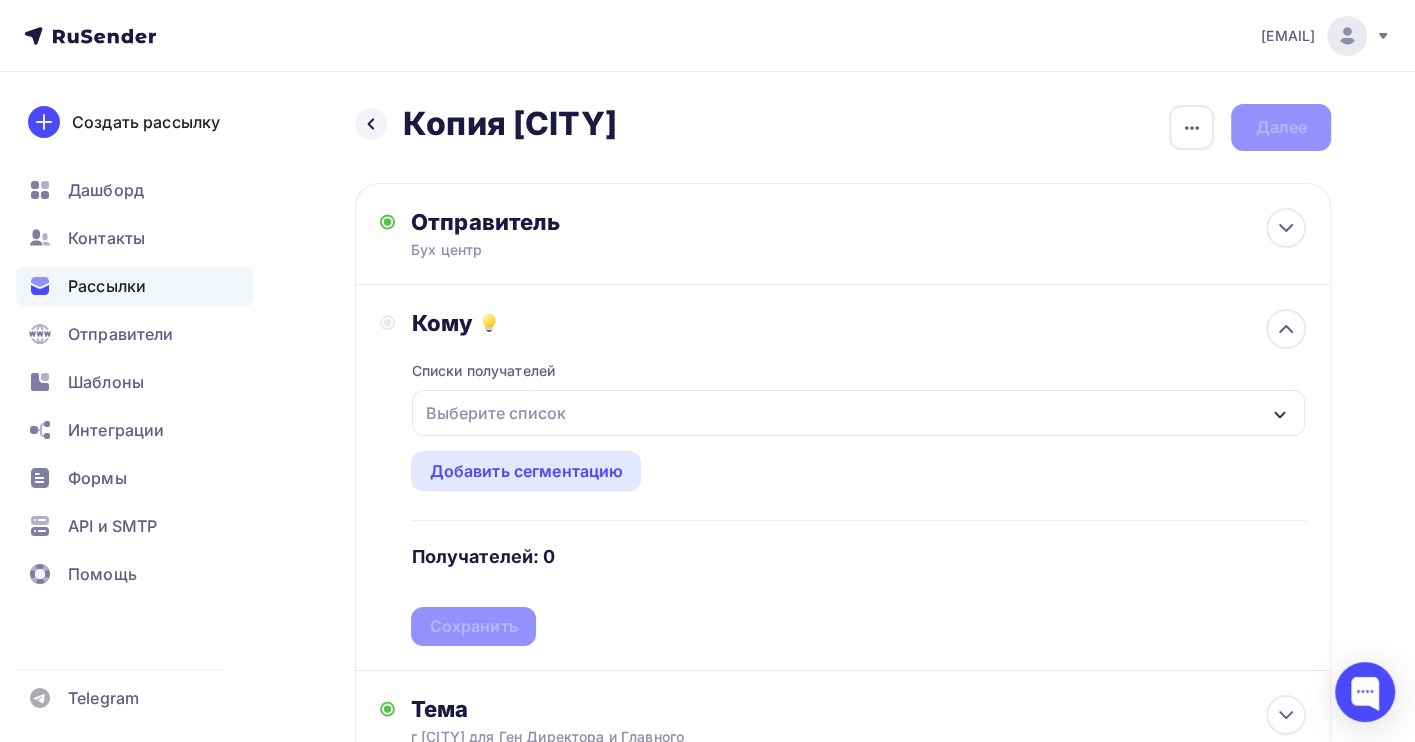 click on "Выберите список" at bounding box center (495, 413) 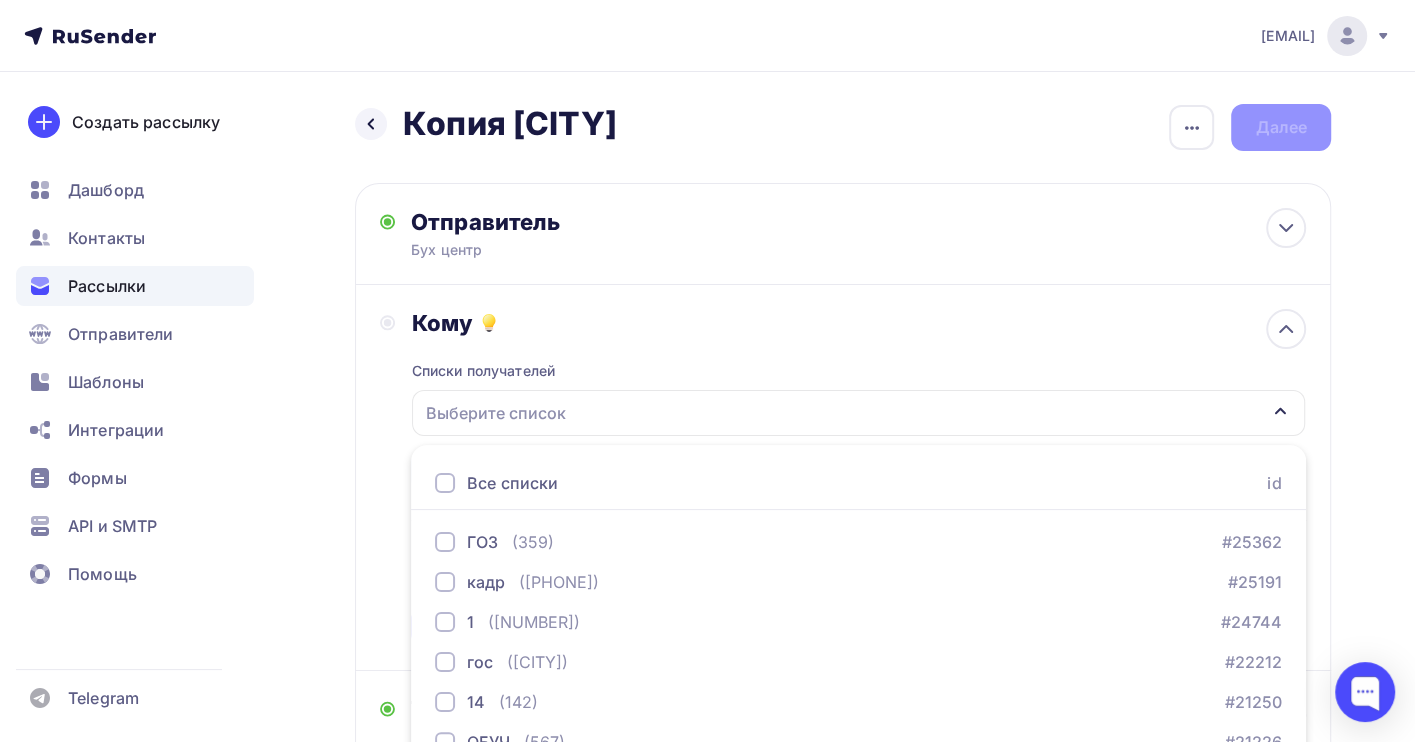 scroll, scrollTop: 221, scrollLeft: 0, axis: vertical 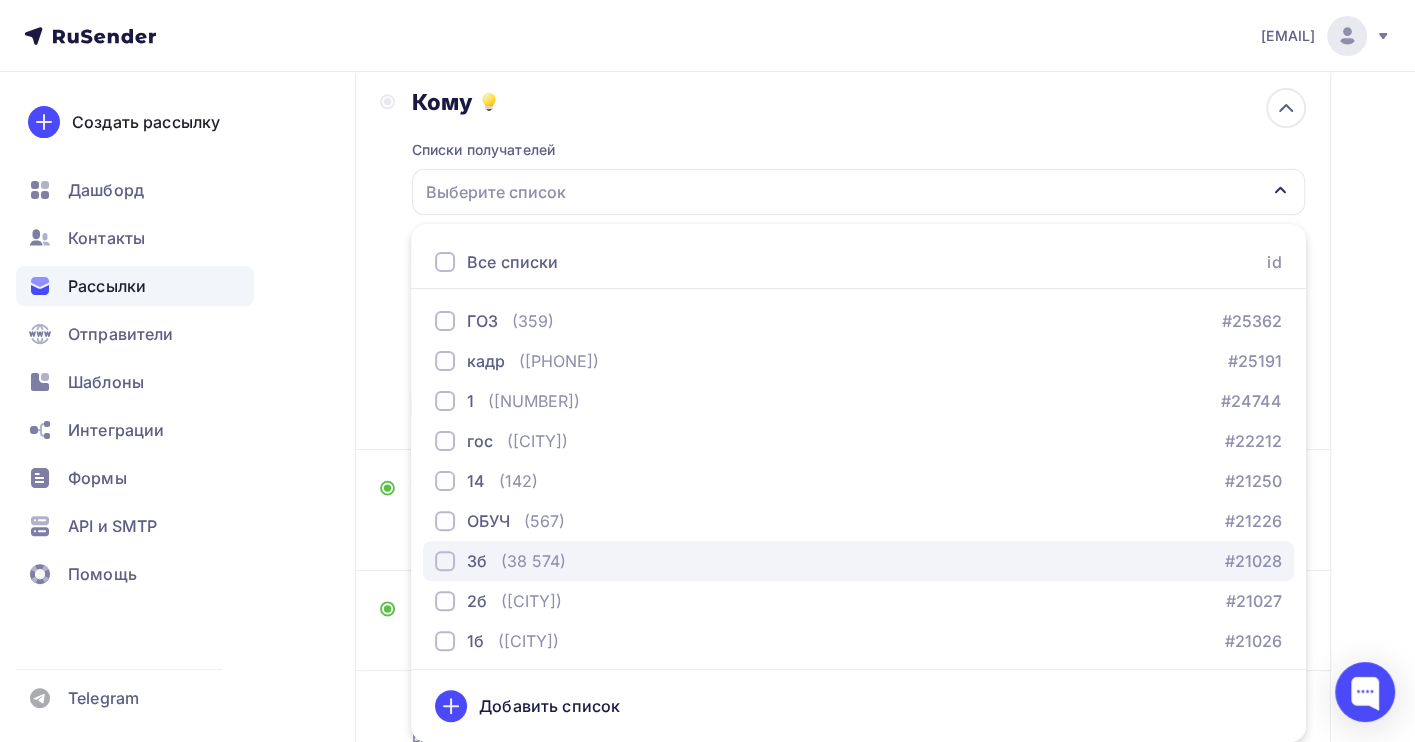 click on "(38 574)" at bounding box center (533, 561) 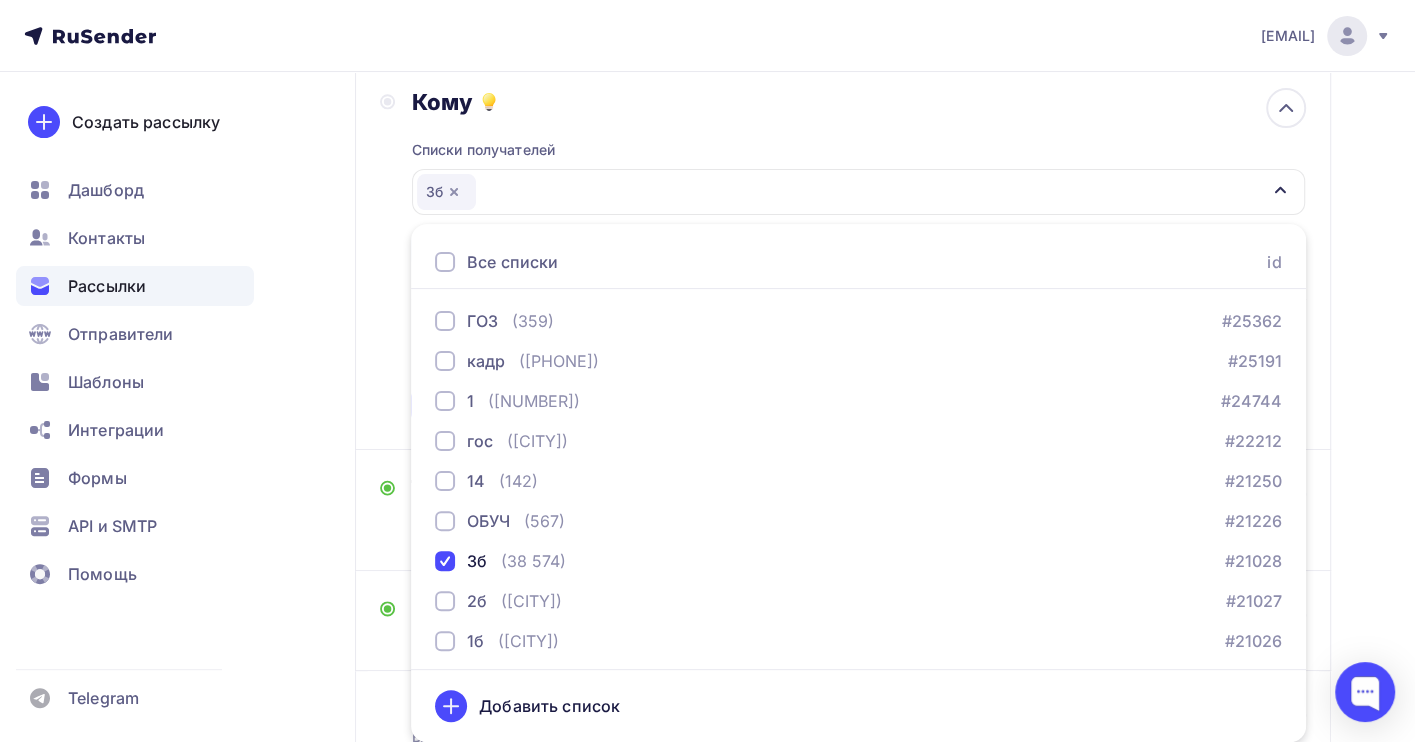 click on "Назад
Копия [CITY]
Копия [CITY]
Закончить позже
Переименовать рассылку
Удалить
Далее
Отправитель
Бух центр
Email  *
[EMAIL]
[EMAIL]           [EMAIL]               Добавить отправителя
Рекомендуем  добавить почту на домене , чтобы рассылка не попала в «Спам»
Имя                 Сохранить
Предпросмотр может отличаться  в зависимости от почтового клиента" at bounding box center (707, 376) 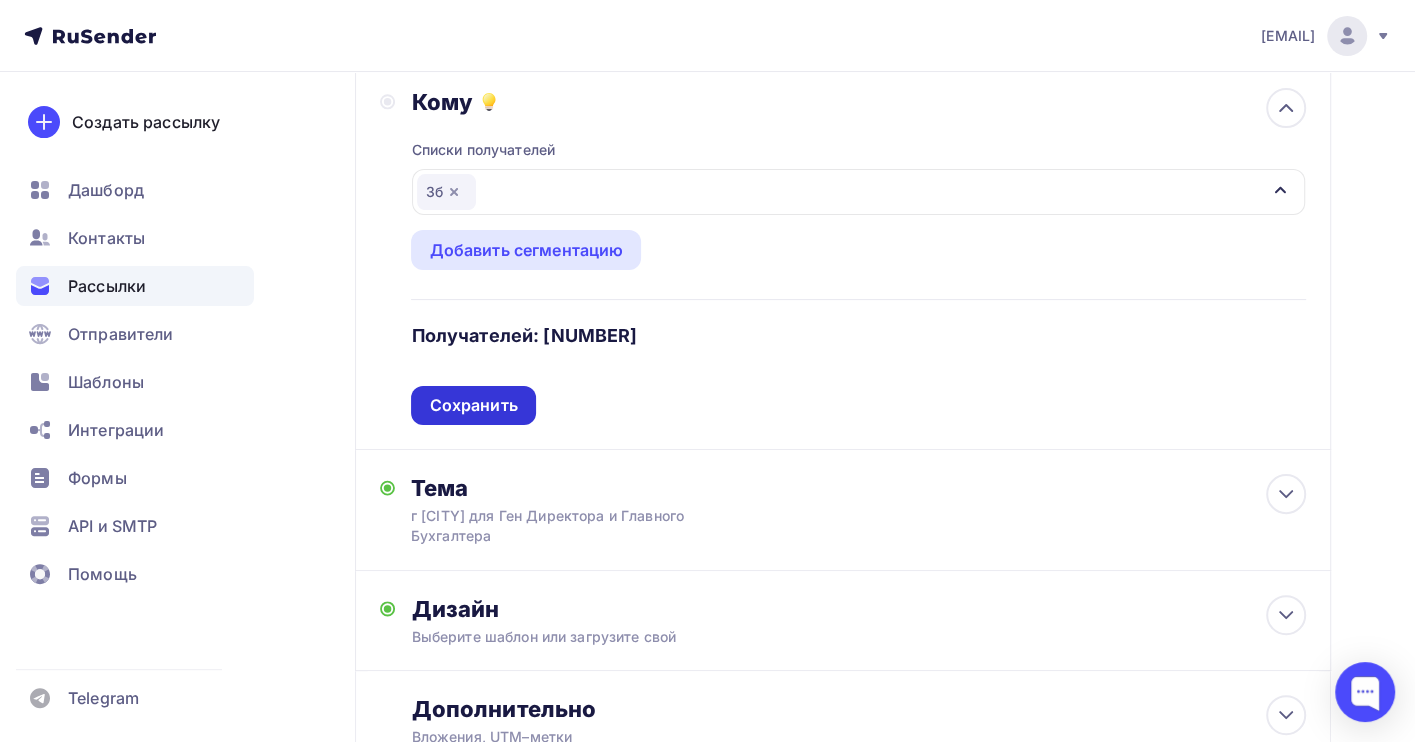 click on "Сохранить" at bounding box center [473, 405] 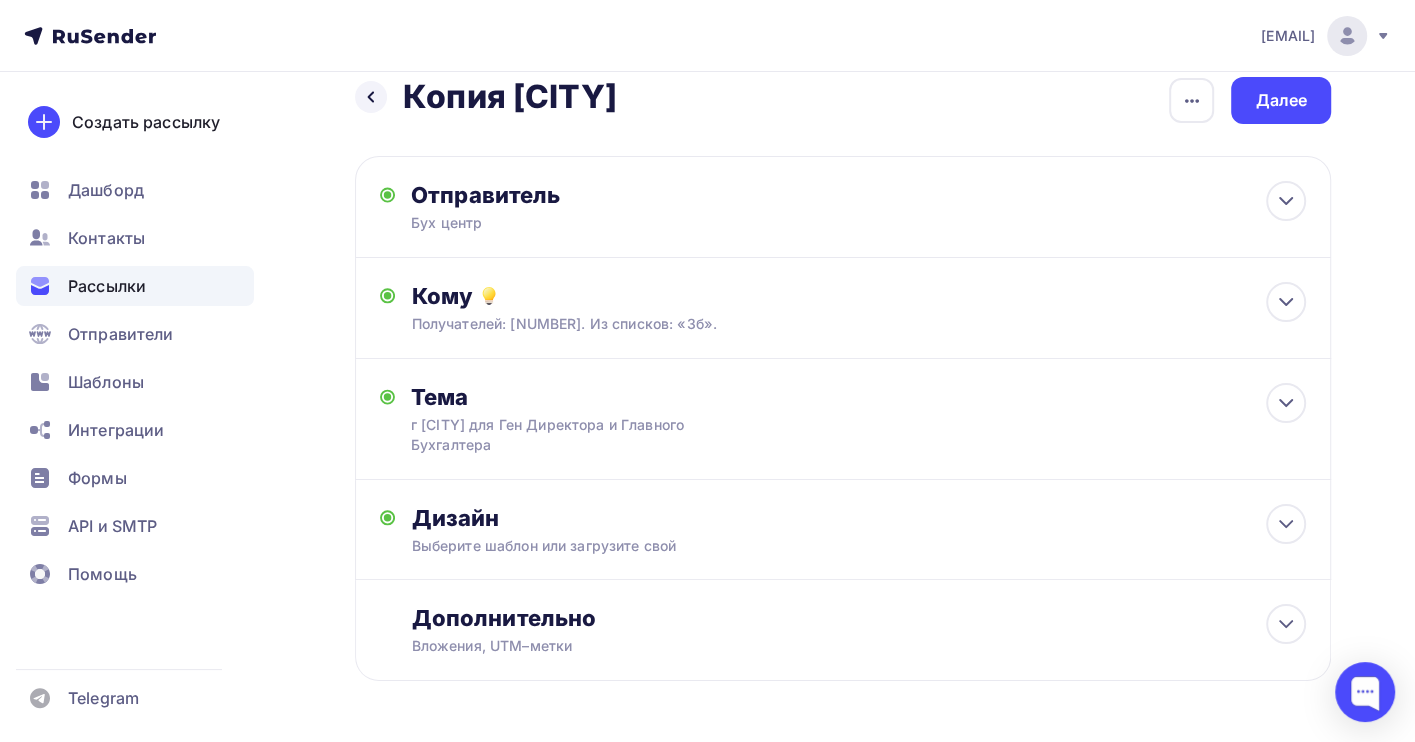 scroll, scrollTop: 0, scrollLeft: 0, axis: both 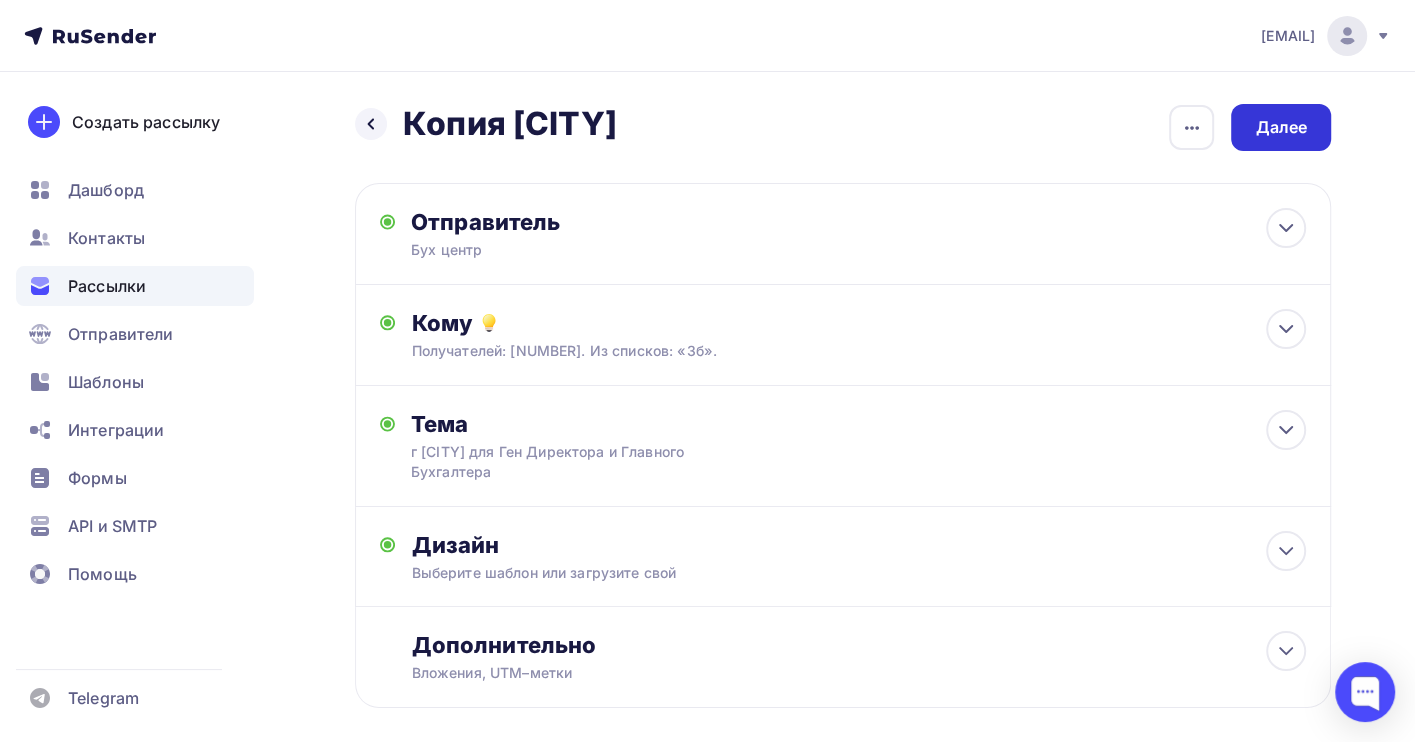 click on "Далее" at bounding box center [1281, 127] 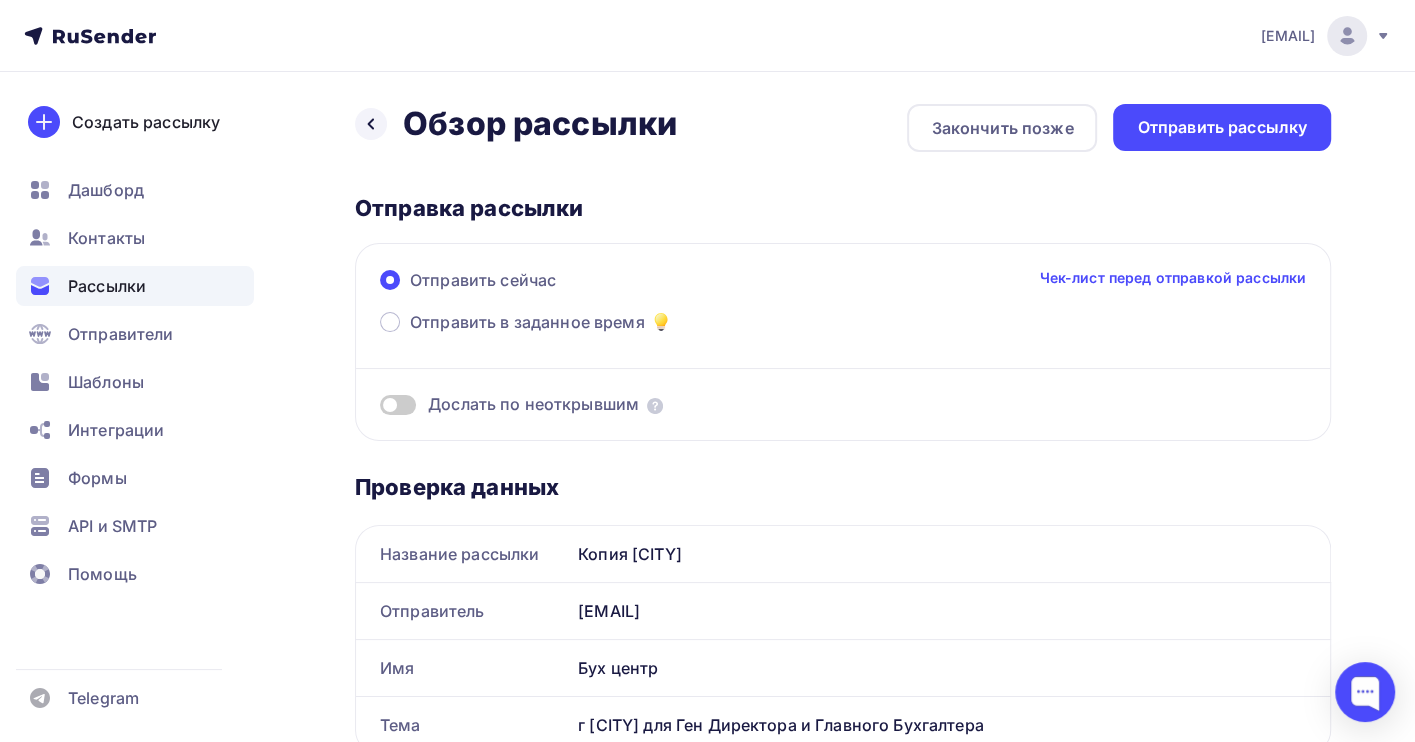 scroll, scrollTop: 0, scrollLeft: 0, axis: both 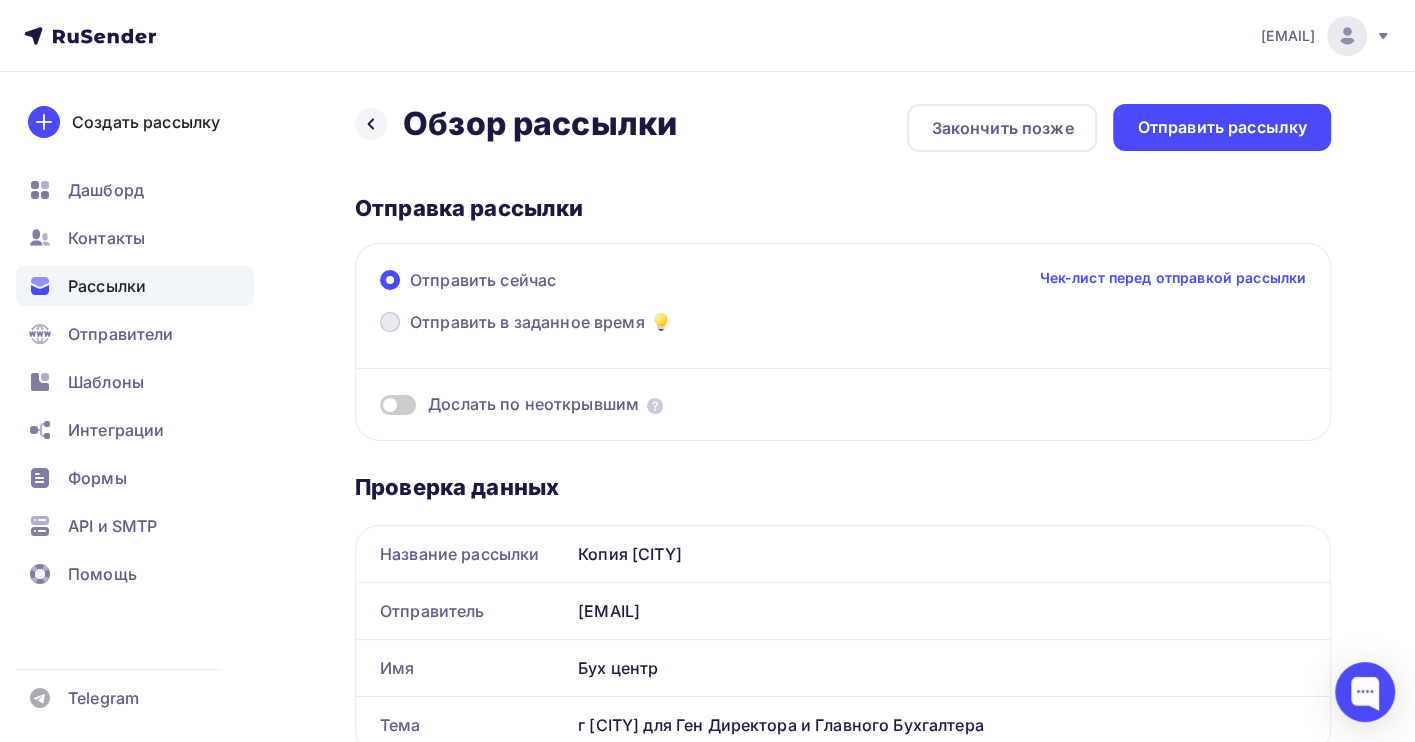 click on "Отправить в заданное время" at bounding box center [527, 322] 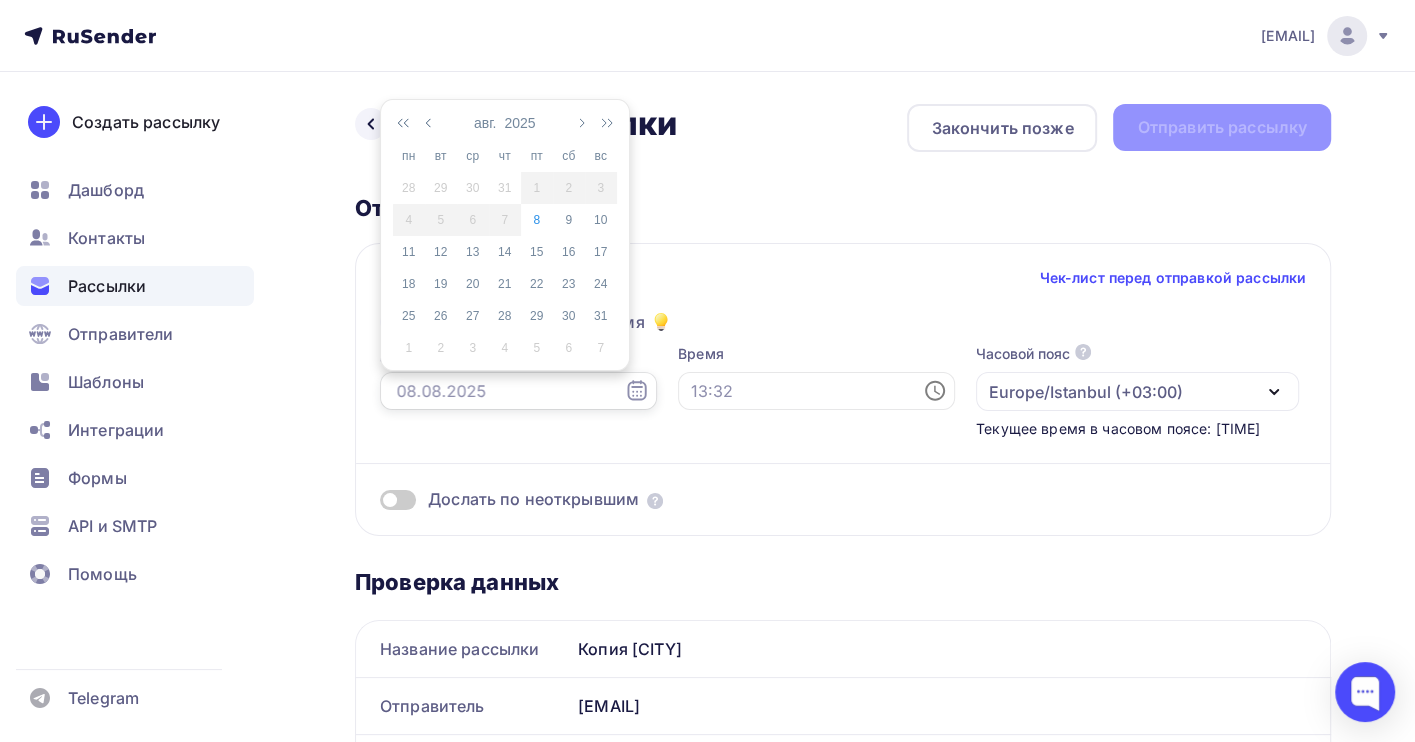 click at bounding box center [518, 391] 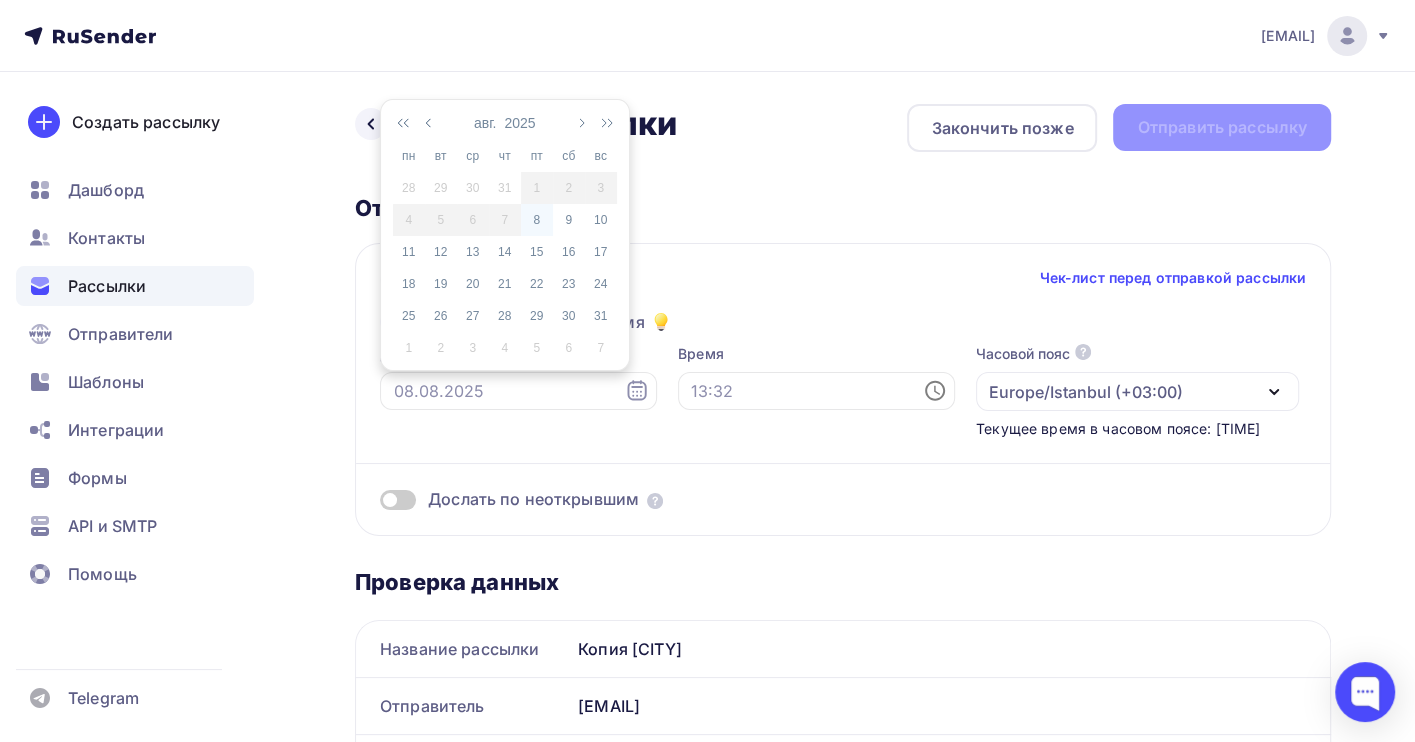 click on "8" at bounding box center (537, 220) 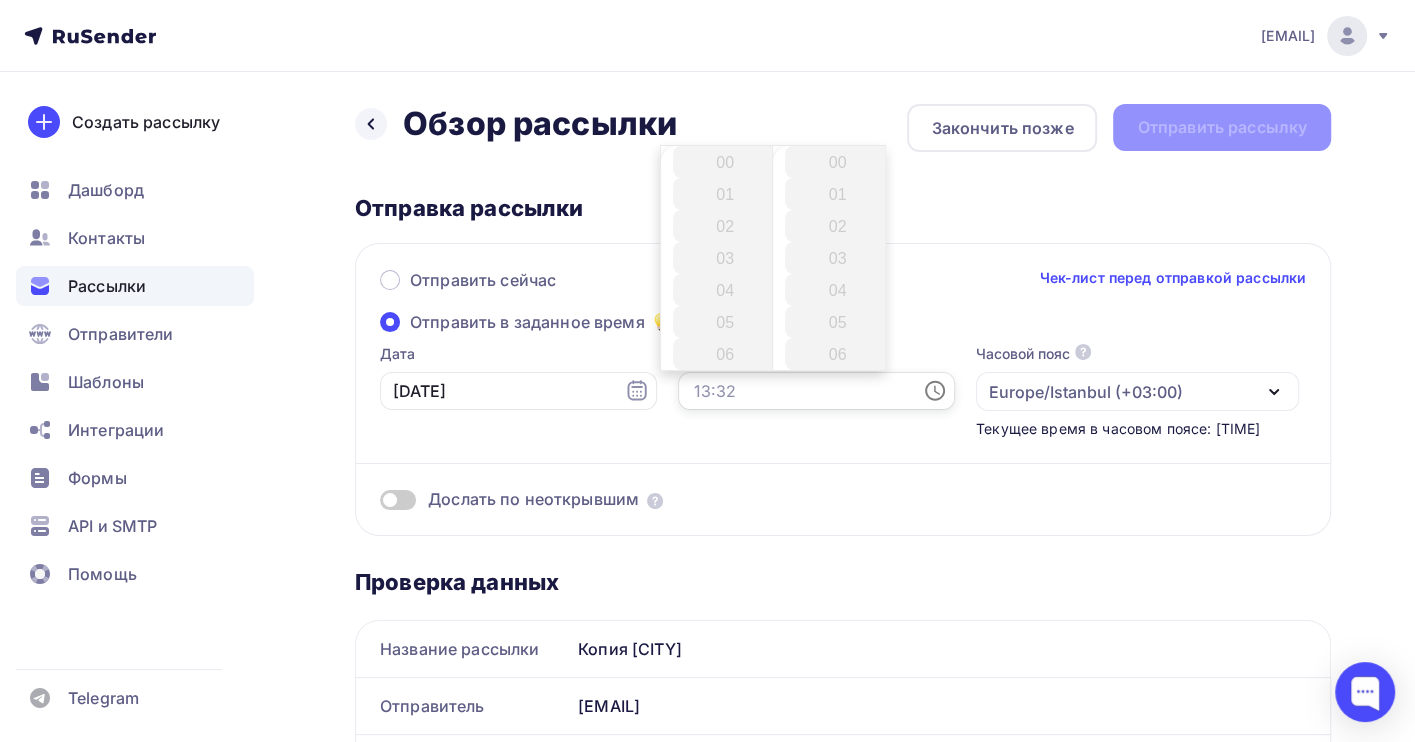 click at bounding box center (816, 391) 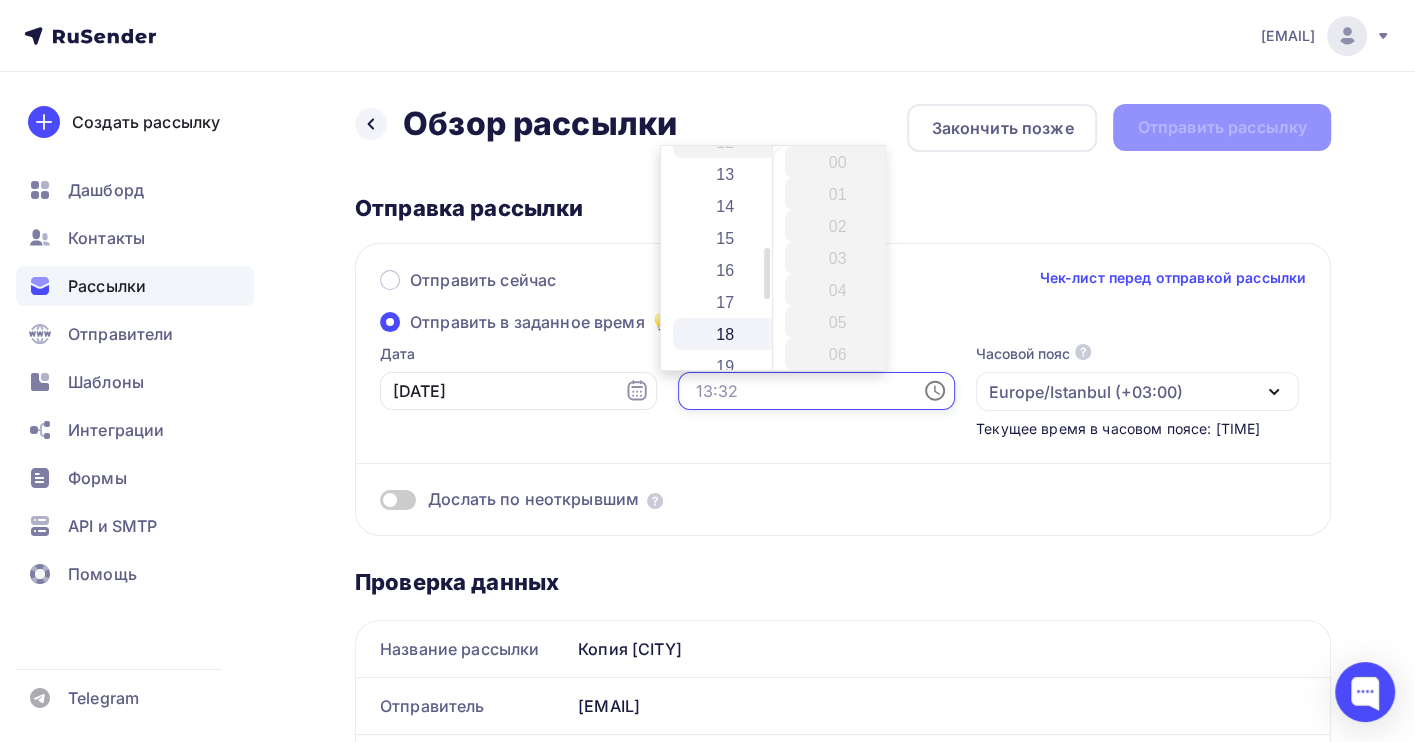 scroll, scrollTop: 400, scrollLeft: 0, axis: vertical 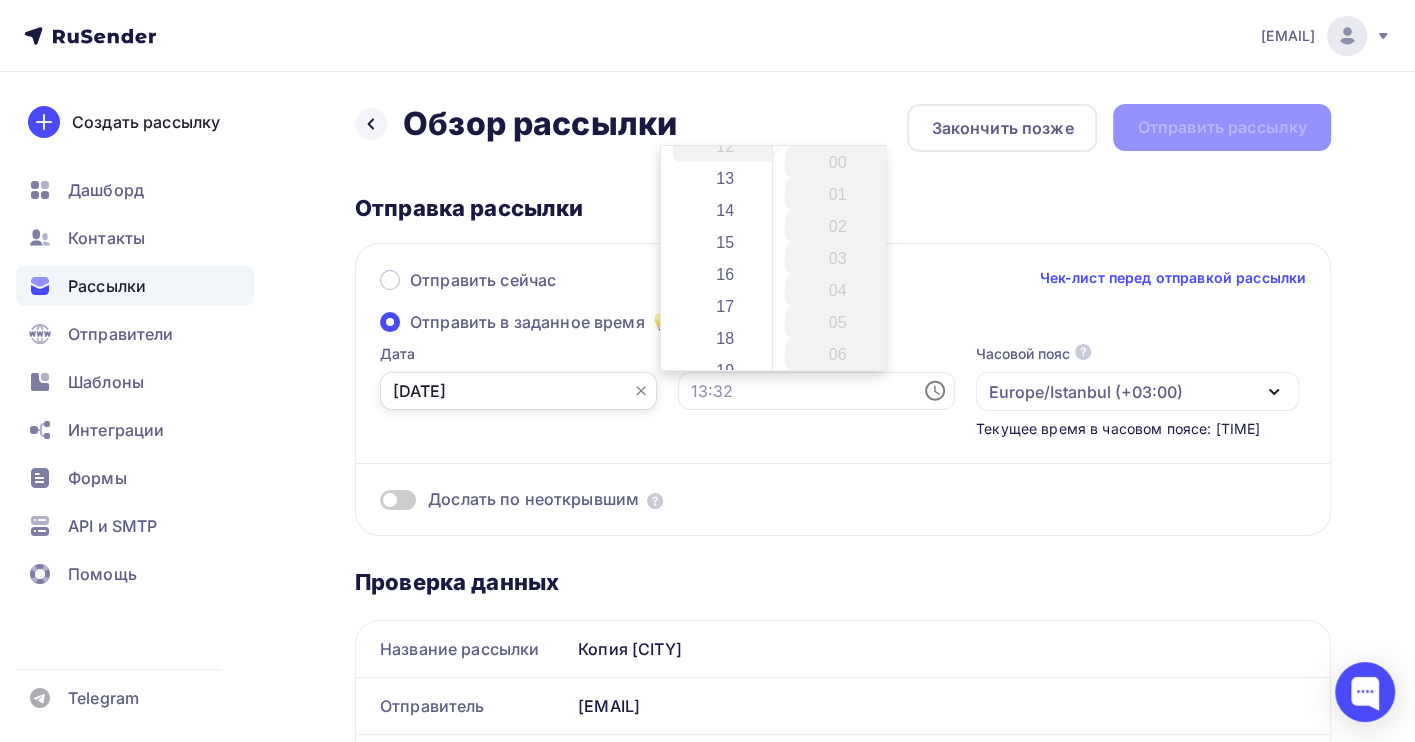 click on "[DATE]" at bounding box center (518, 391) 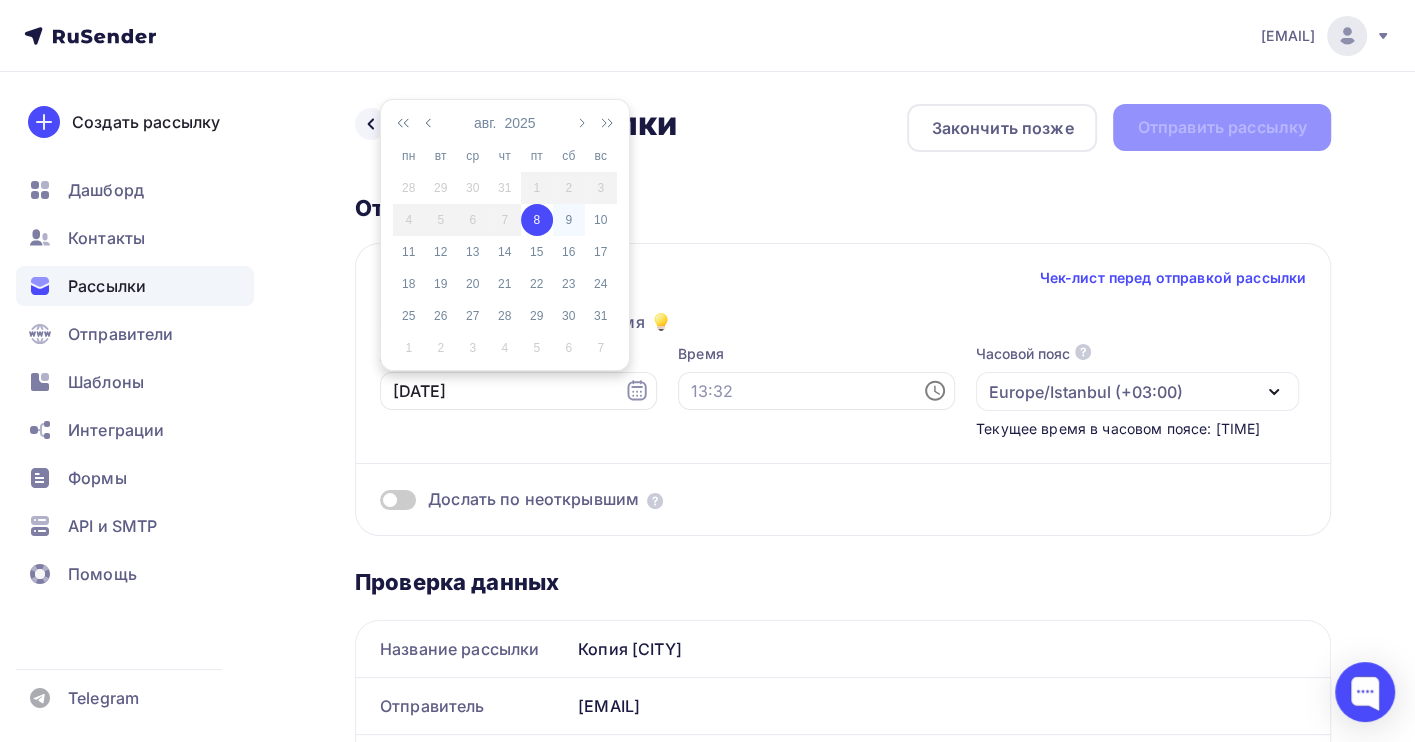 click on "9" at bounding box center (569, 220) 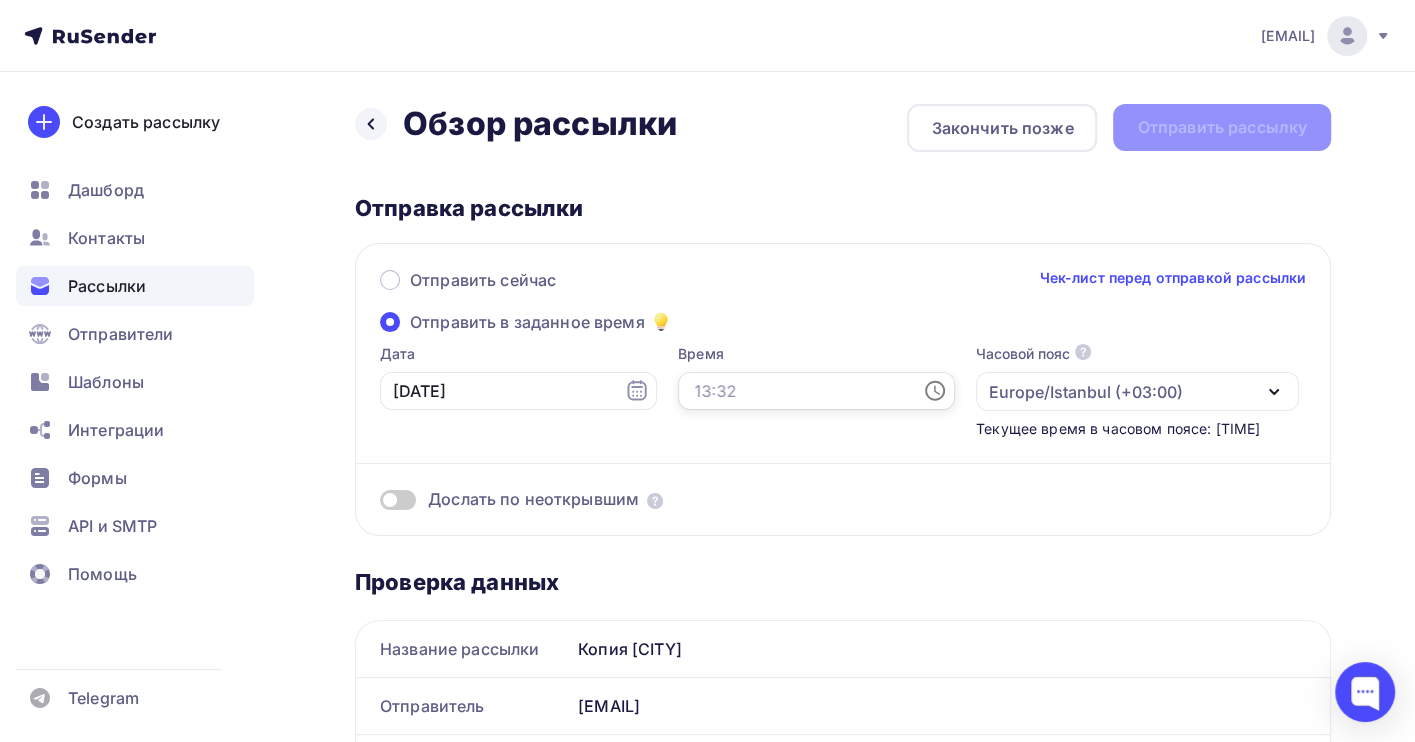 click at bounding box center [816, 391] 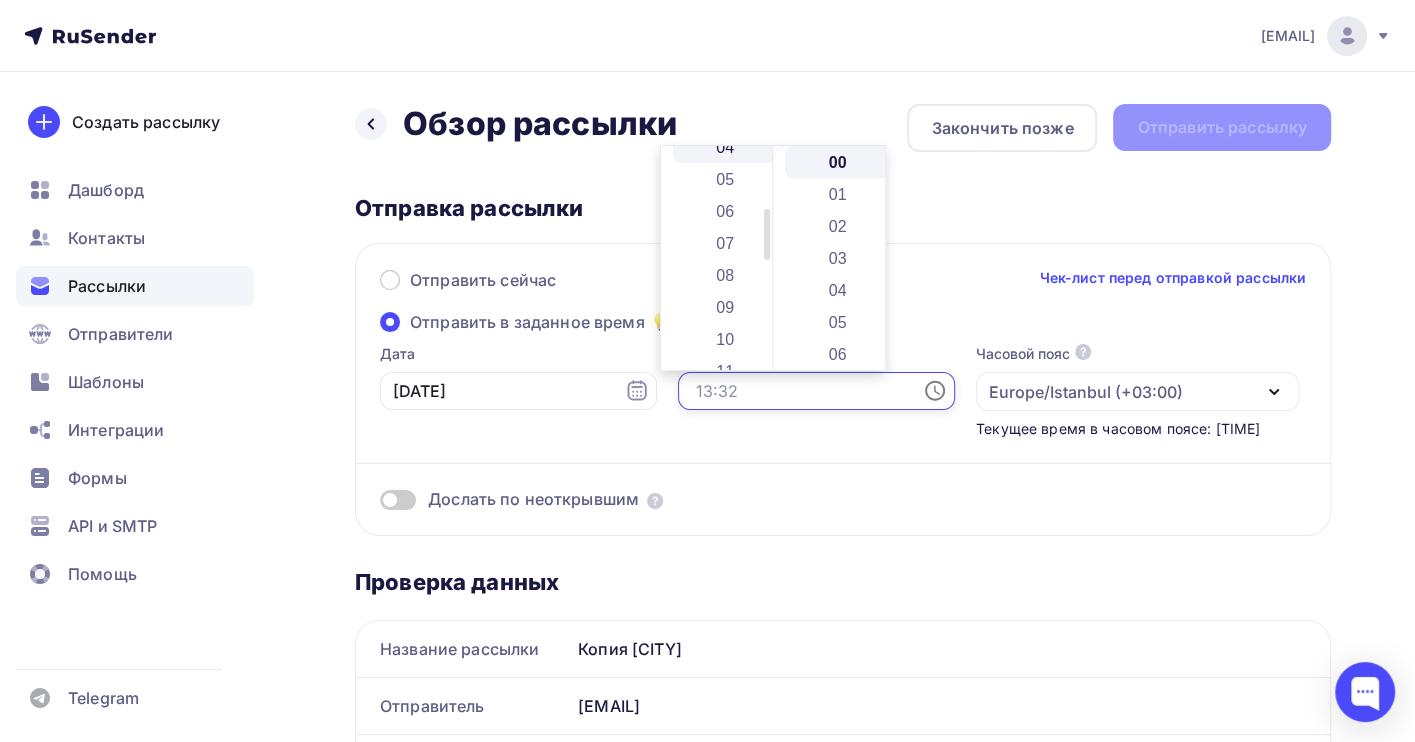 scroll, scrollTop: 266, scrollLeft: 0, axis: vertical 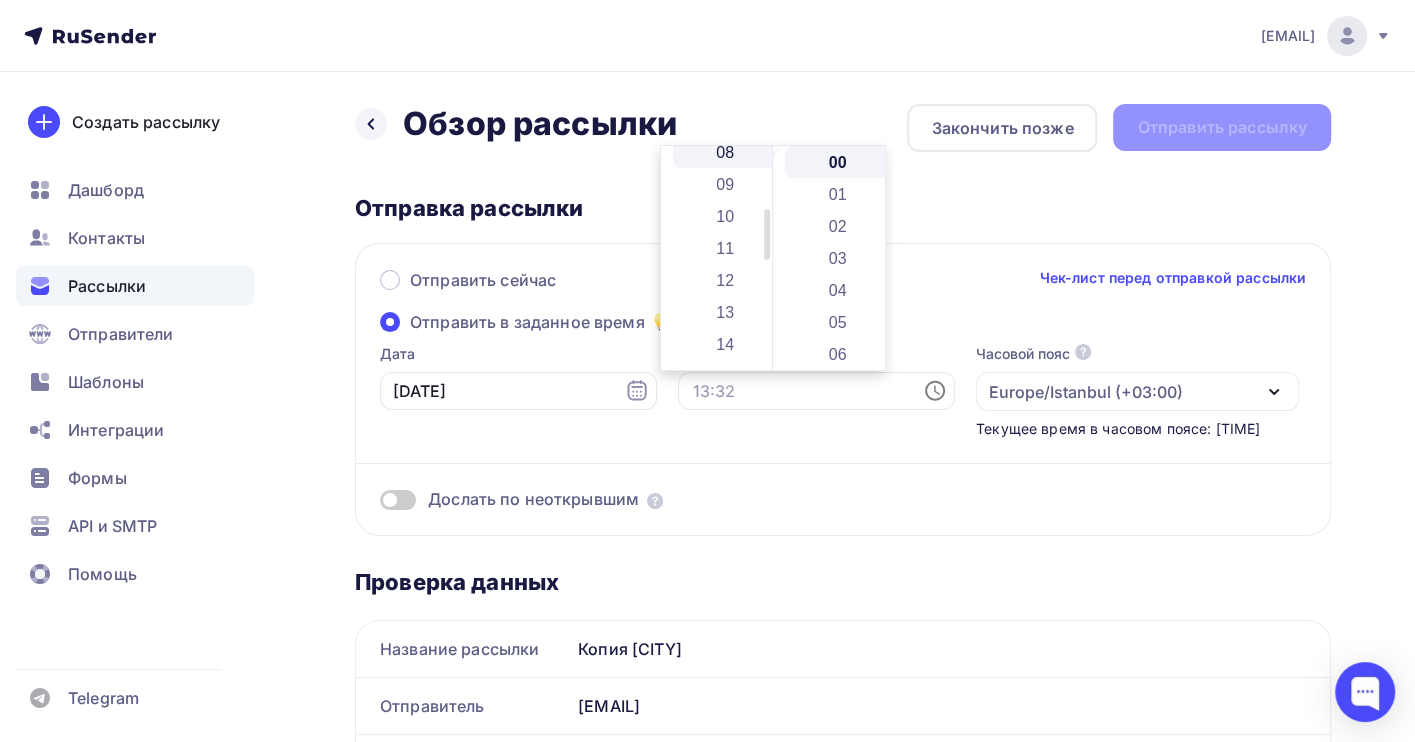 click on "08" at bounding box center [727, 152] 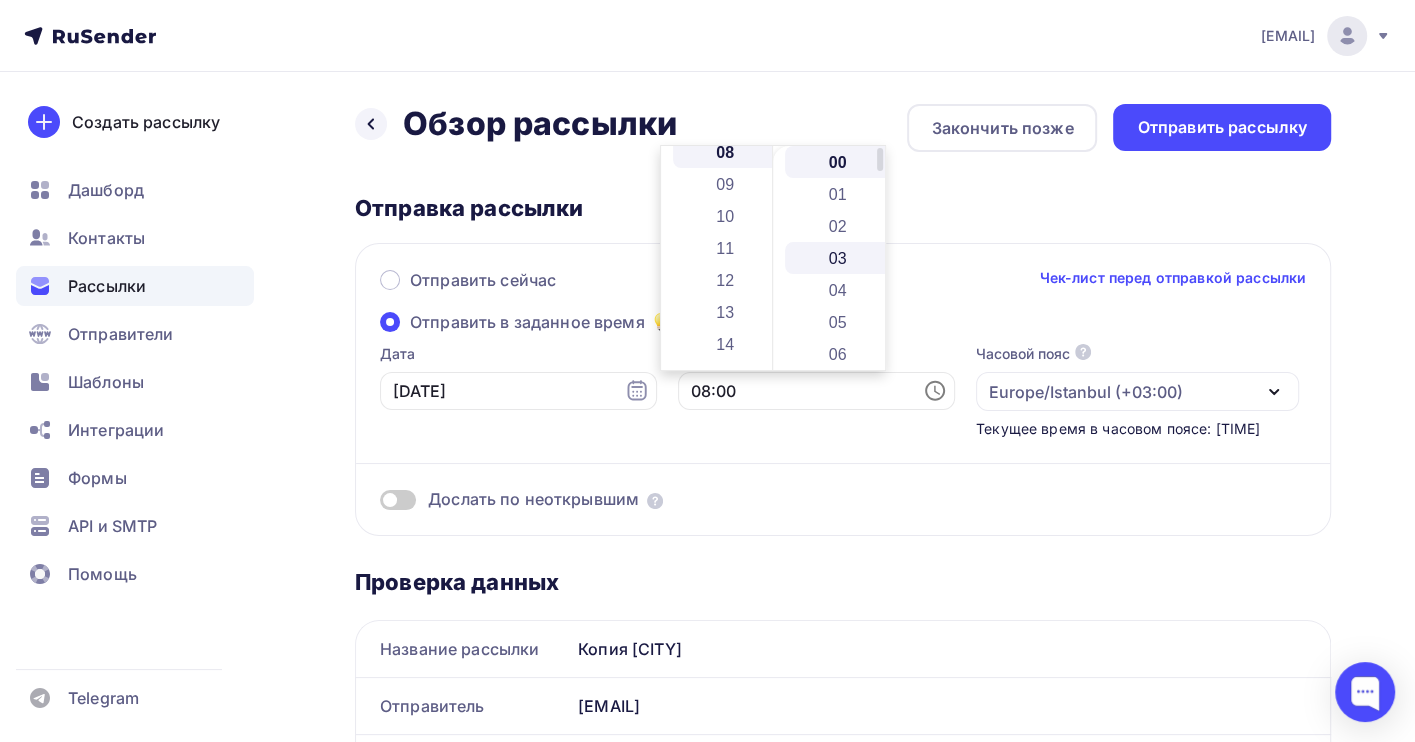 scroll, scrollTop: 256, scrollLeft: 0, axis: vertical 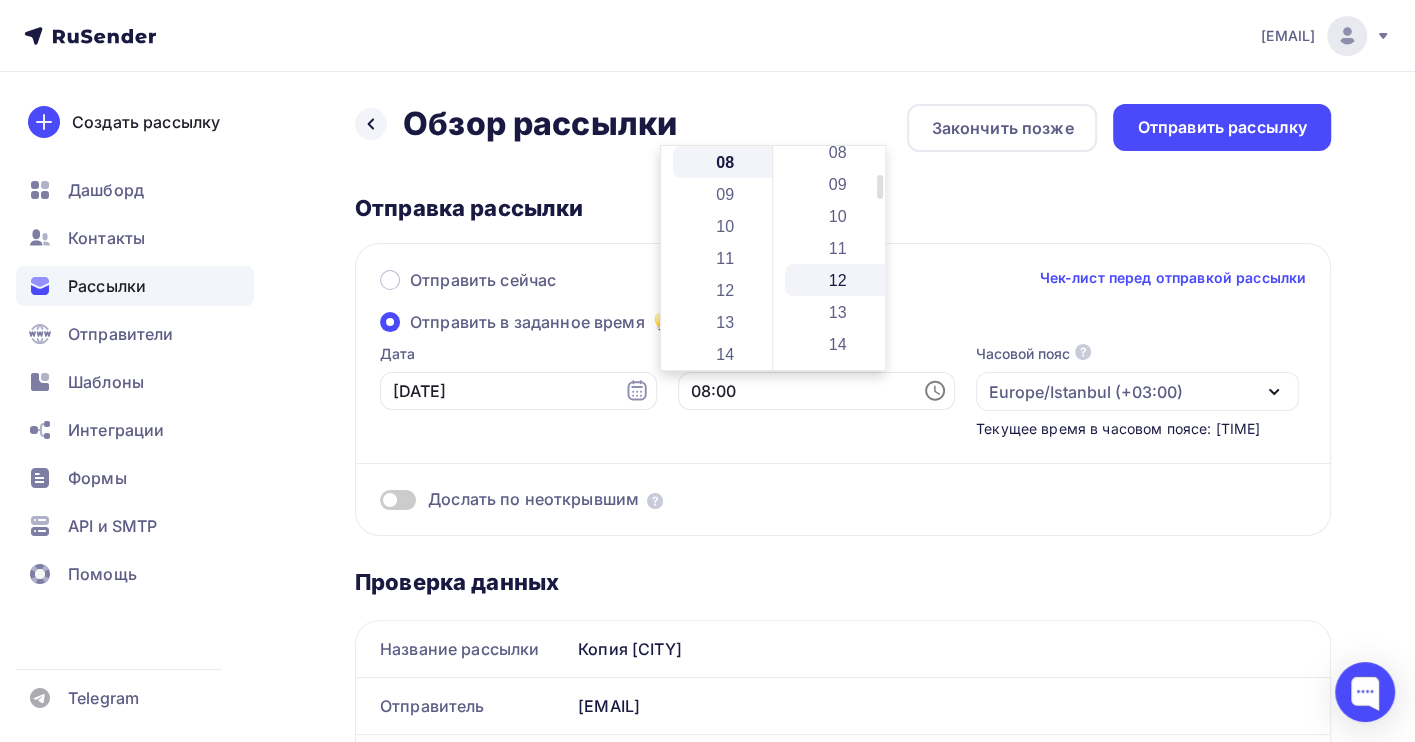 click on "12" at bounding box center (839, 280) 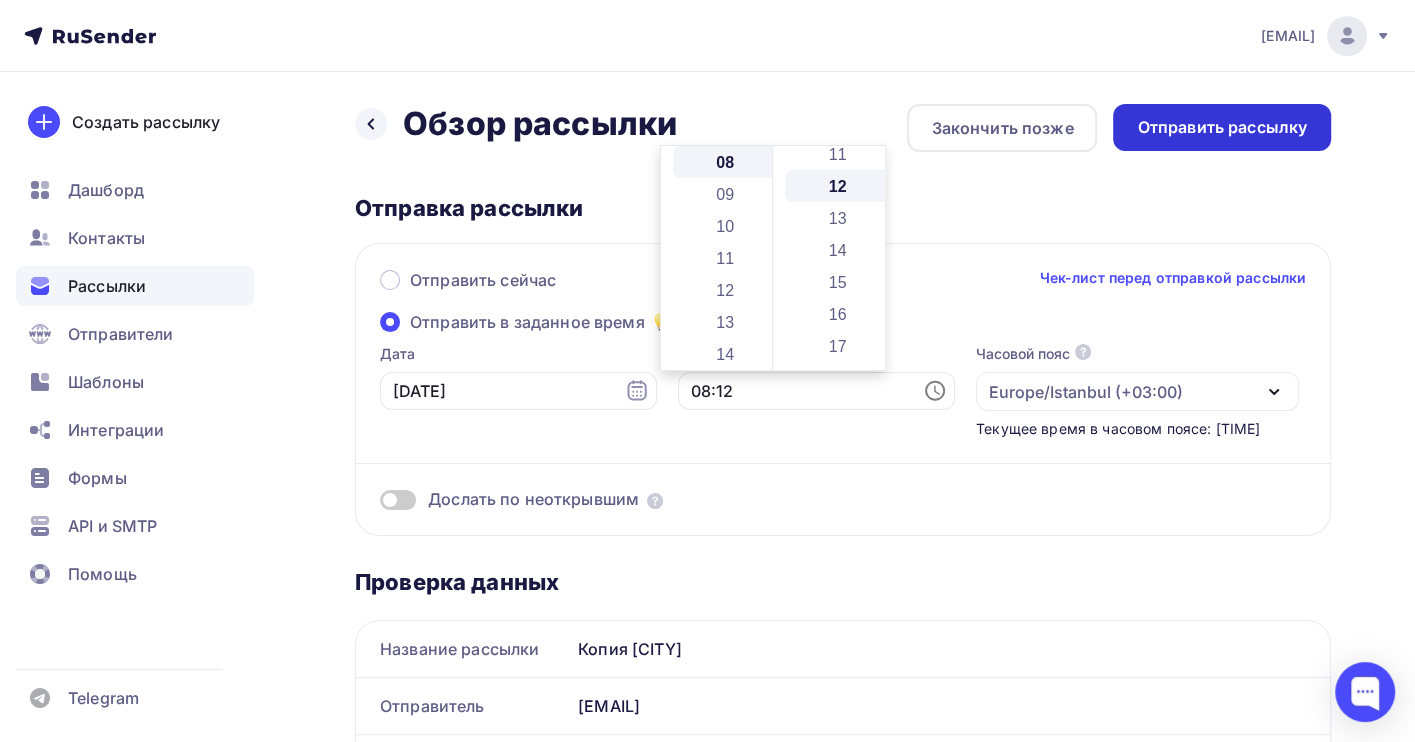 scroll, scrollTop: 383, scrollLeft: 0, axis: vertical 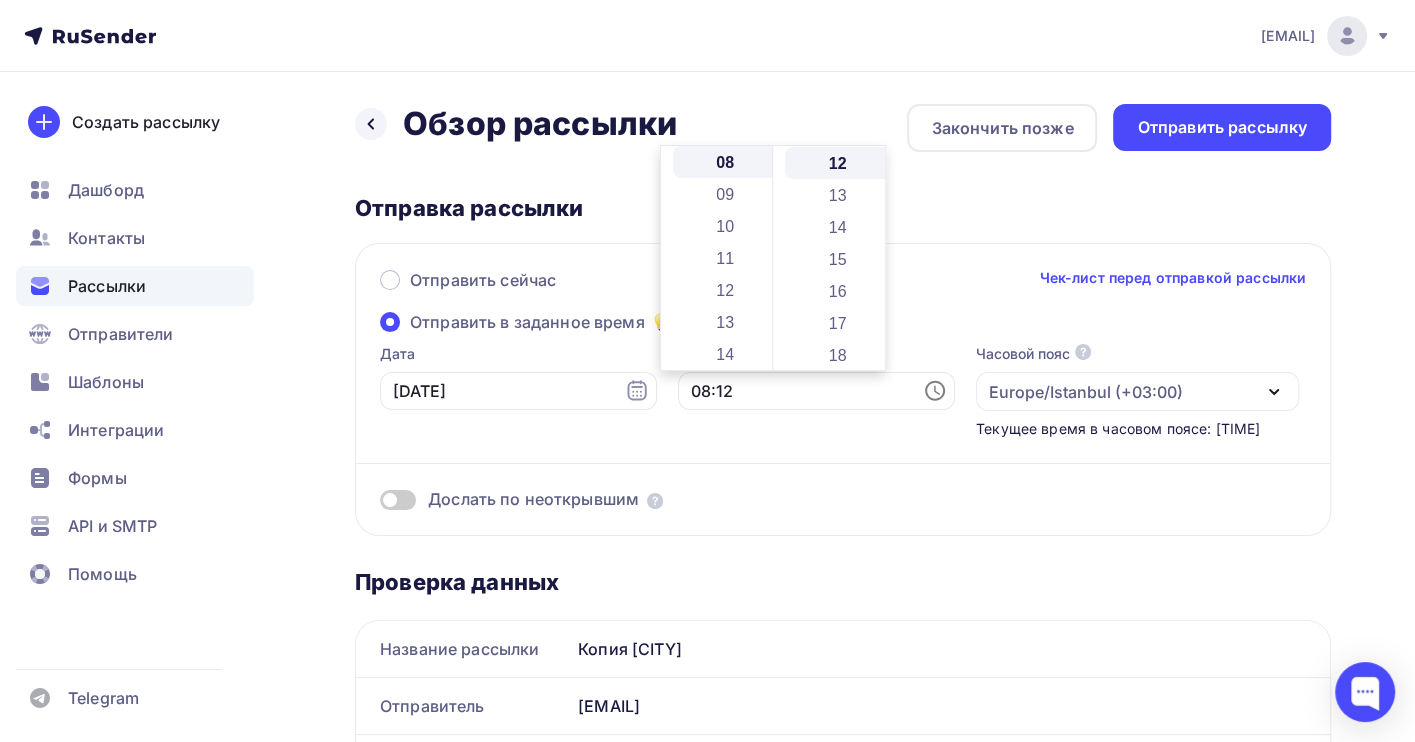 click at bounding box center [398, 500] 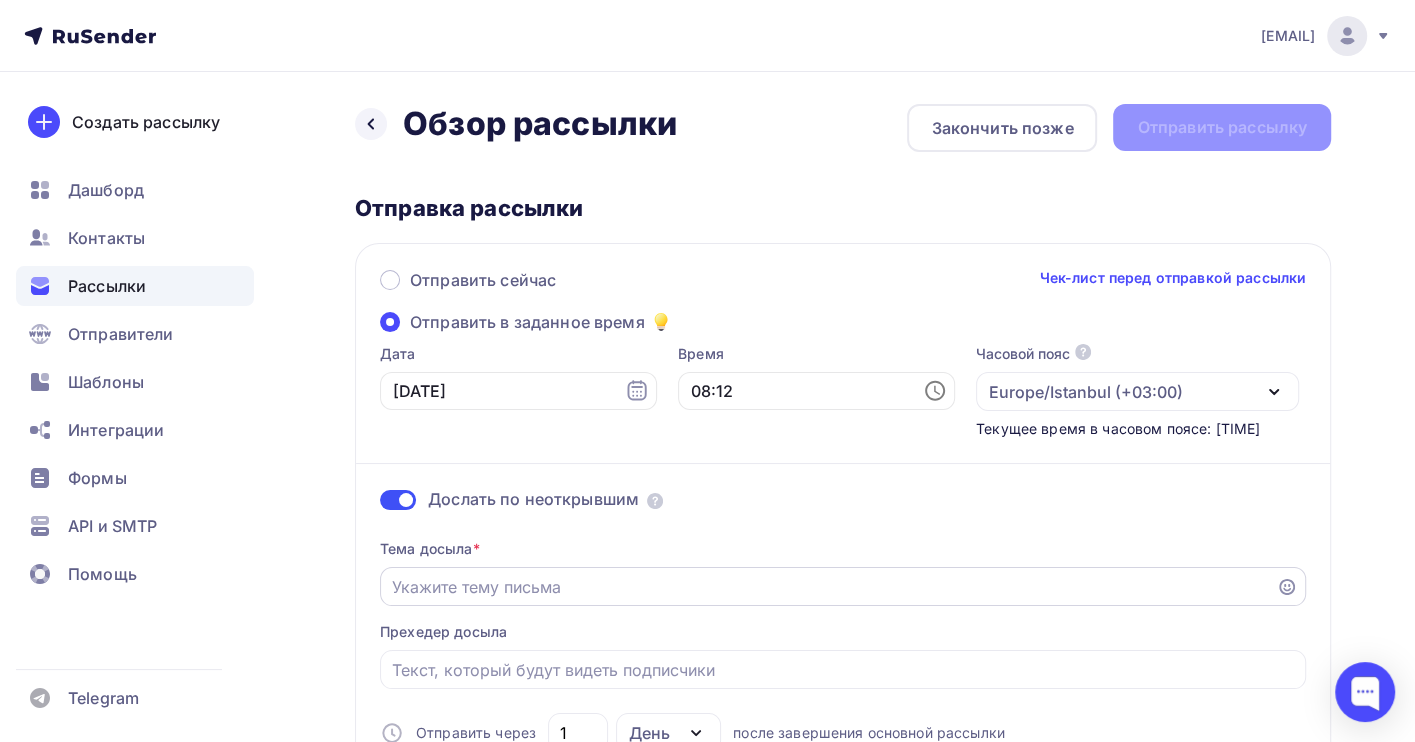 click on "Отправить в заданное время" at bounding box center [828, 587] 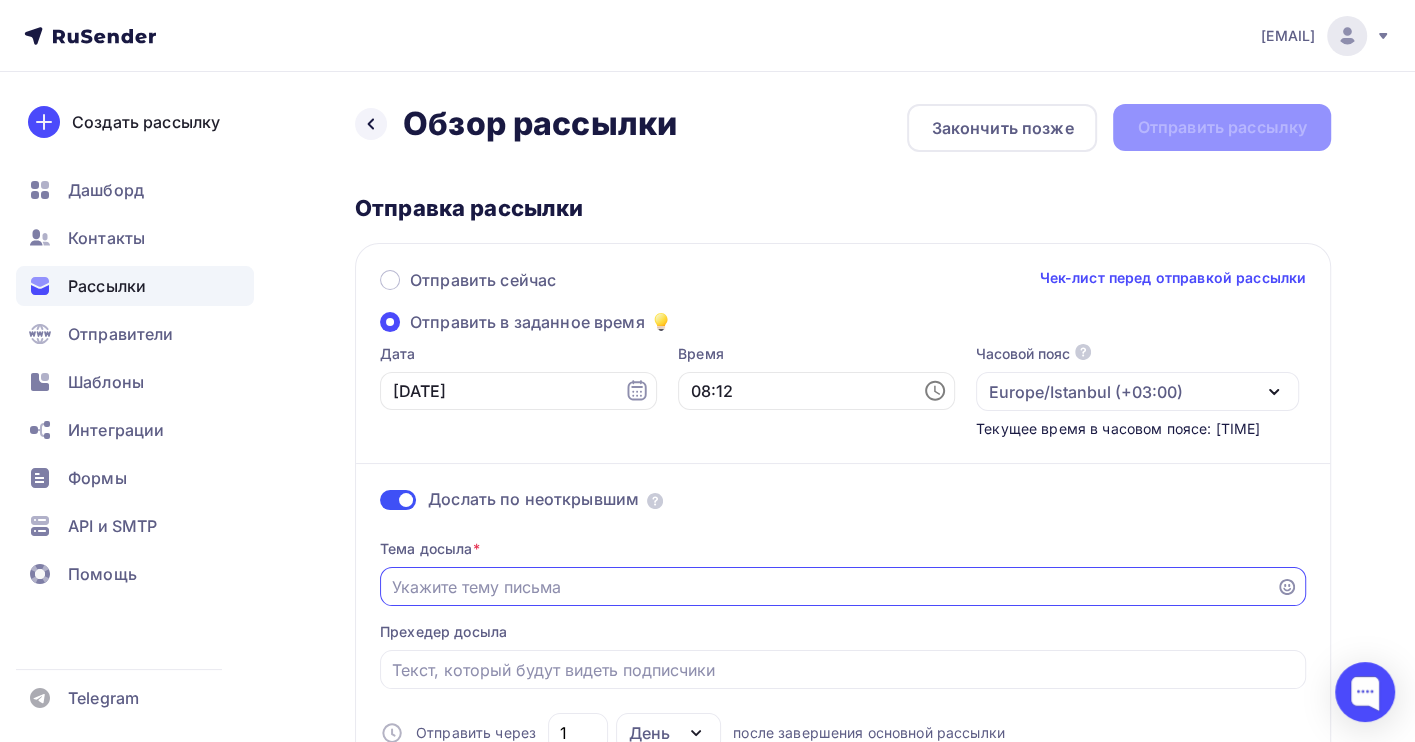 paste on "г [CITY] для Руководителя и  Главного Бухгалтера" 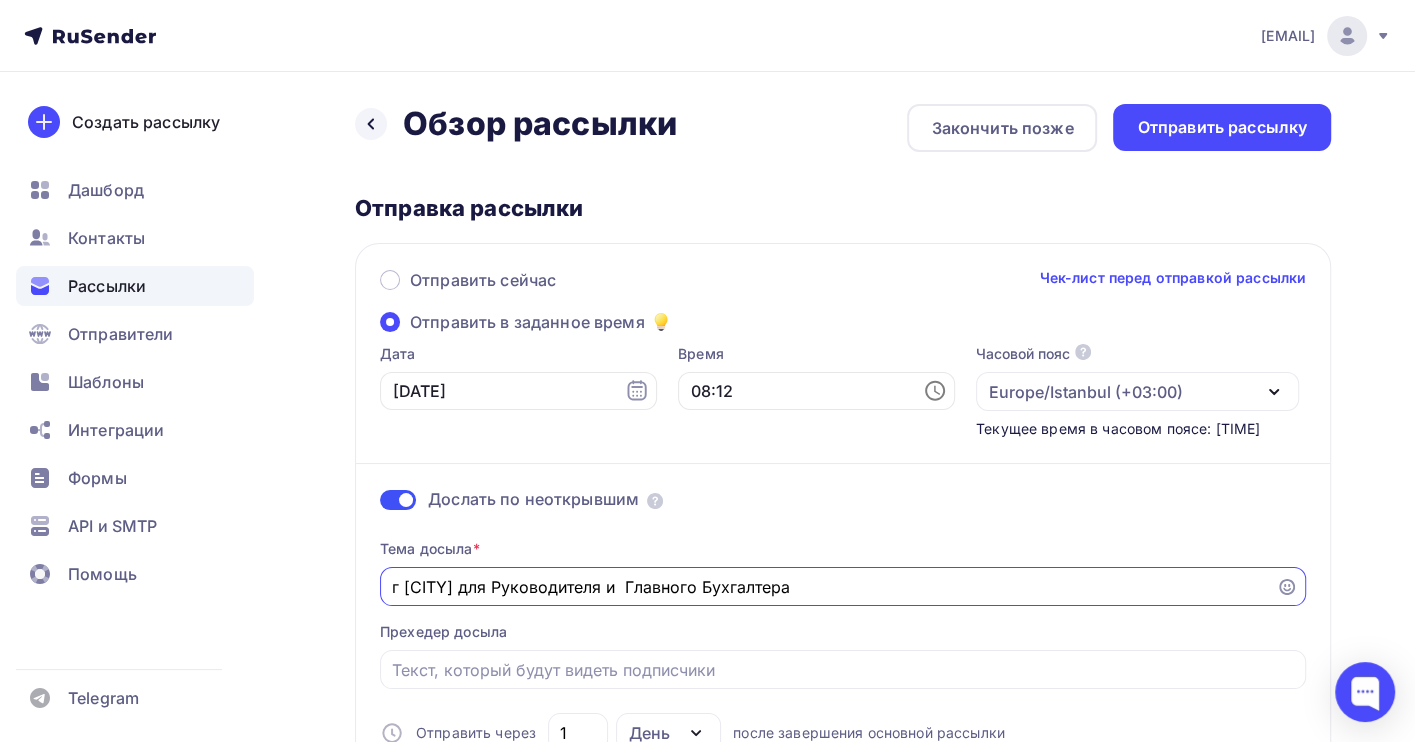 drag, startPoint x: 619, startPoint y: 585, endPoint x: 487, endPoint y: 590, distance: 132.09467 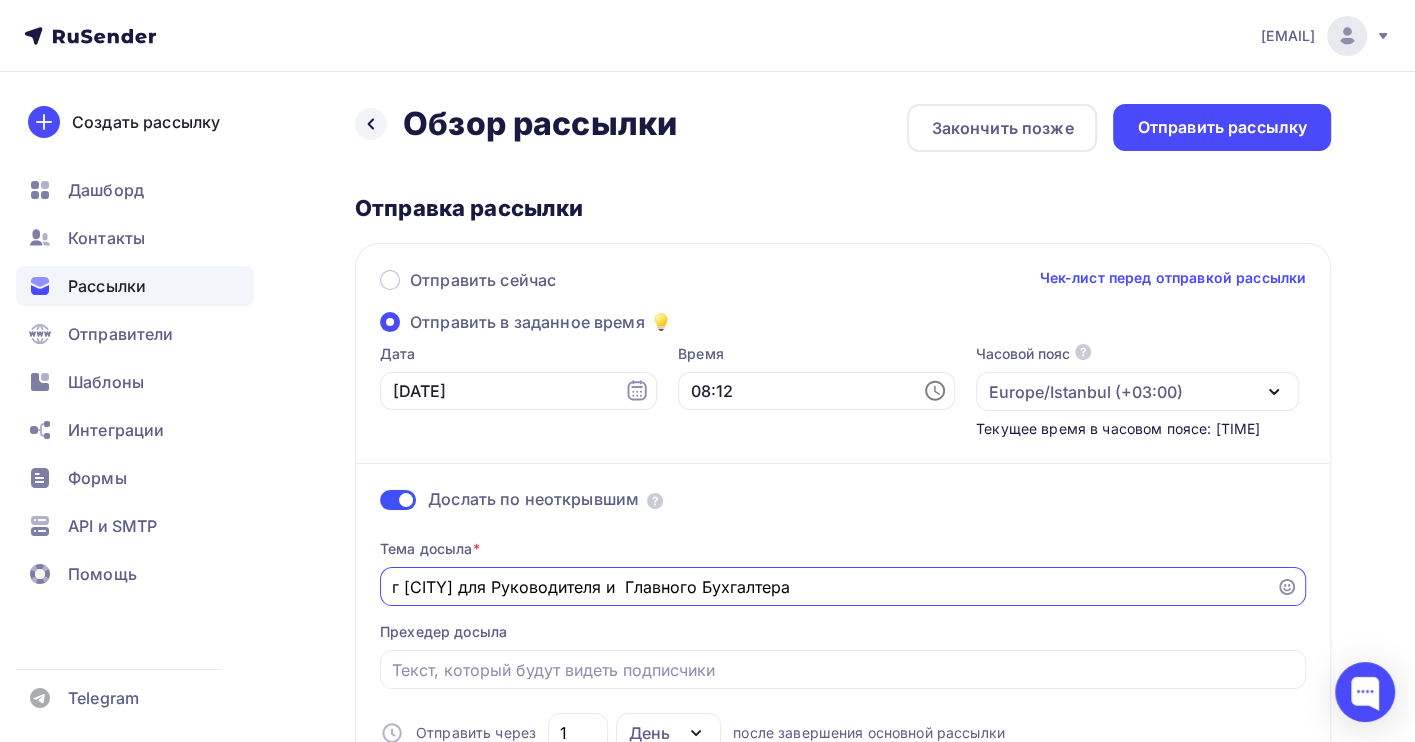 click on "г [CITY] для Руководителя и  Главного Бухгалтера" at bounding box center [828, 587] 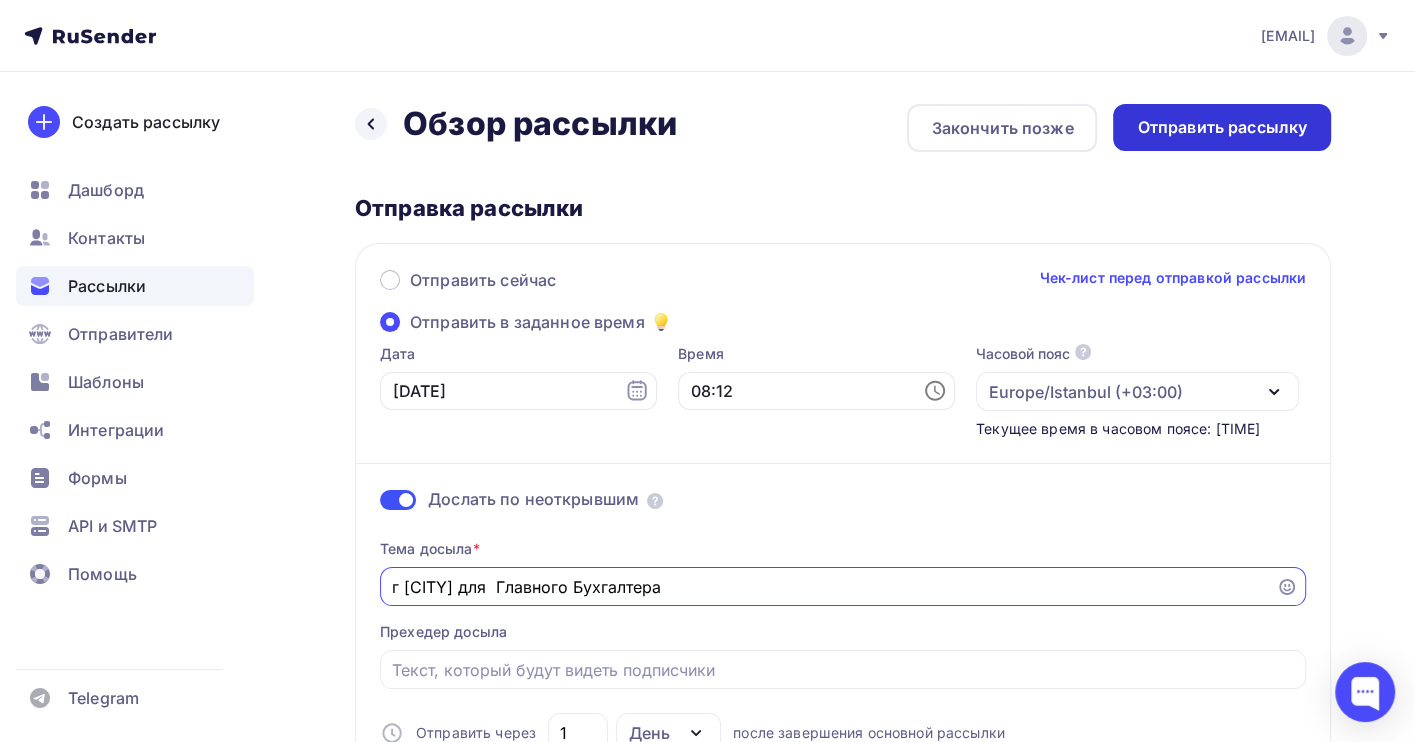 type on "г [CITY] для  Главного Бухгалтера" 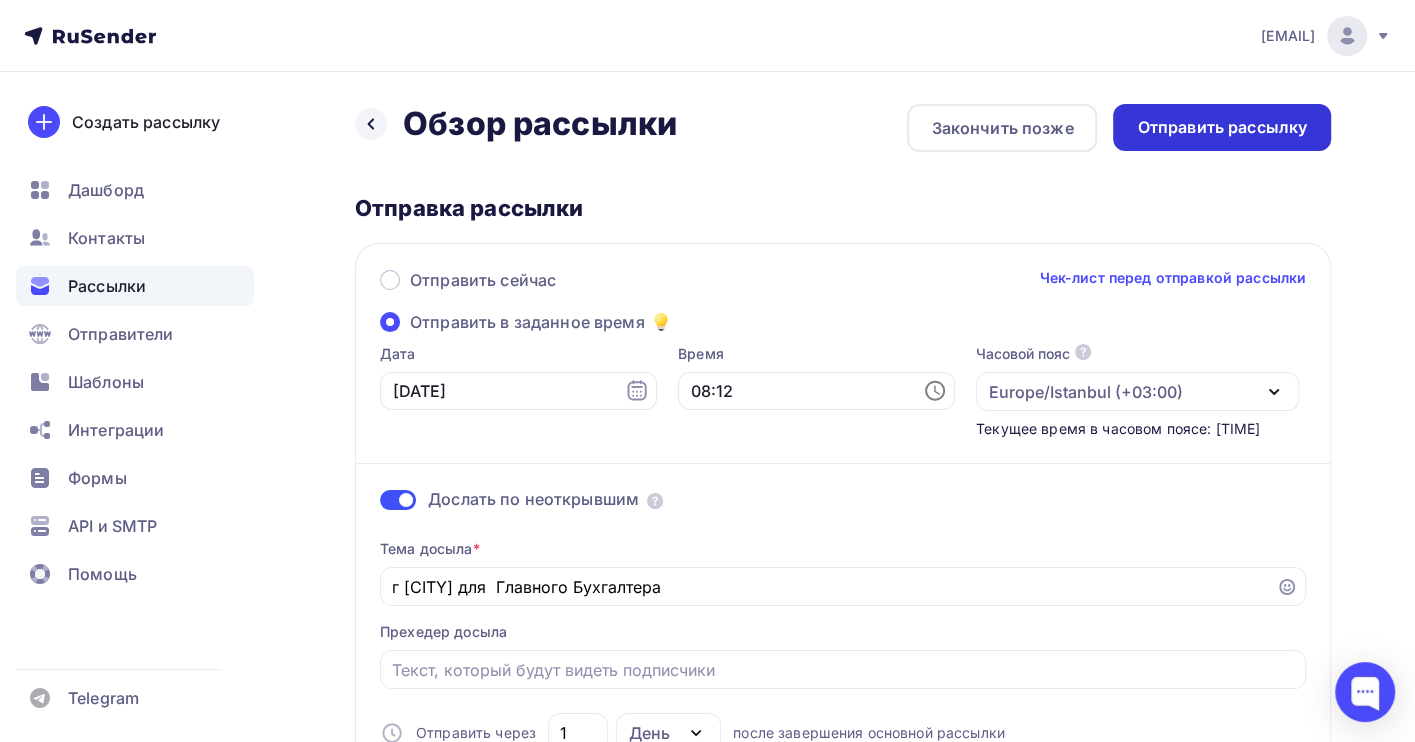click on "Отправить рассылку" at bounding box center [1222, 127] 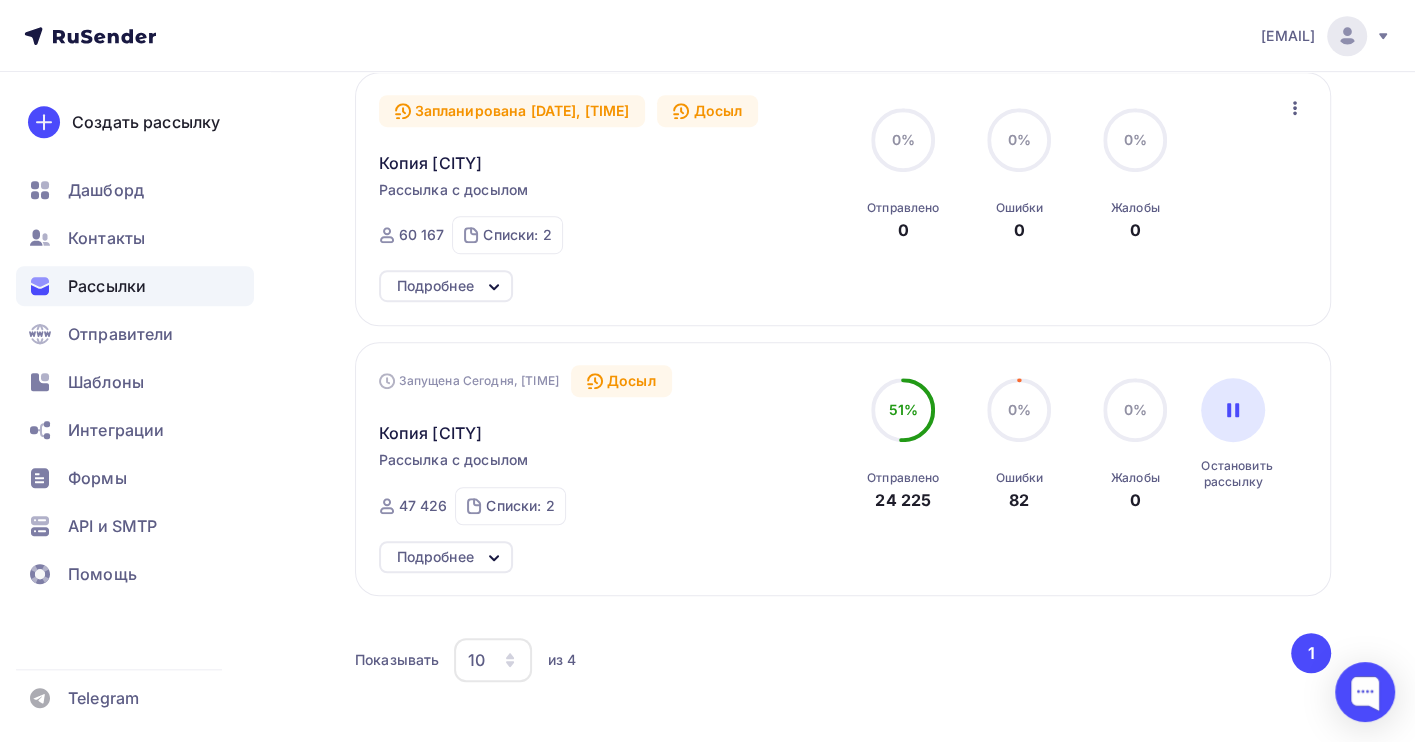 scroll, scrollTop: 799, scrollLeft: 0, axis: vertical 